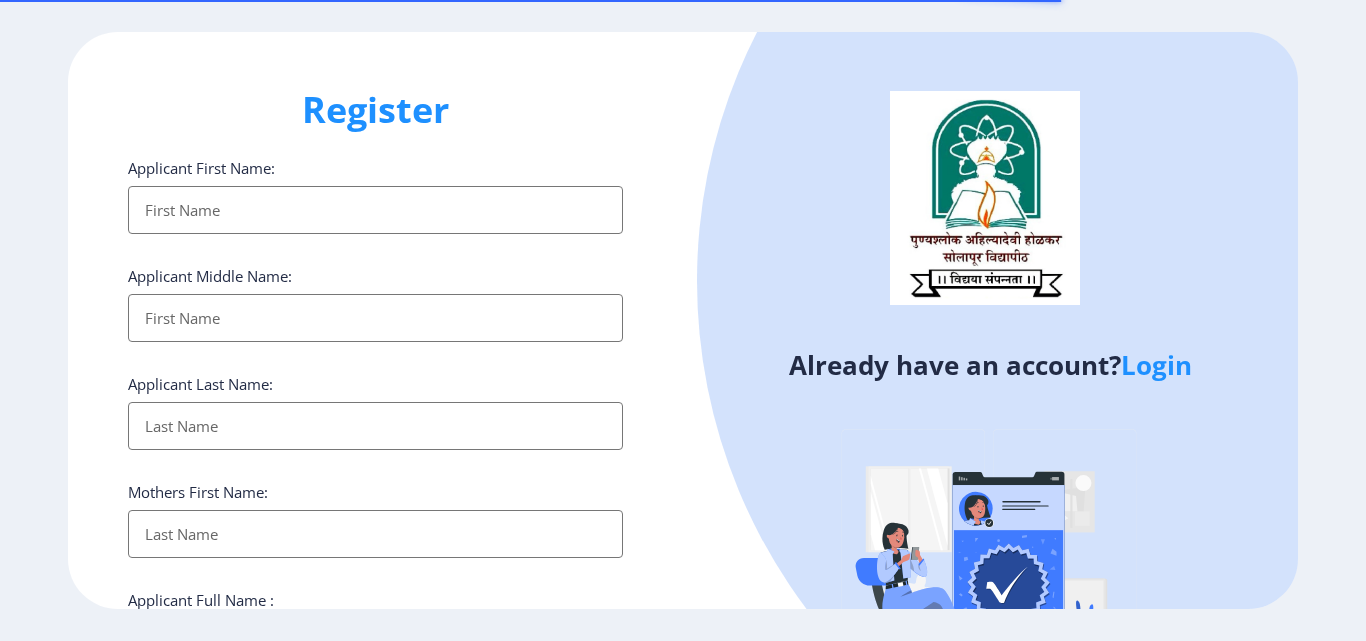 select 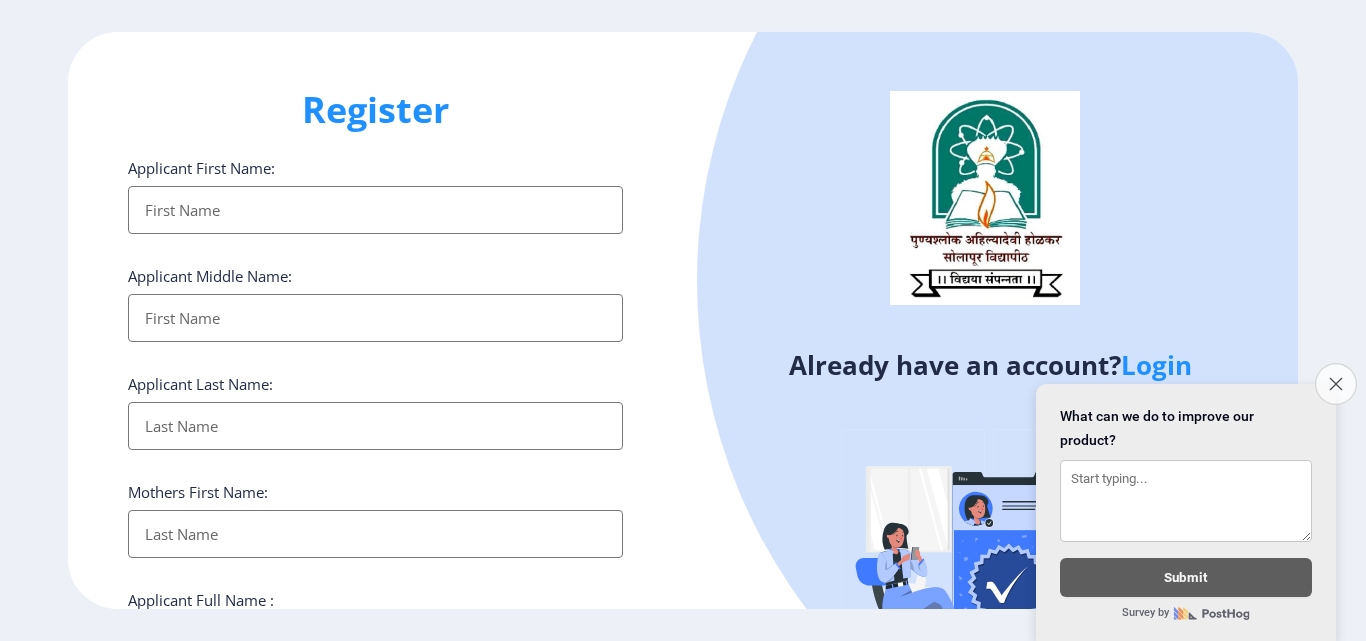 click on "Close survey" 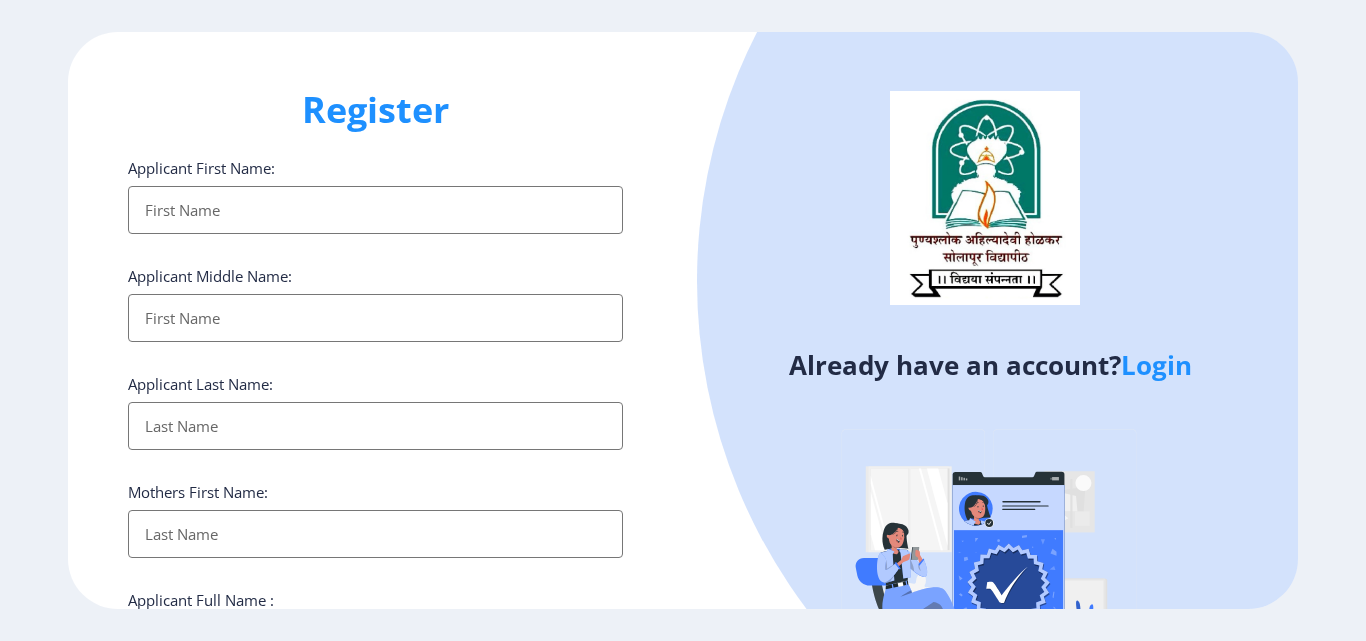 click on "Login" 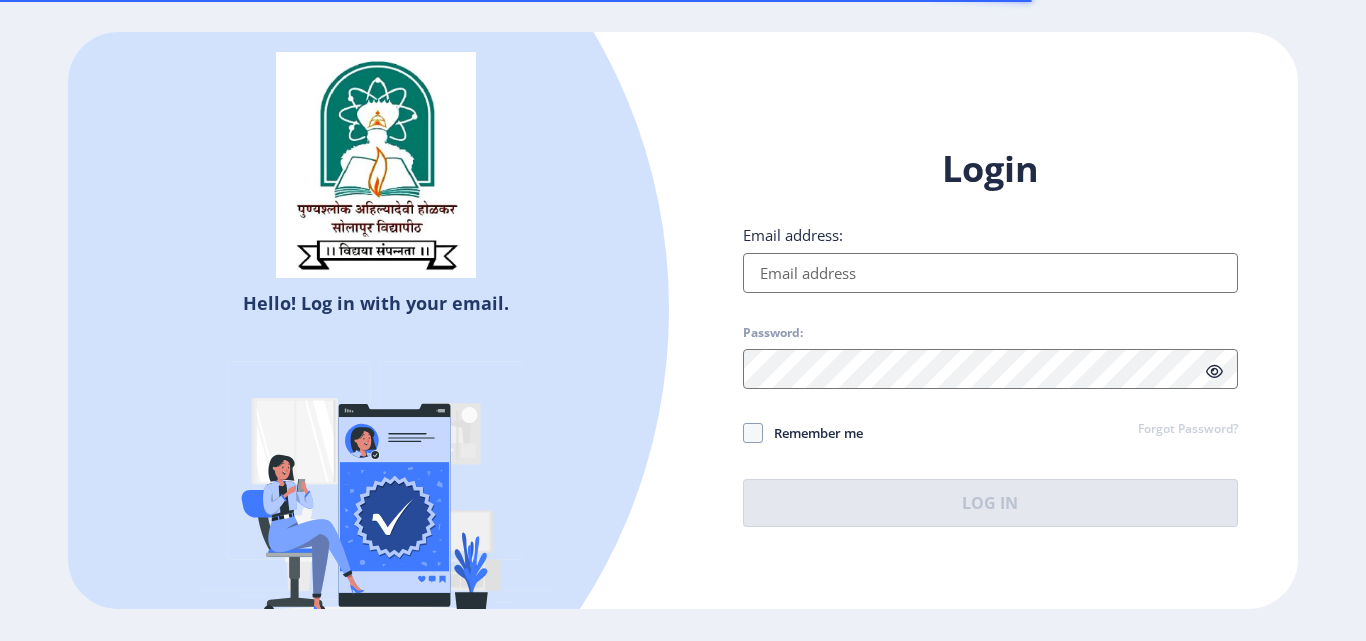 click on "Email address:" at bounding box center [990, 273] 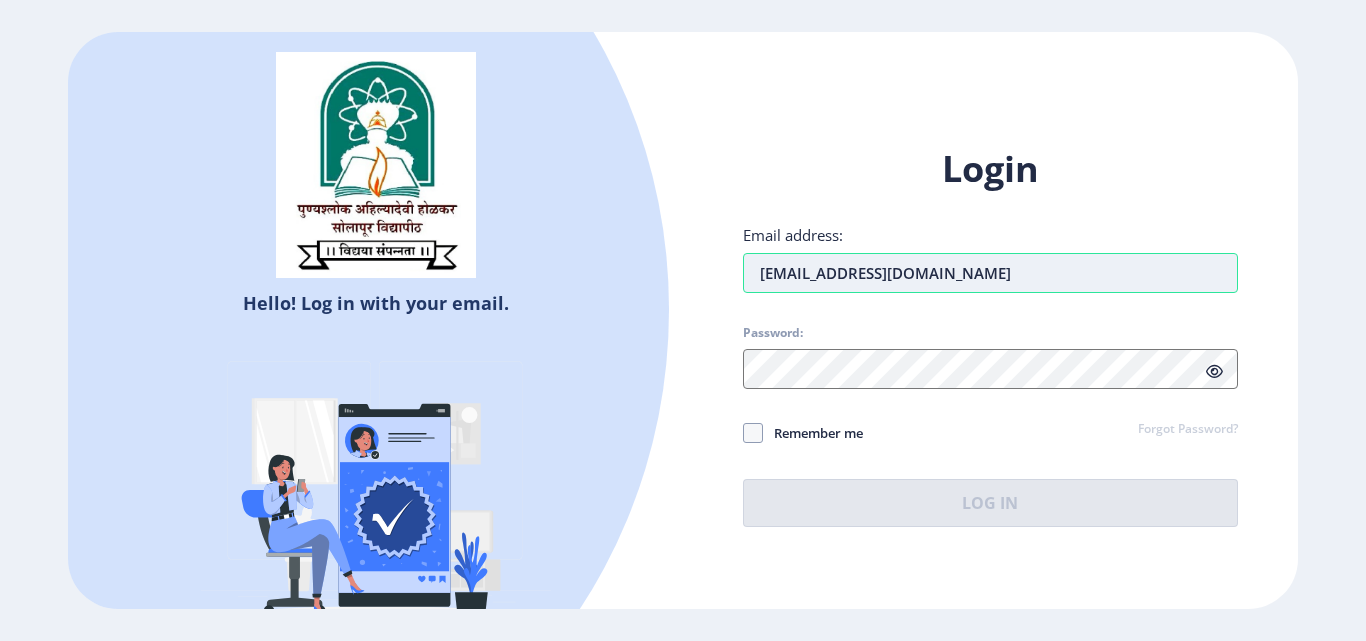 type on "[EMAIL_ADDRESS][DOMAIN_NAME]" 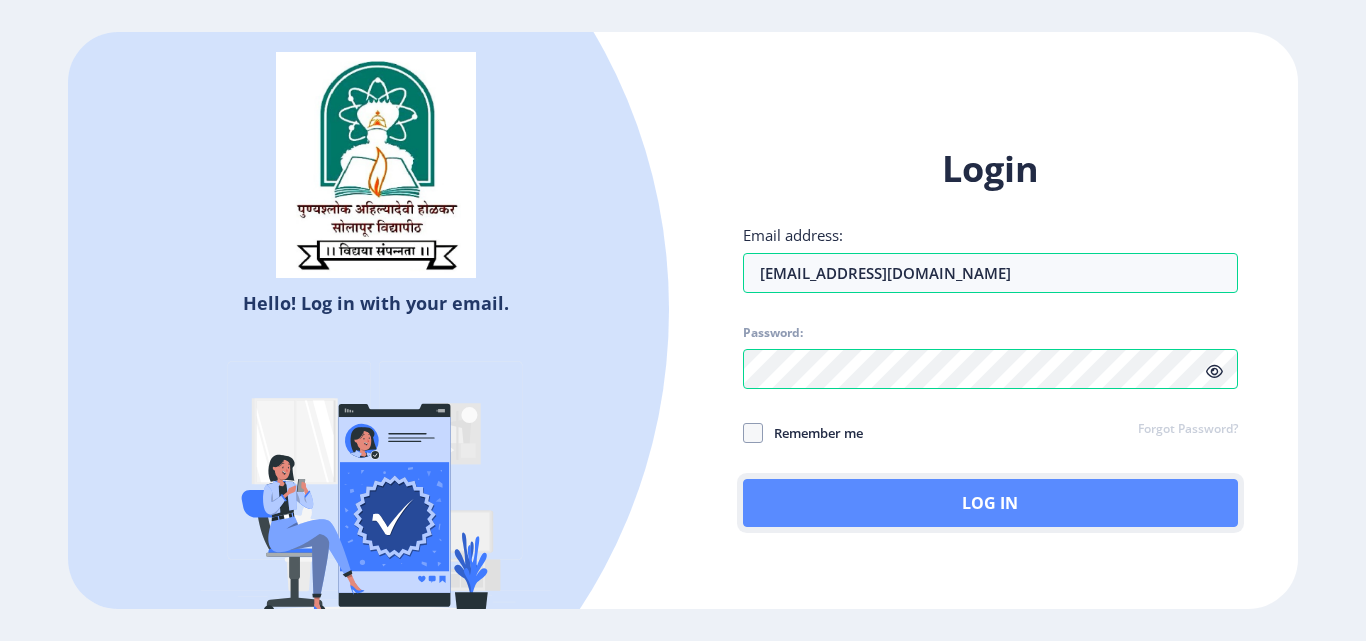 click on "Log In" 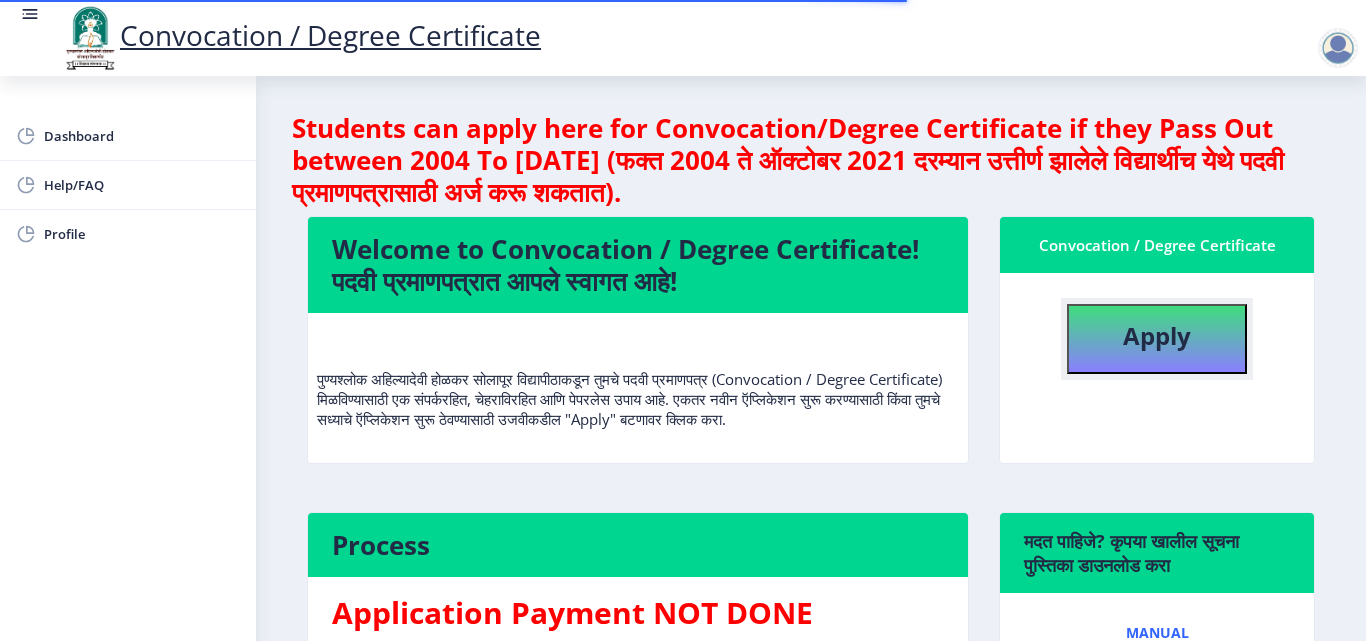 click on "Apply" 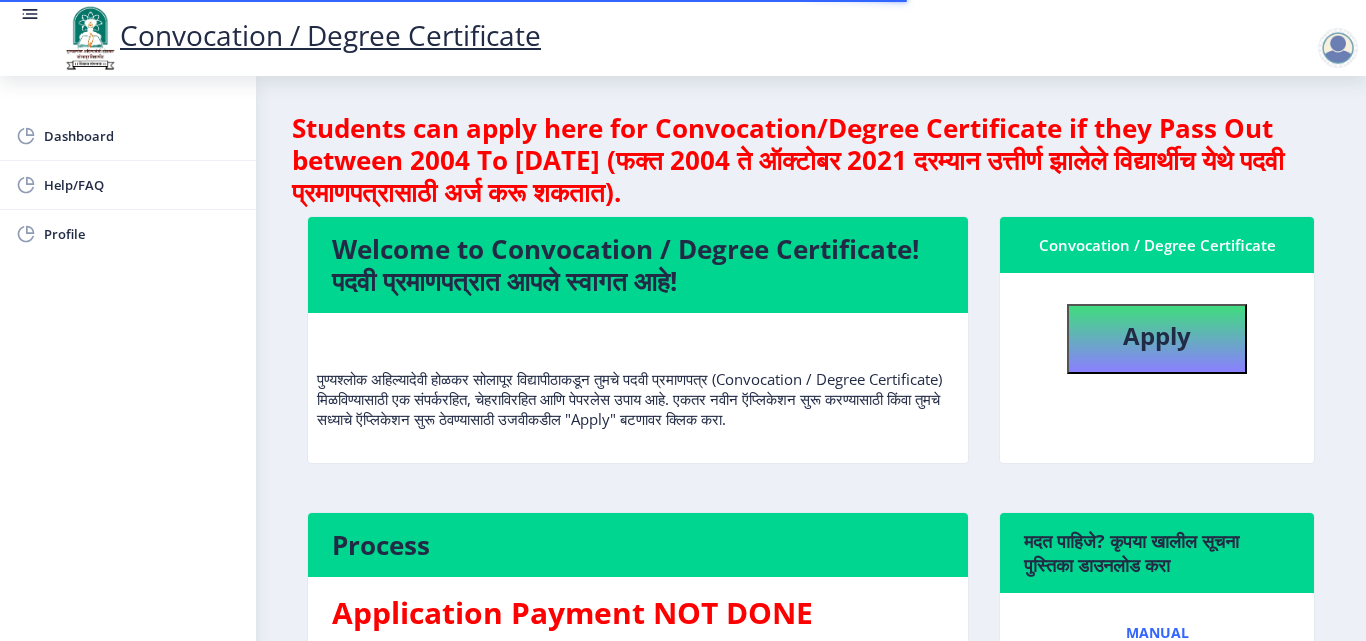 select 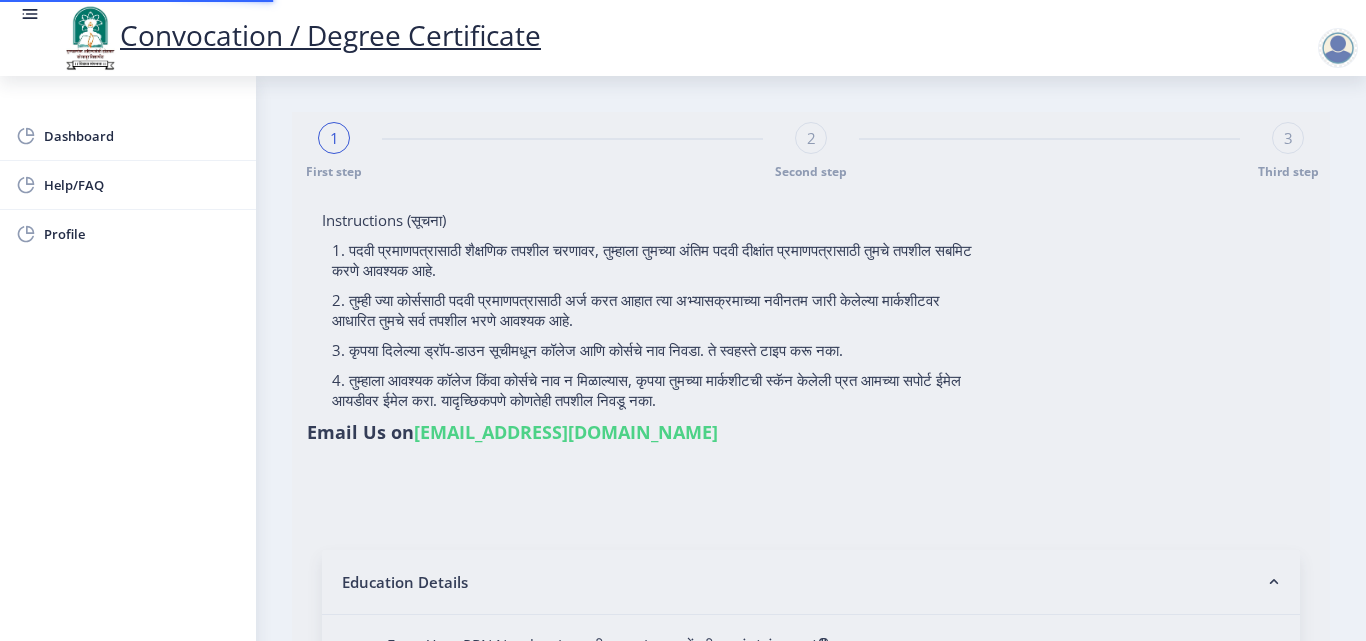 type on "[PERSON_NAME] [PERSON_NAME]" 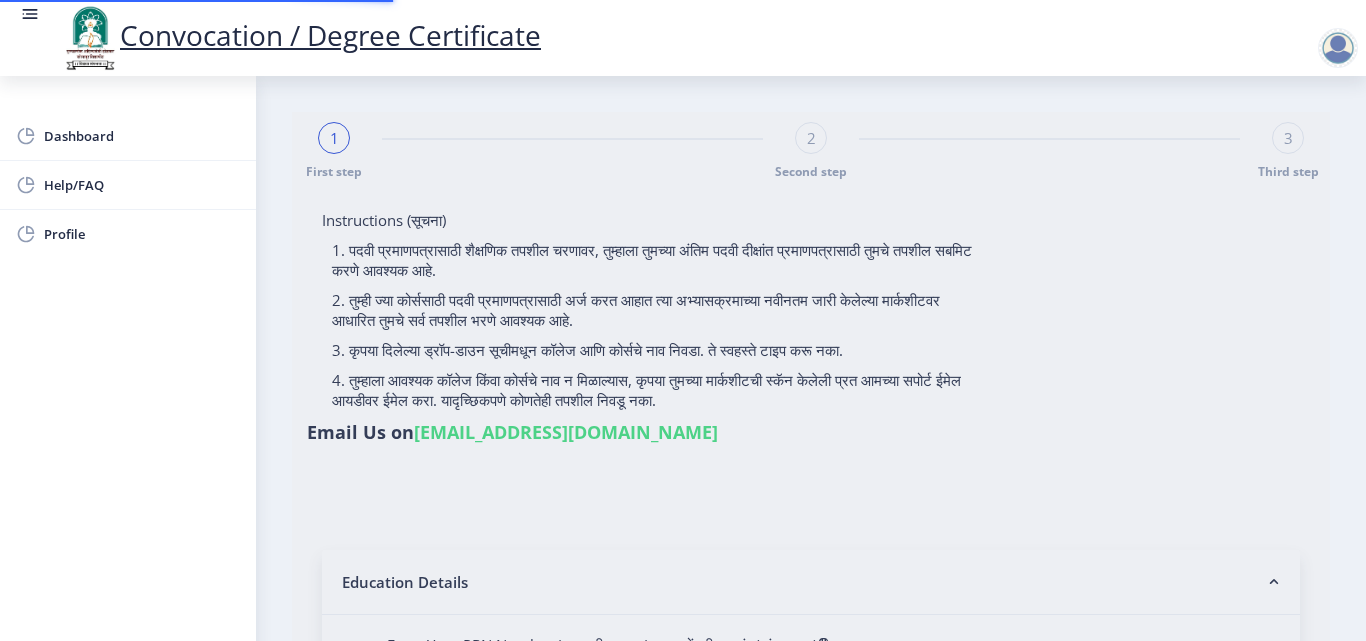 type on "2012032500126611" 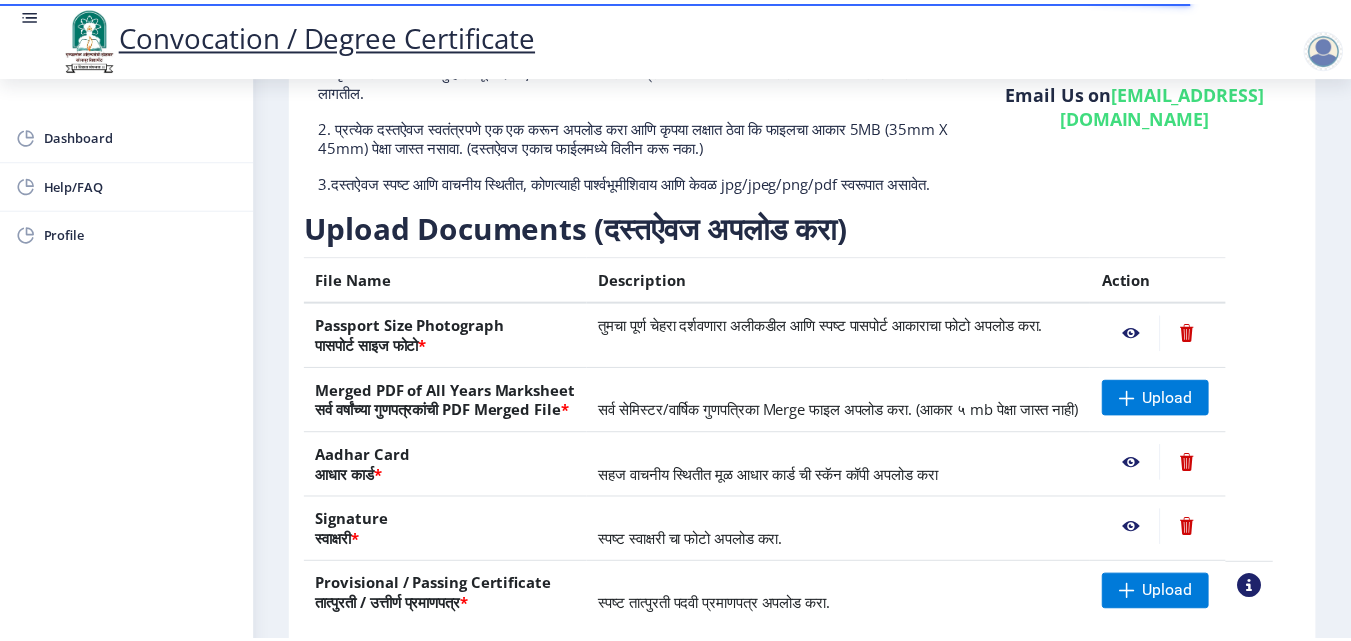 scroll, scrollTop: 200, scrollLeft: 0, axis: vertical 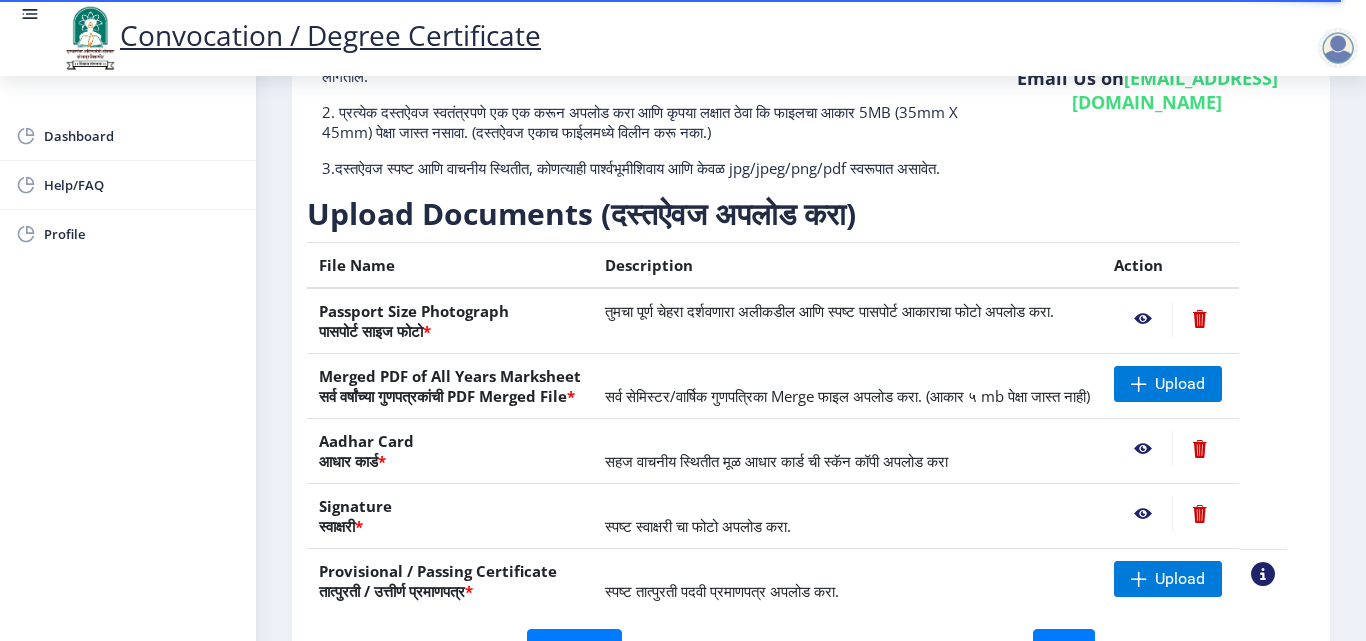click 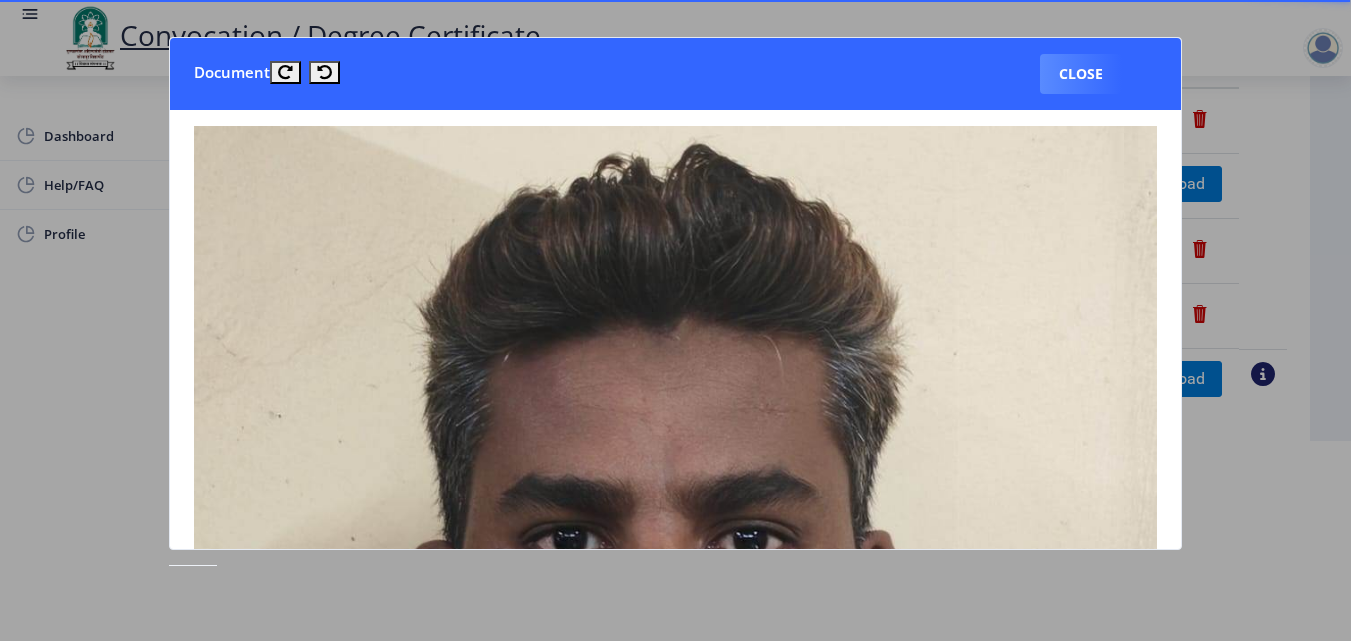 click 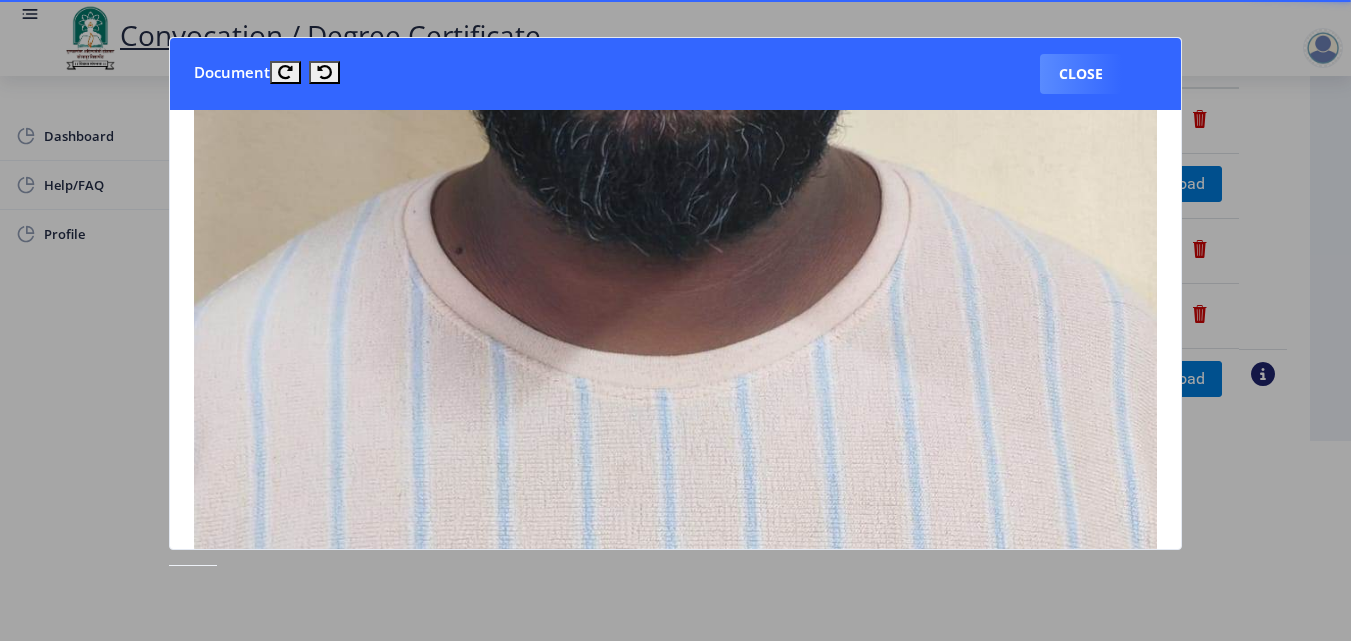 scroll, scrollTop: 700, scrollLeft: 0, axis: vertical 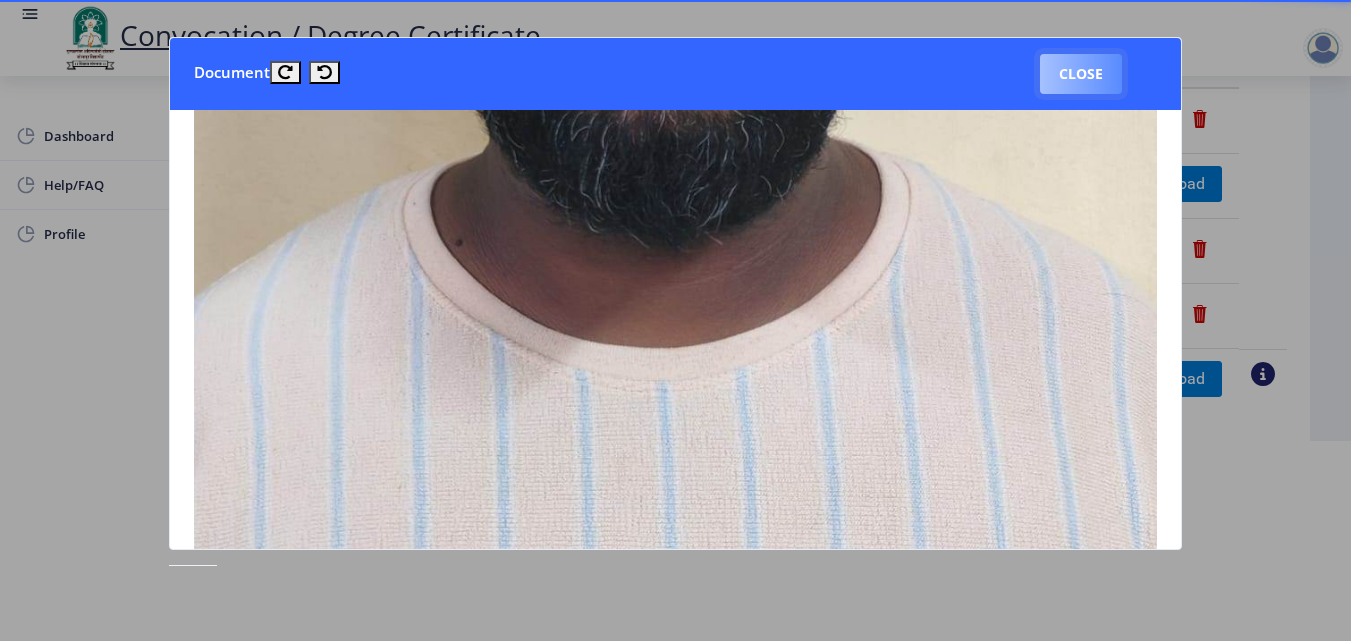 click on "Close" at bounding box center [1081, 74] 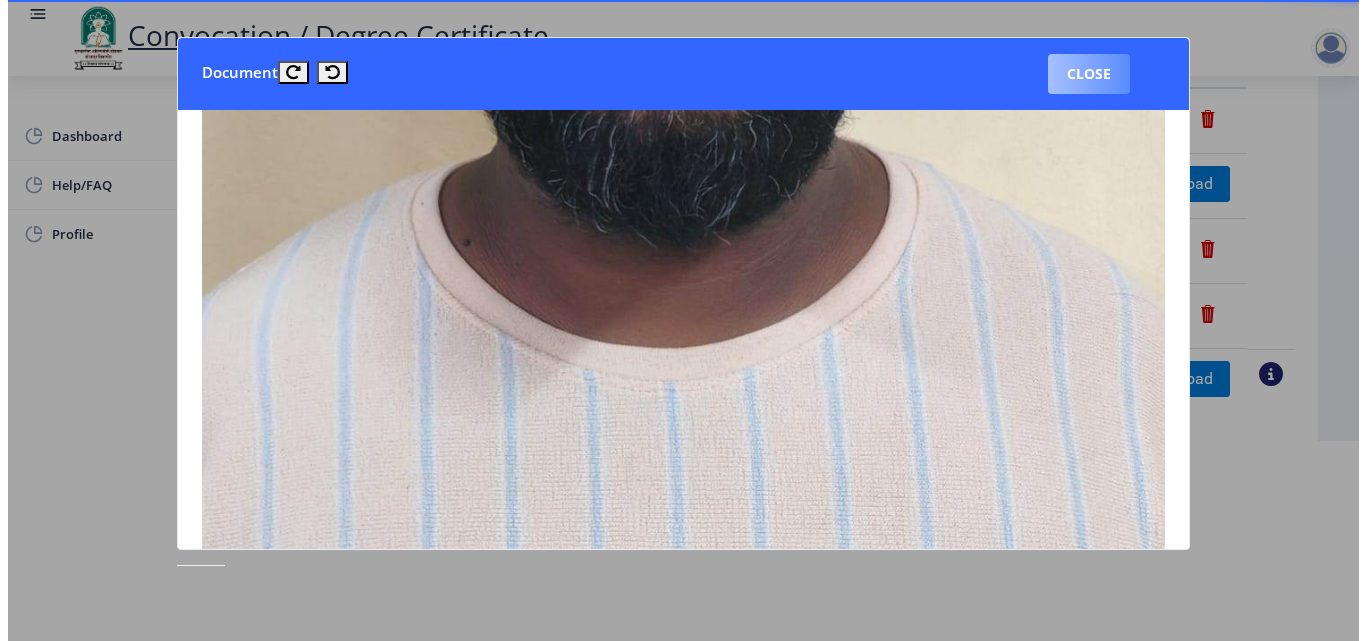 scroll, scrollTop: 173, scrollLeft: 0, axis: vertical 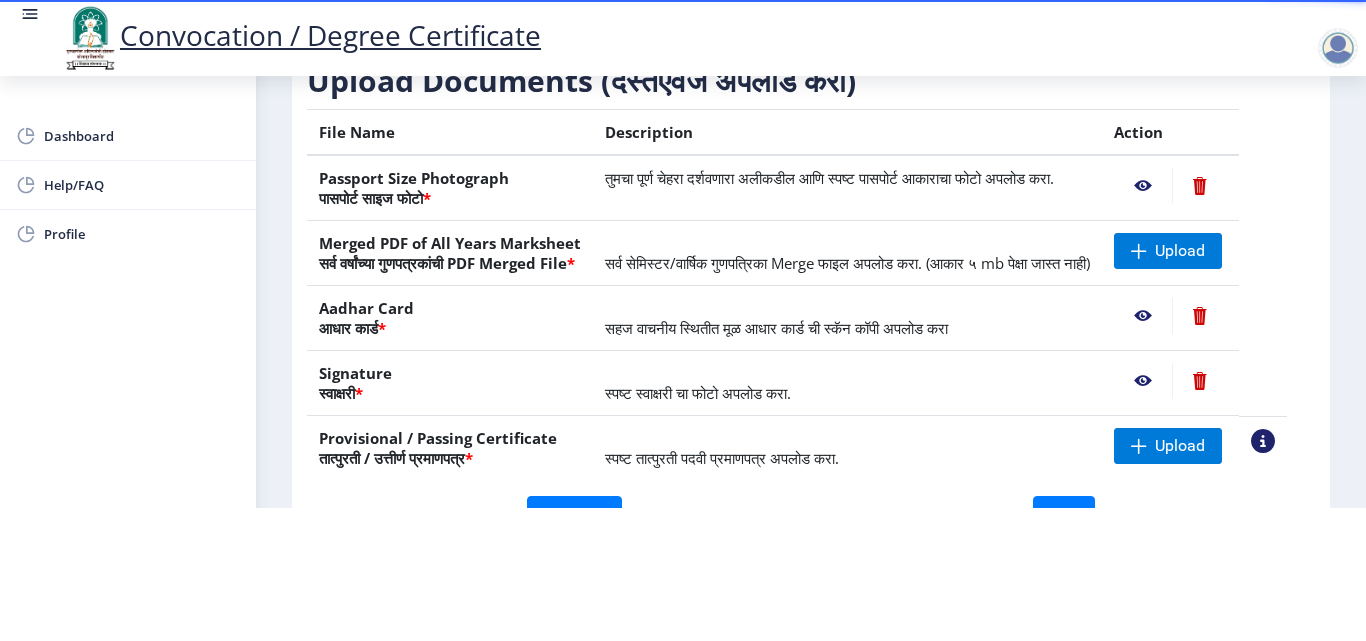 click 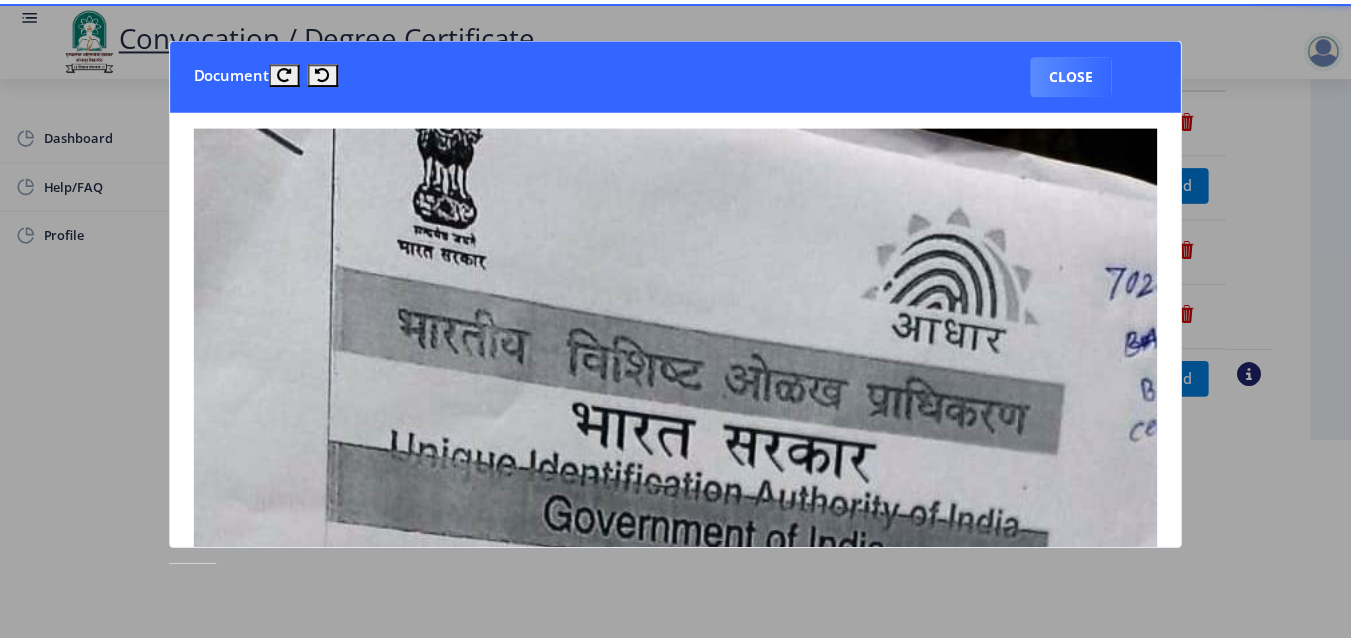 scroll, scrollTop: 0, scrollLeft: 0, axis: both 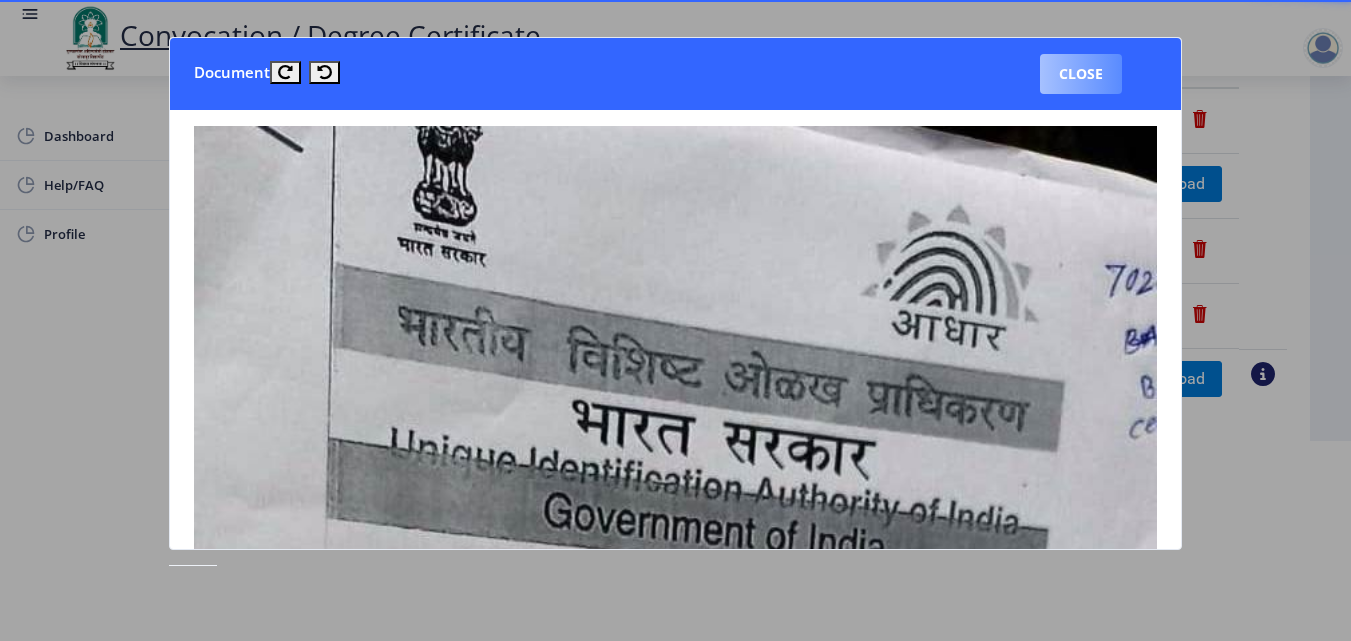 click on "Close" at bounding box center (1081, 74) 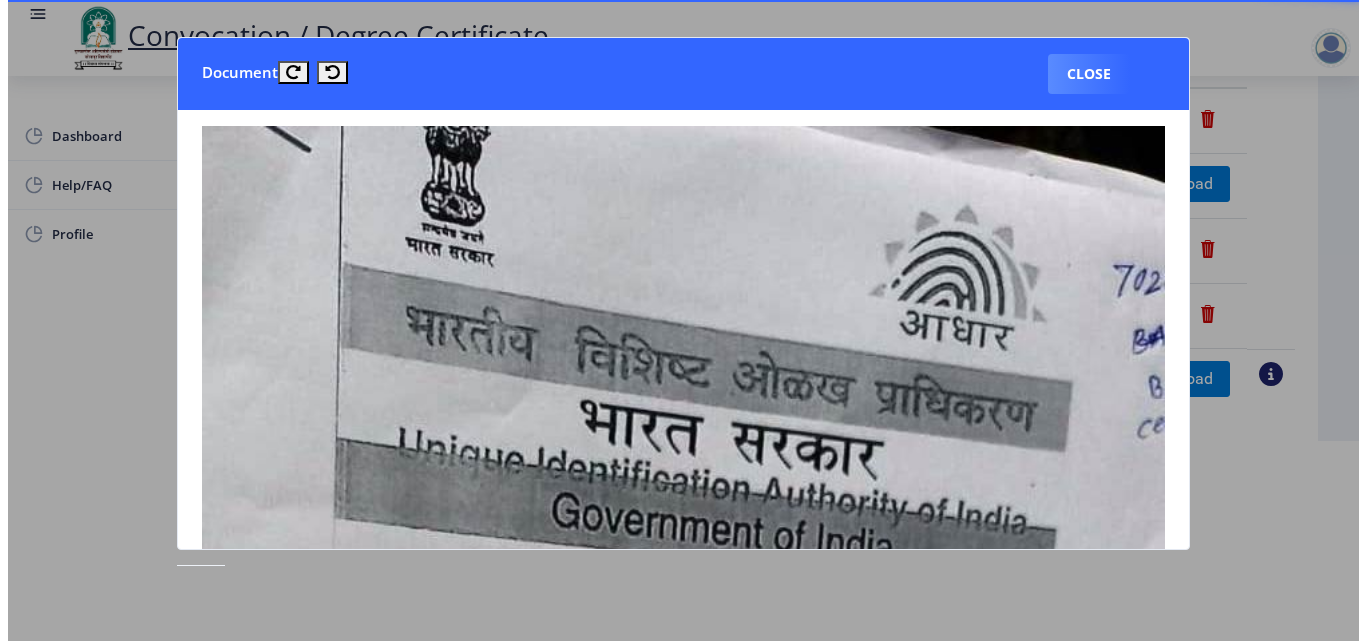 scroll, scrollTop: 173, scrollLeft: 0, axis: vertical 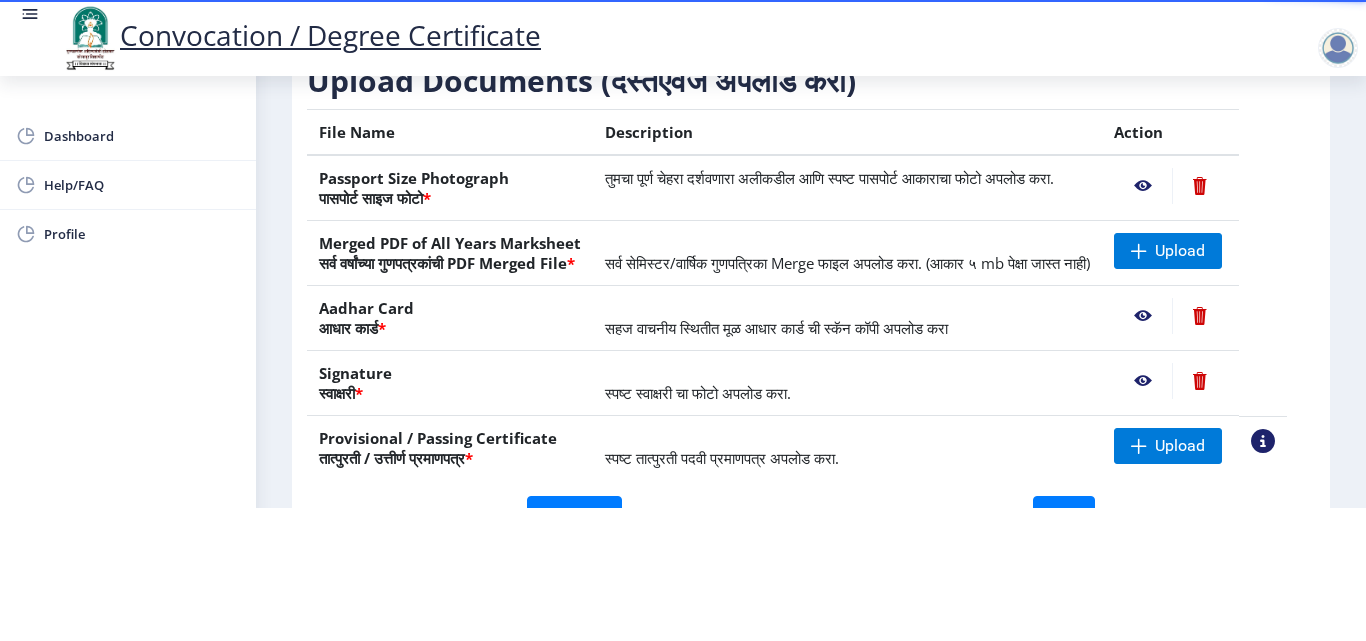 click 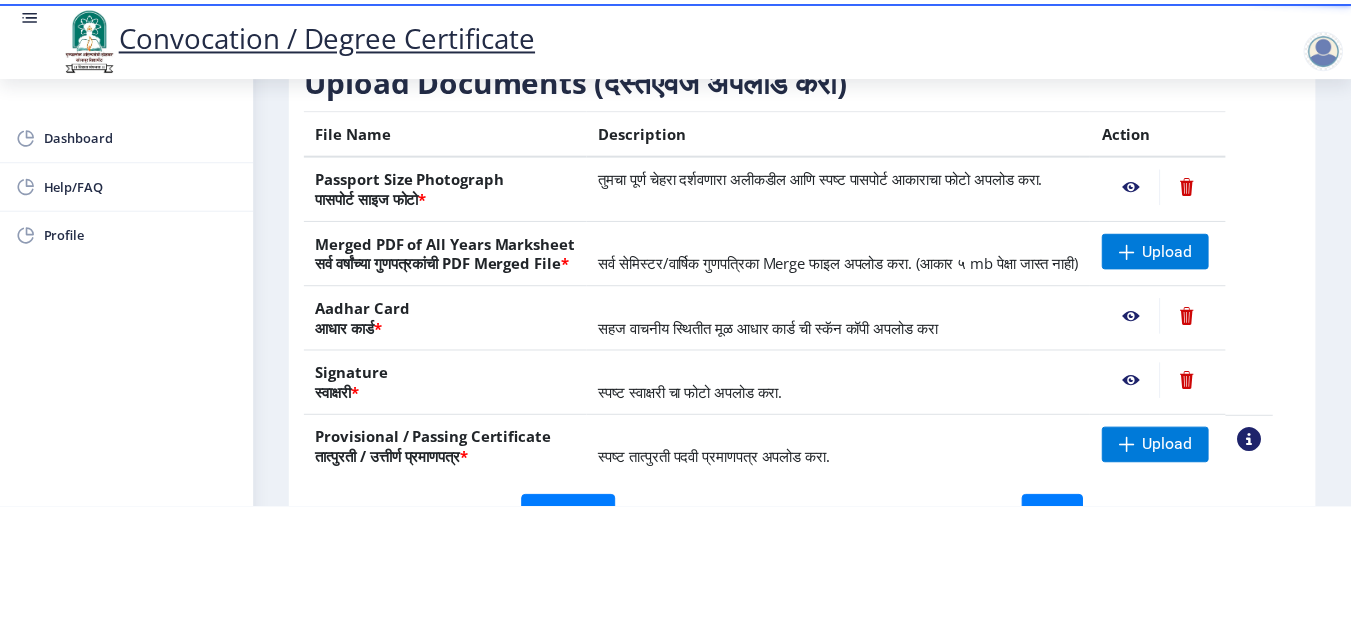 scroll, scrollTop: 0, scrollLeft: 0, axis: both 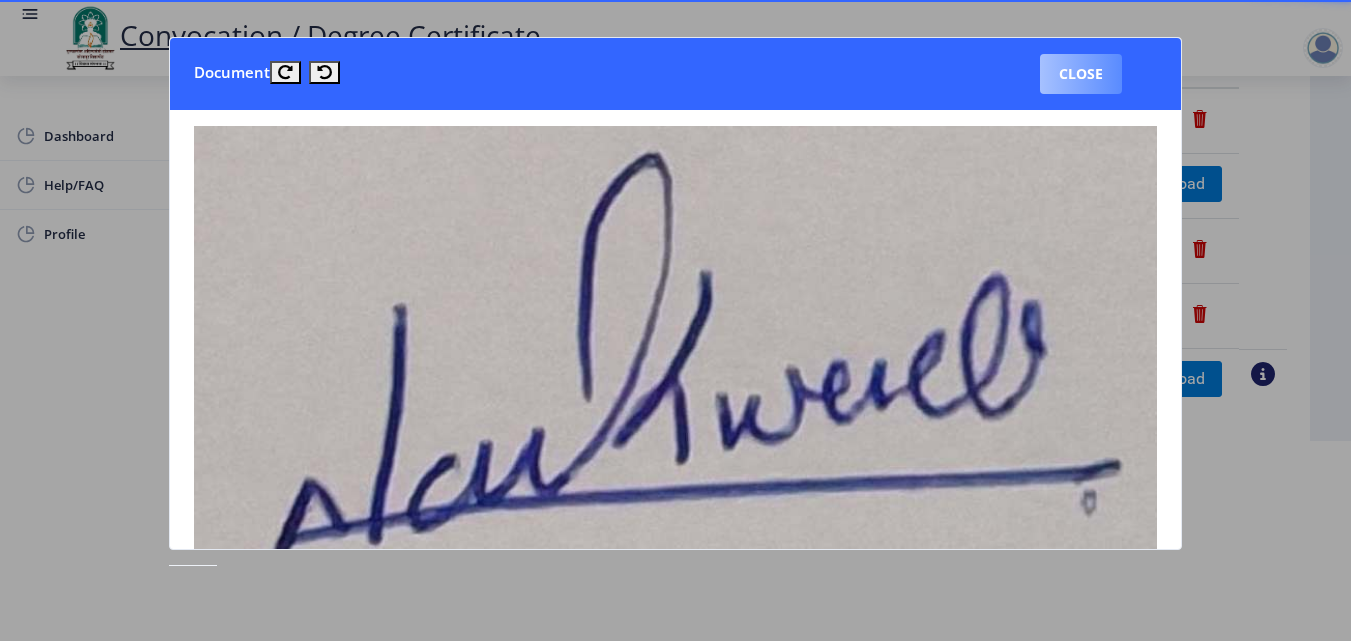 click on "Close" at bounding box center (1081, 74) 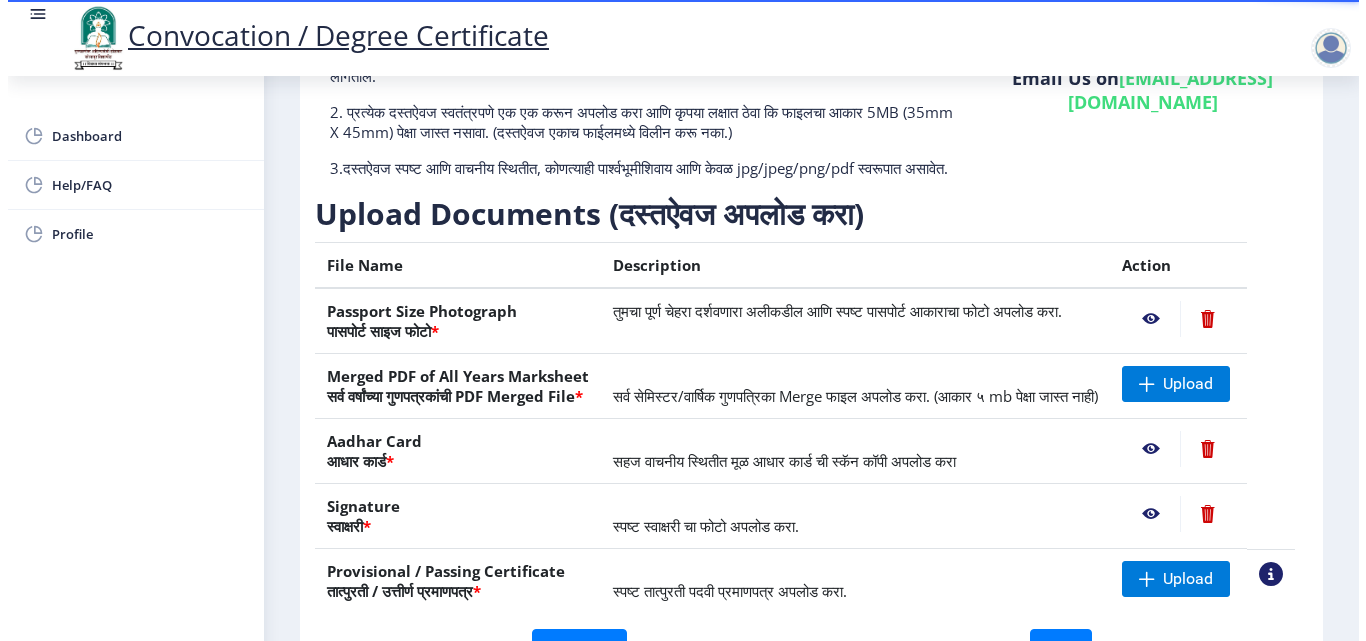scroll, scrollTop: 173, scrollLeft: 0, axis: vertical 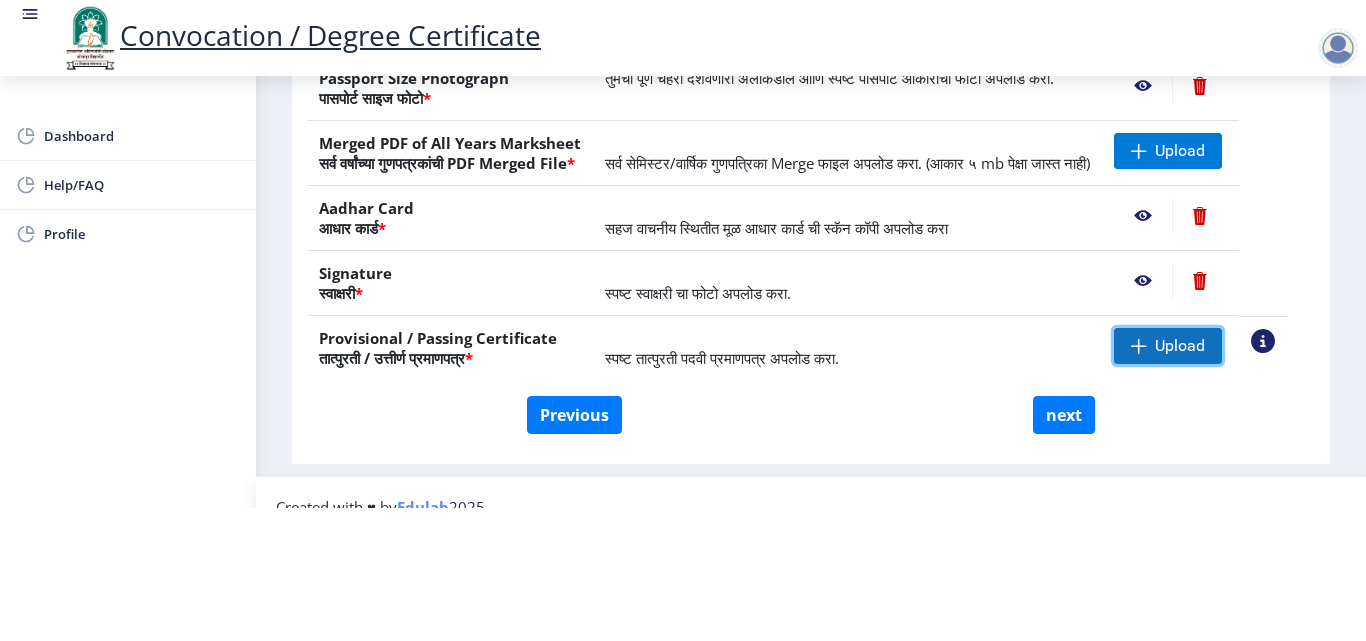click on "Upload" 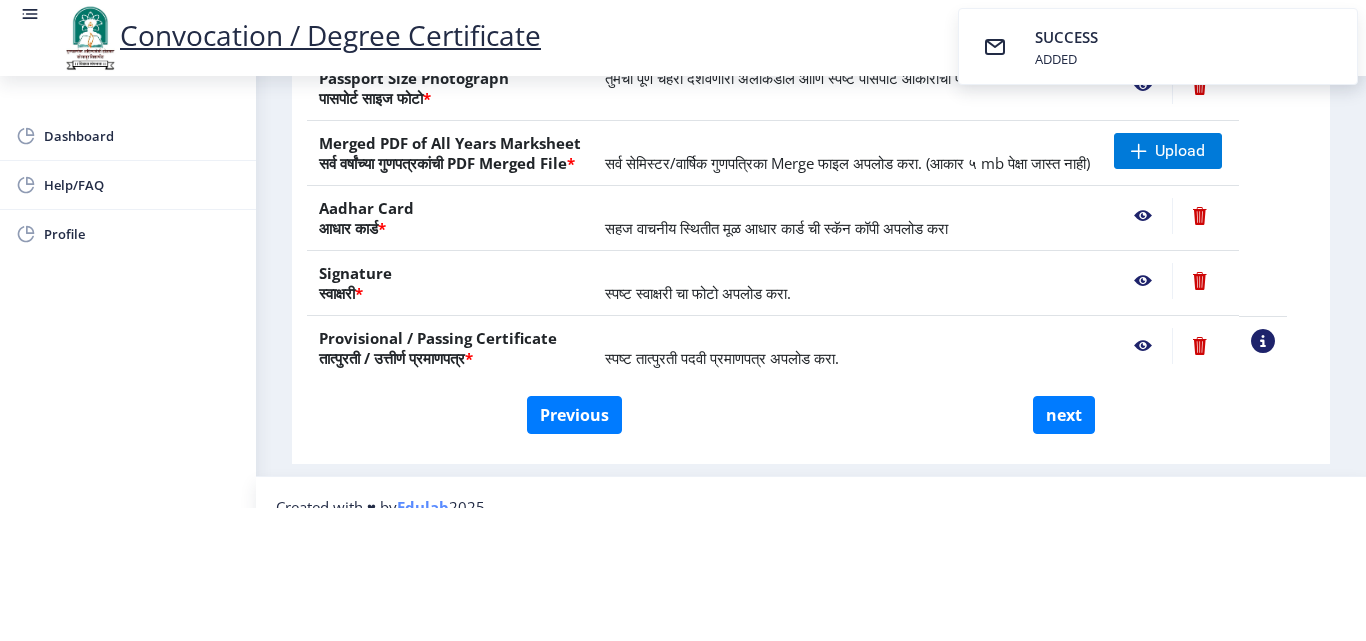 click 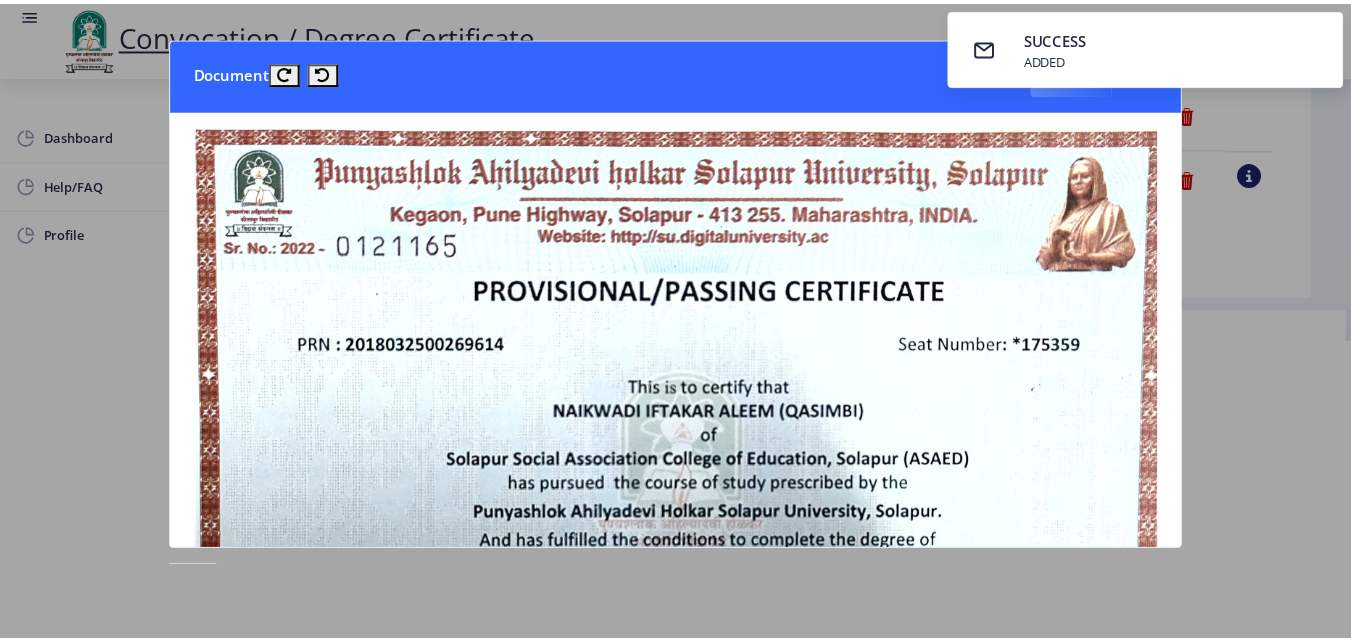 scroll, scrollTop: 0, scrollLeft: 0, axis: both 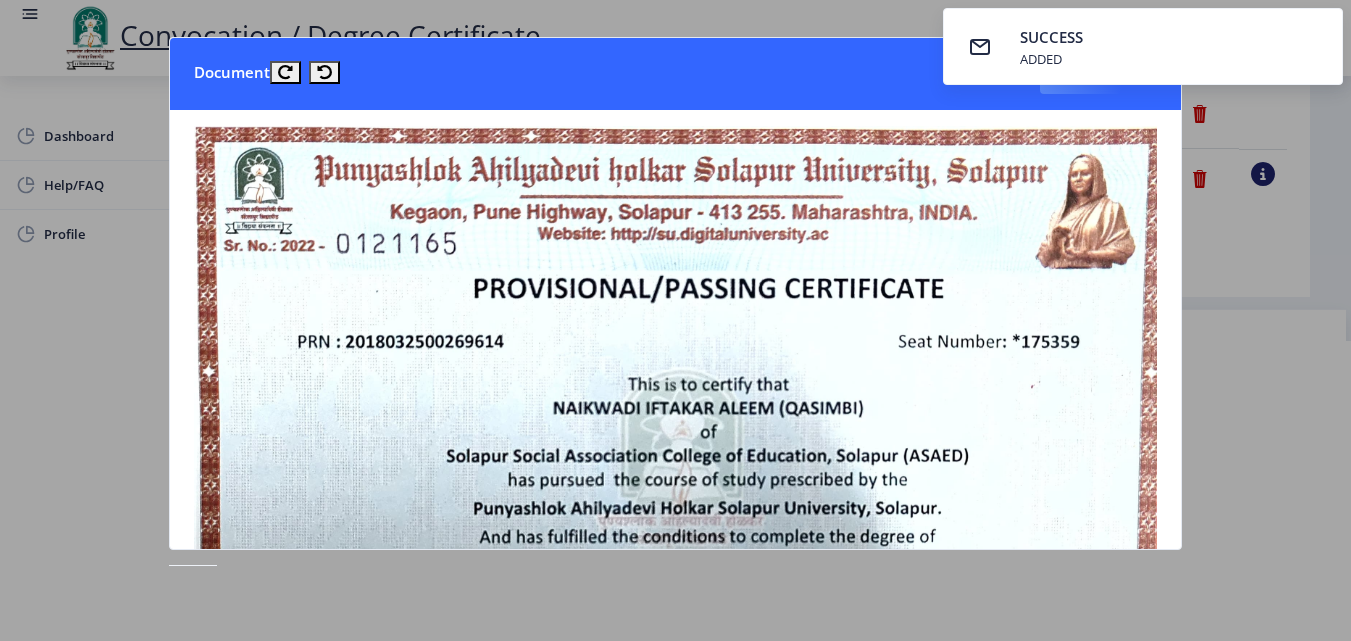 click on "SUCCESS  ADDED" at bounding box center (1143, 46) 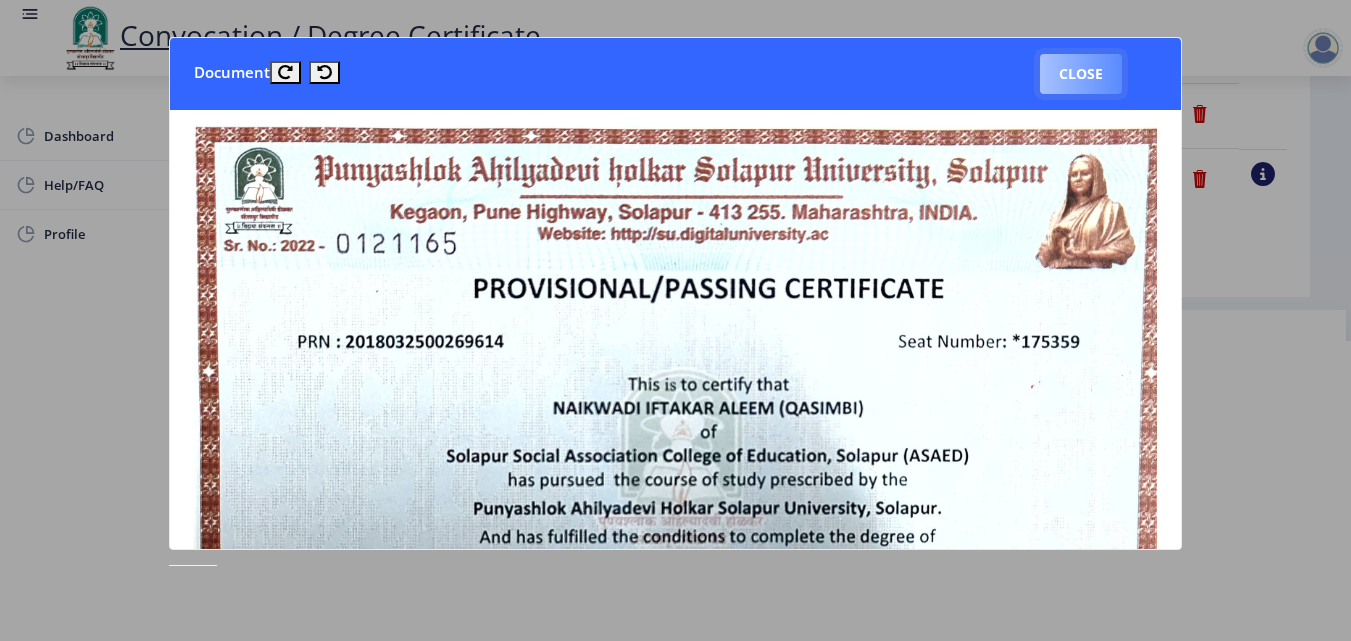 click on "Close" at bounding box center [1081, 74] 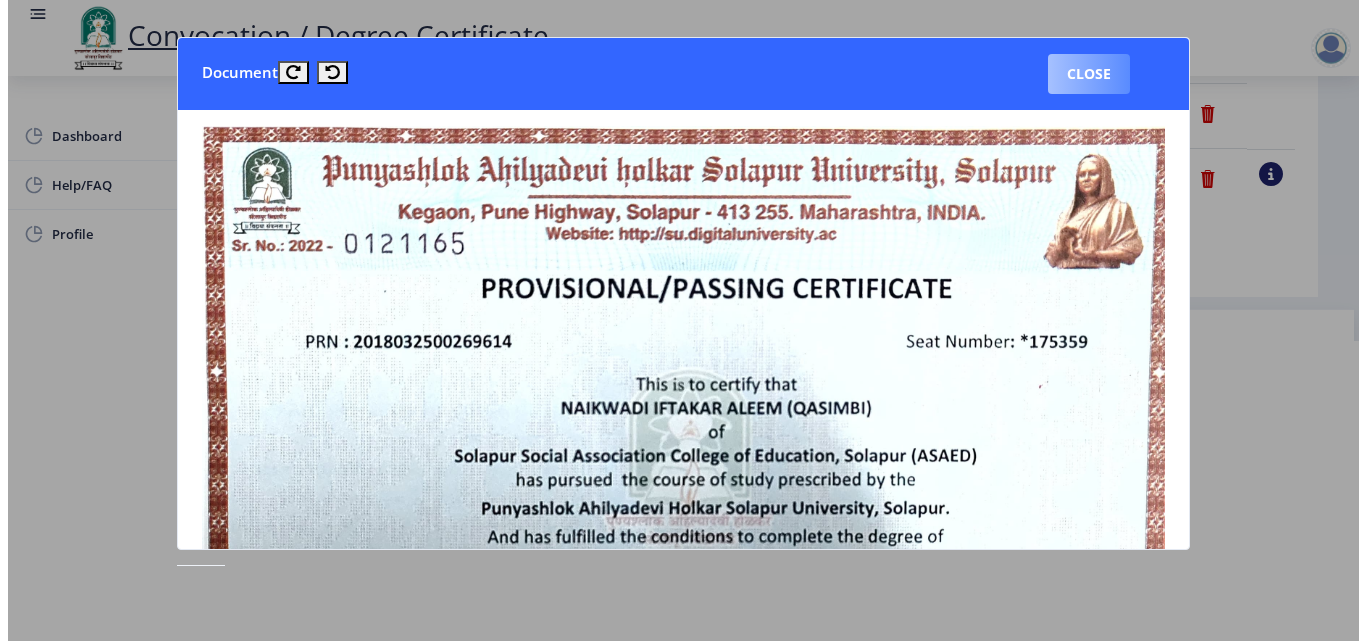 scroll, scrollTop: 173, scrollLeft: 0, axis: vertical 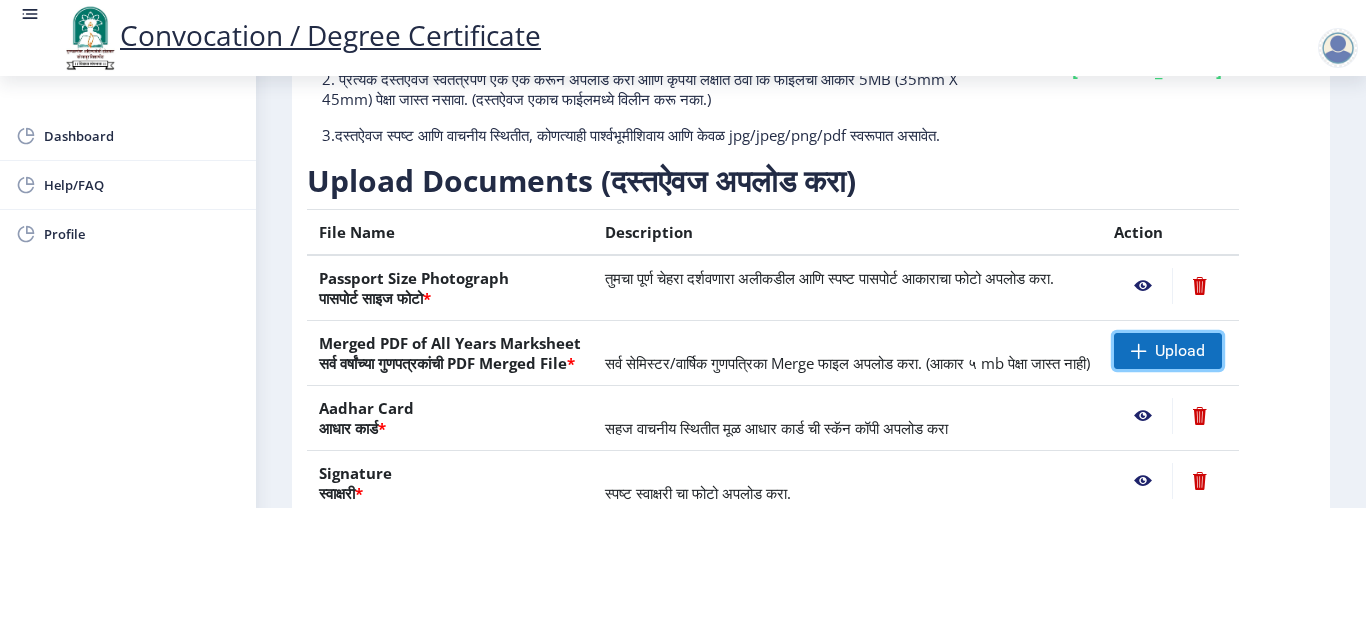 click on "Upload" 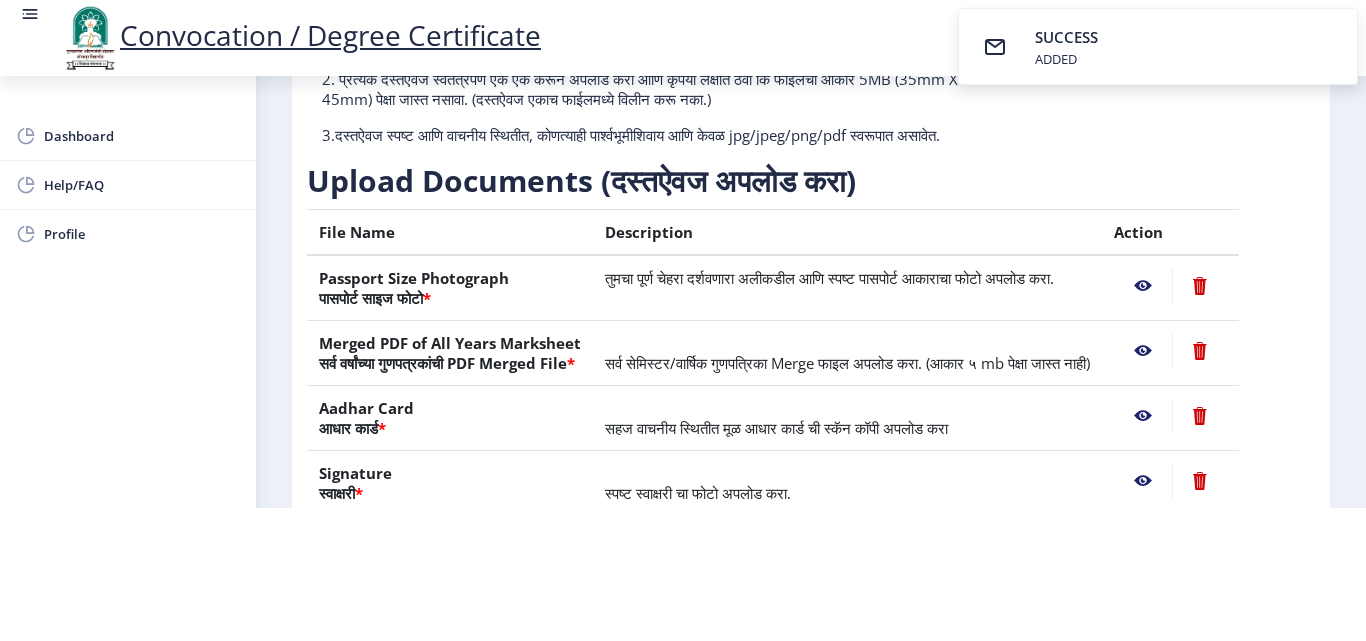 scroll, scrollTop: 0, scrollLeft: 0, axis: both 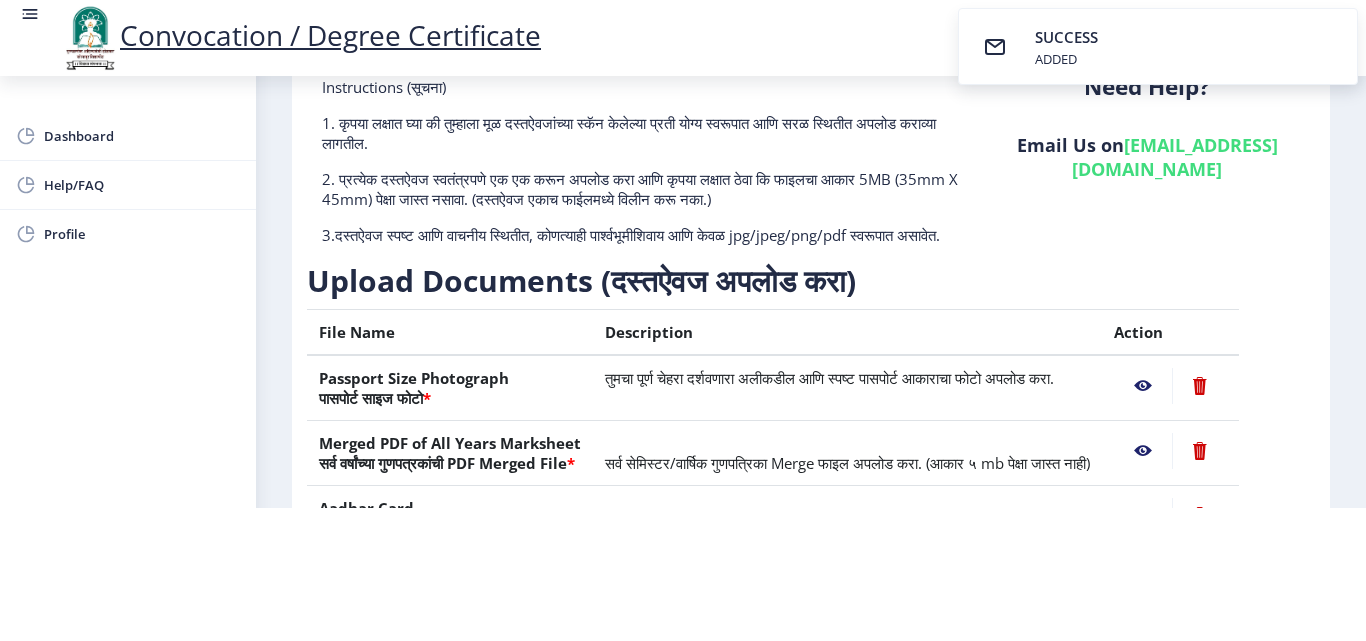 click 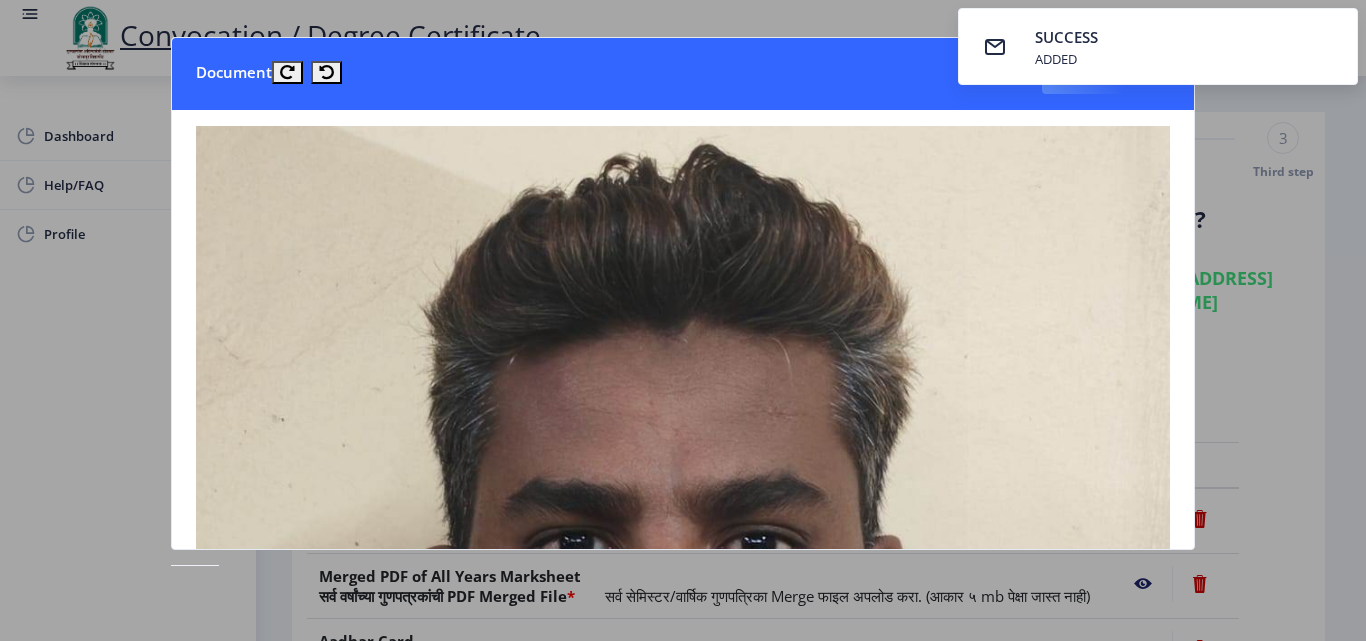 scroll, scrollTop: 0, scrollLeft: 0, axis: both 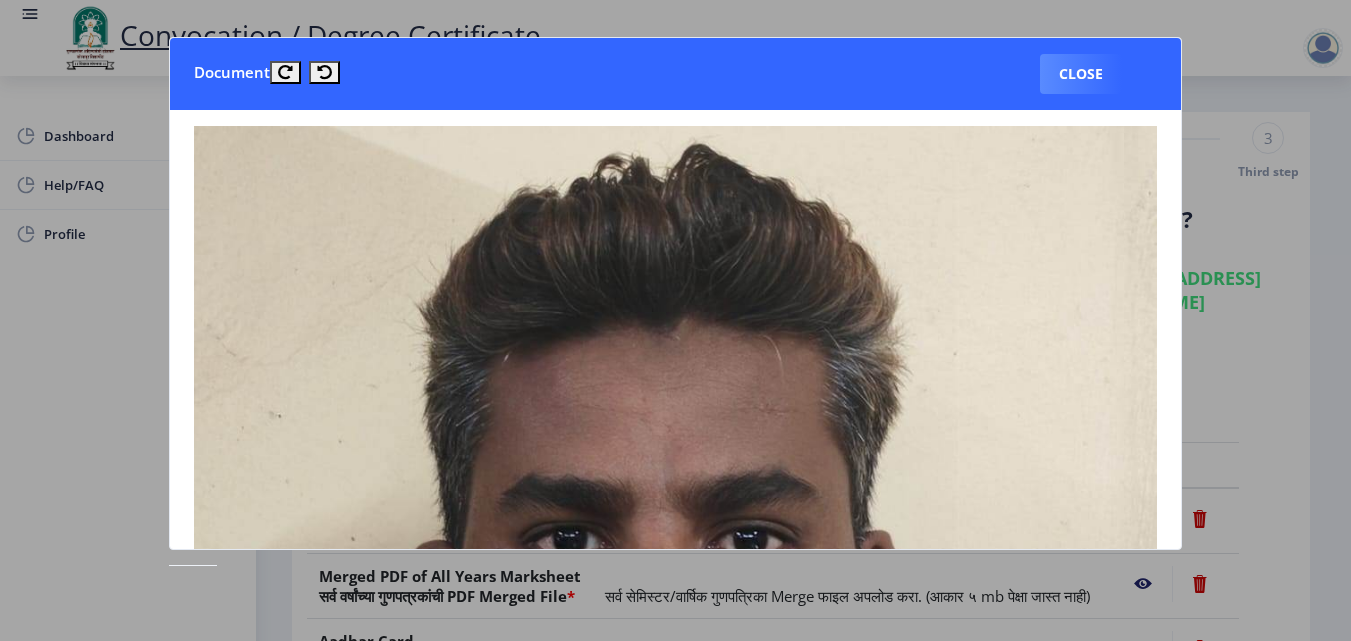 click on "Close" at bounding box center [1081, 74] 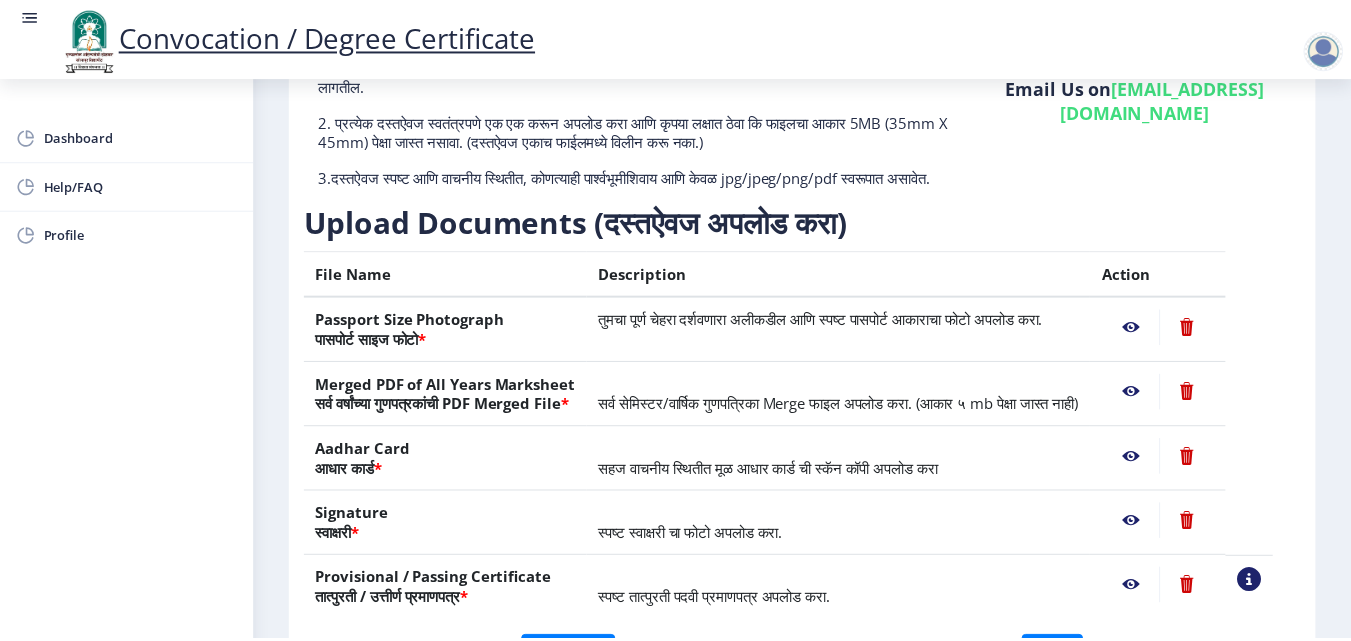 scroll, scrollTop: 200, scrollLeft: 0, axis: vertical 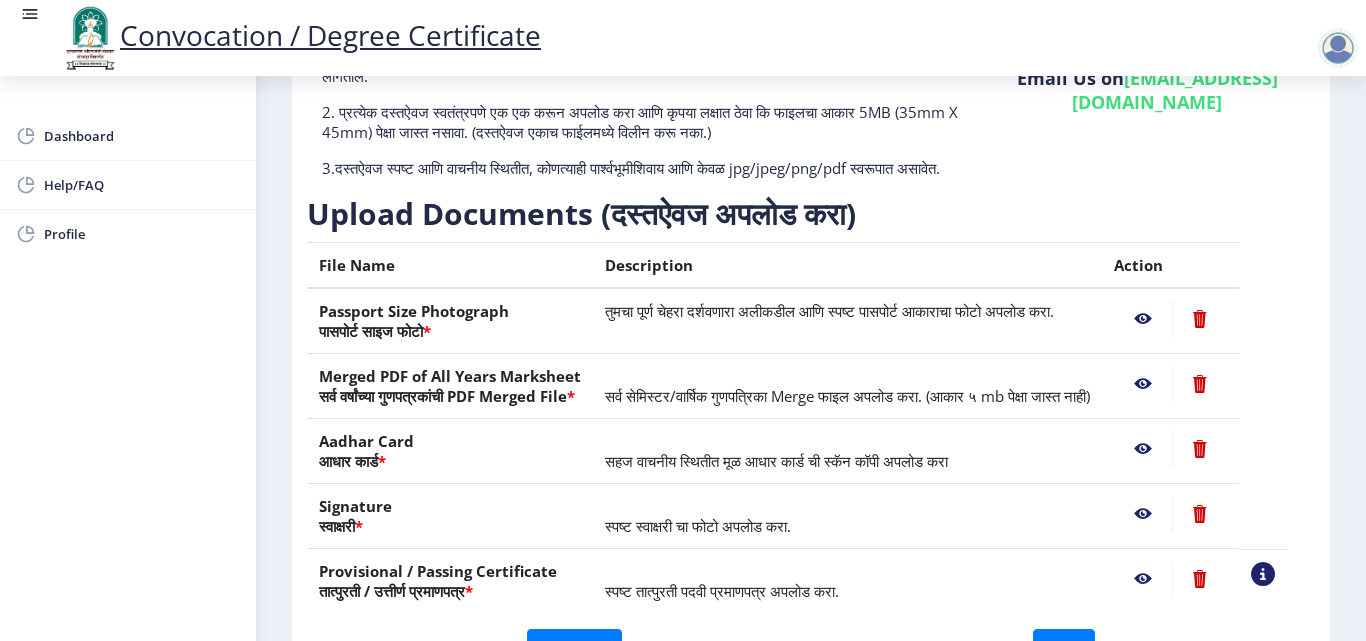 click 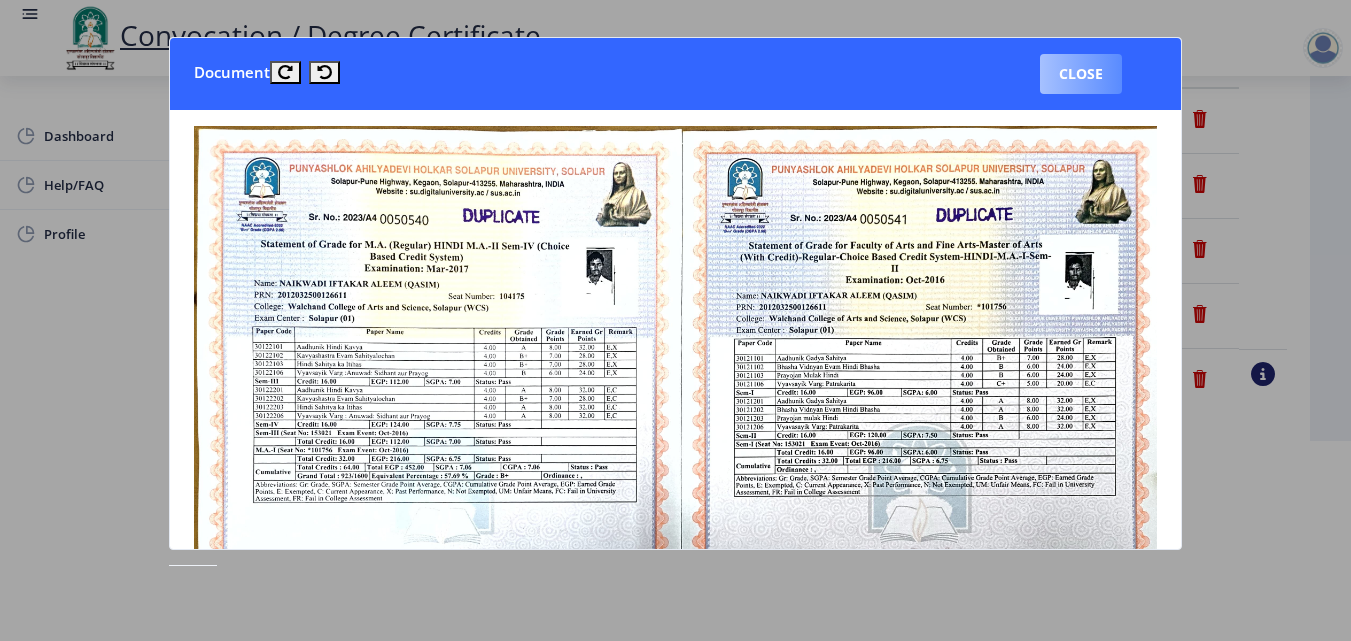 click on "Close" at bounding box center [1081, 74] 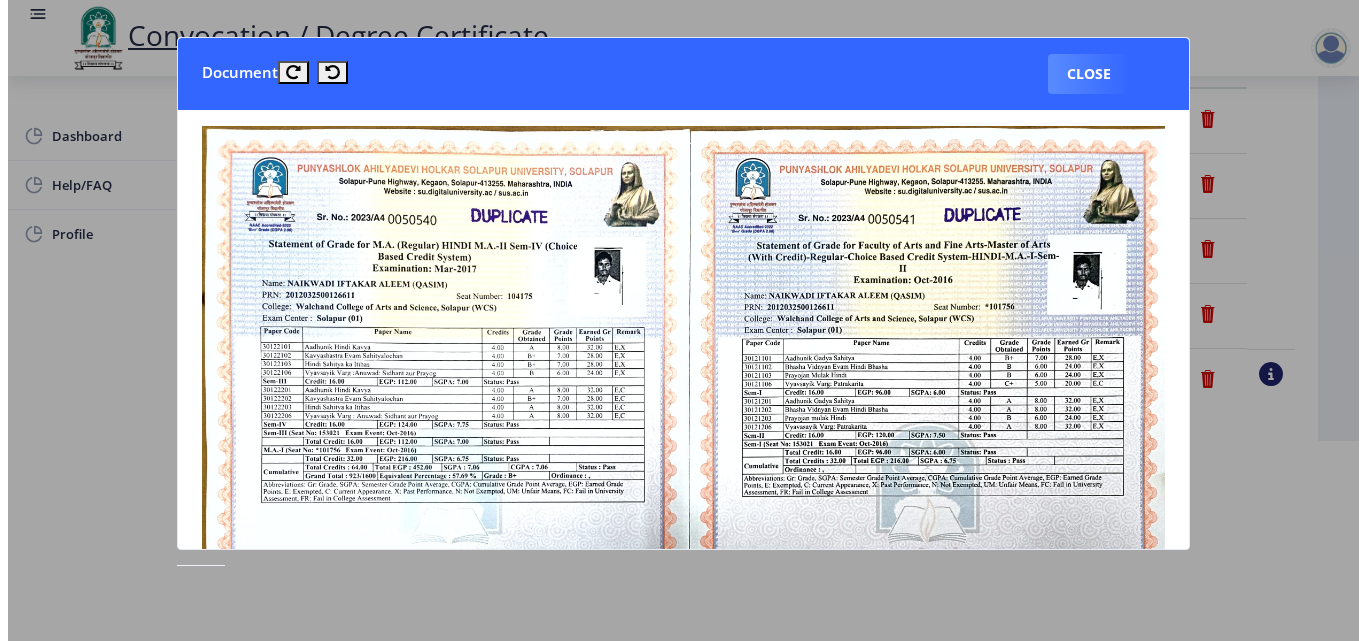 scroll, scrollTop: 173, scrollLeft: 0, axis: vertical 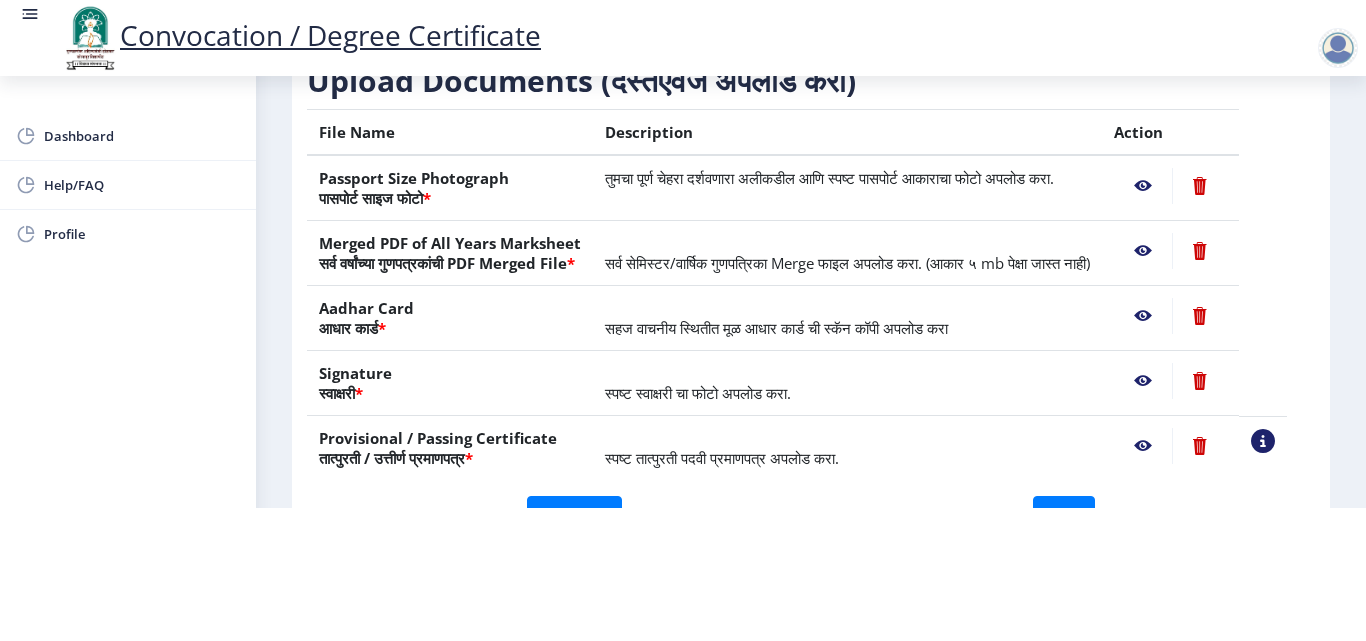 click 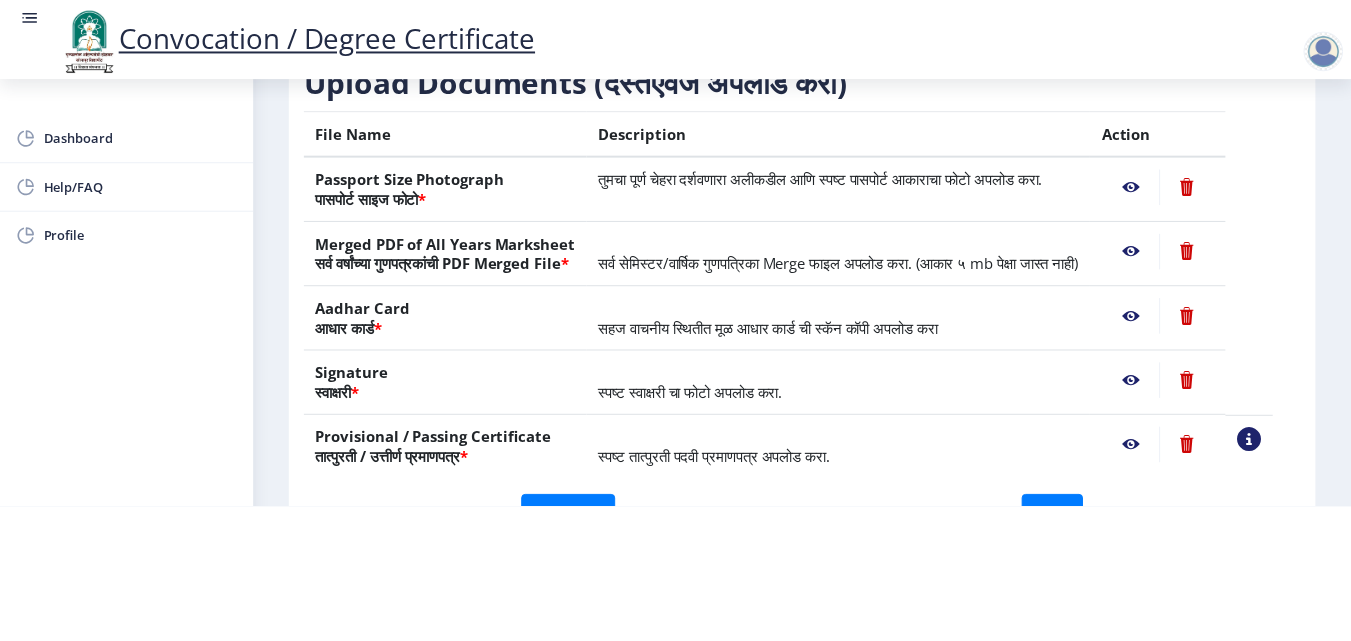 scroll, scrollTop: 0, scrollLeft: 0, axis: both 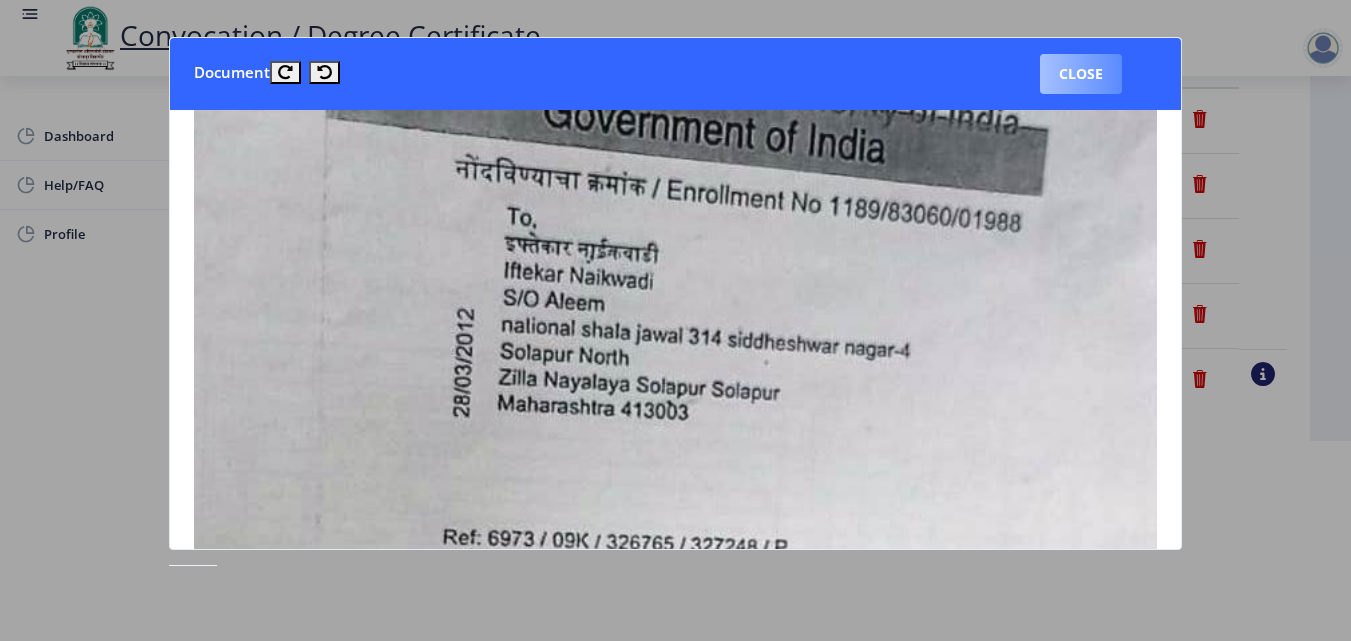 click on "Close" at bounding box center (1081, 74) 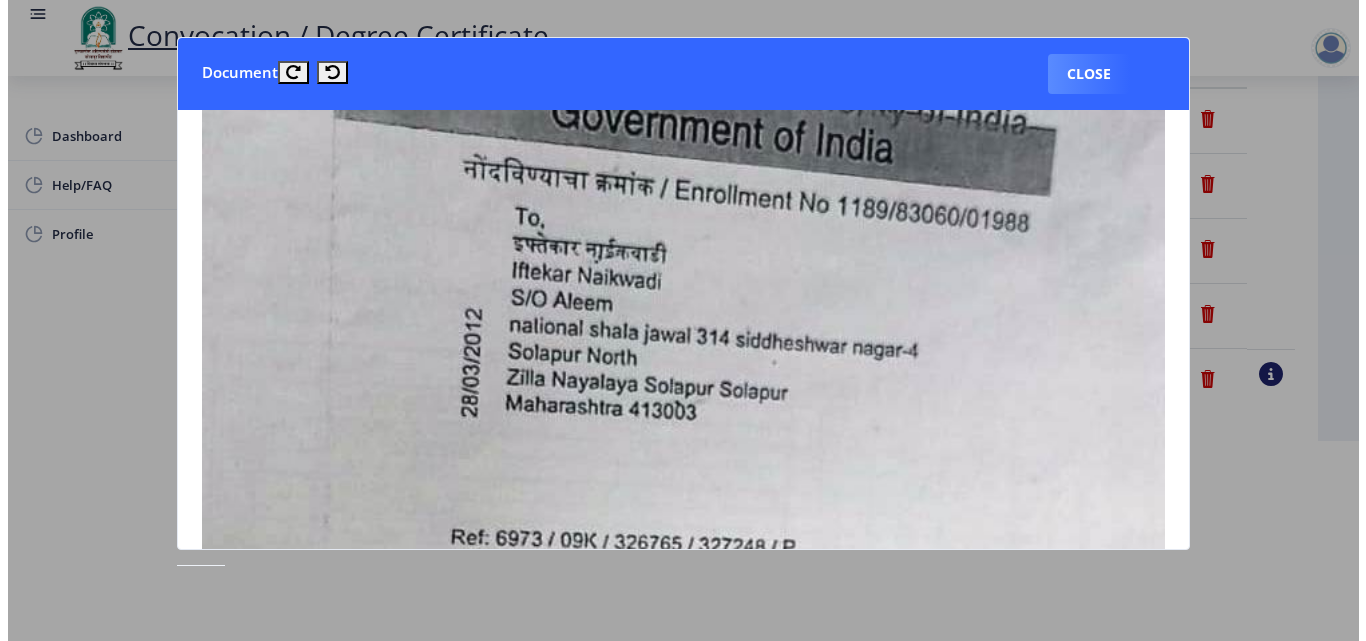 scroll, scrollTop: 173, scrollLeft: 0, axis: vertical 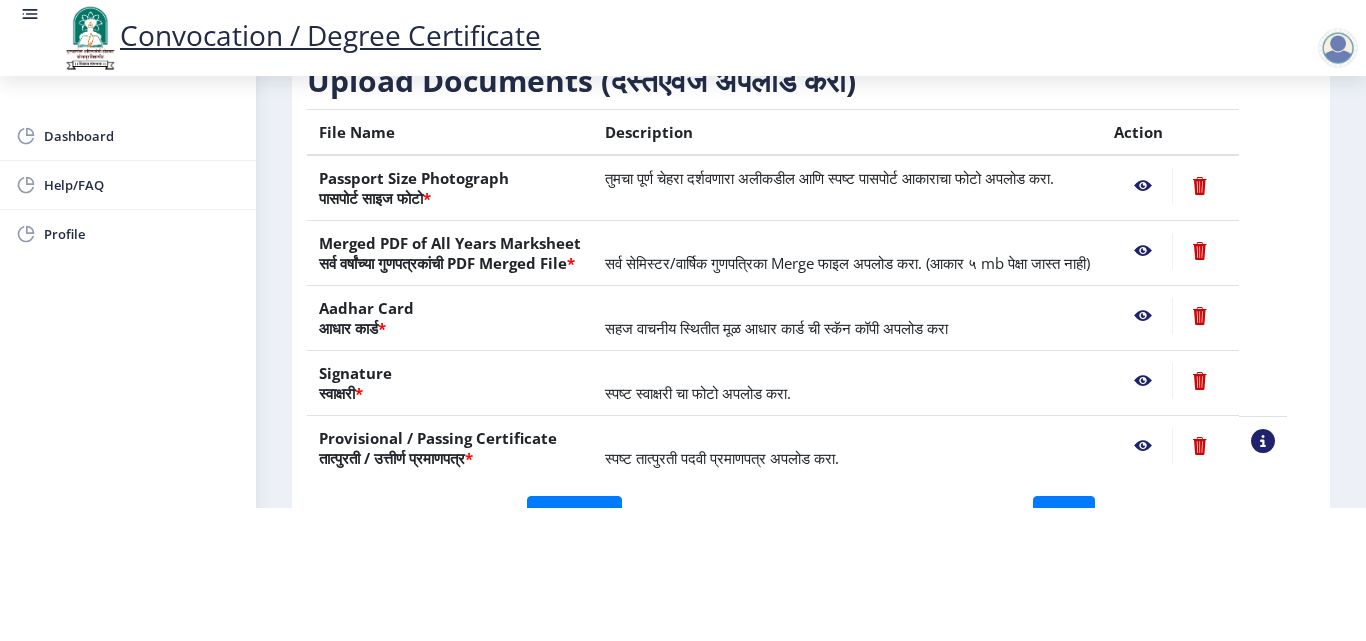 click 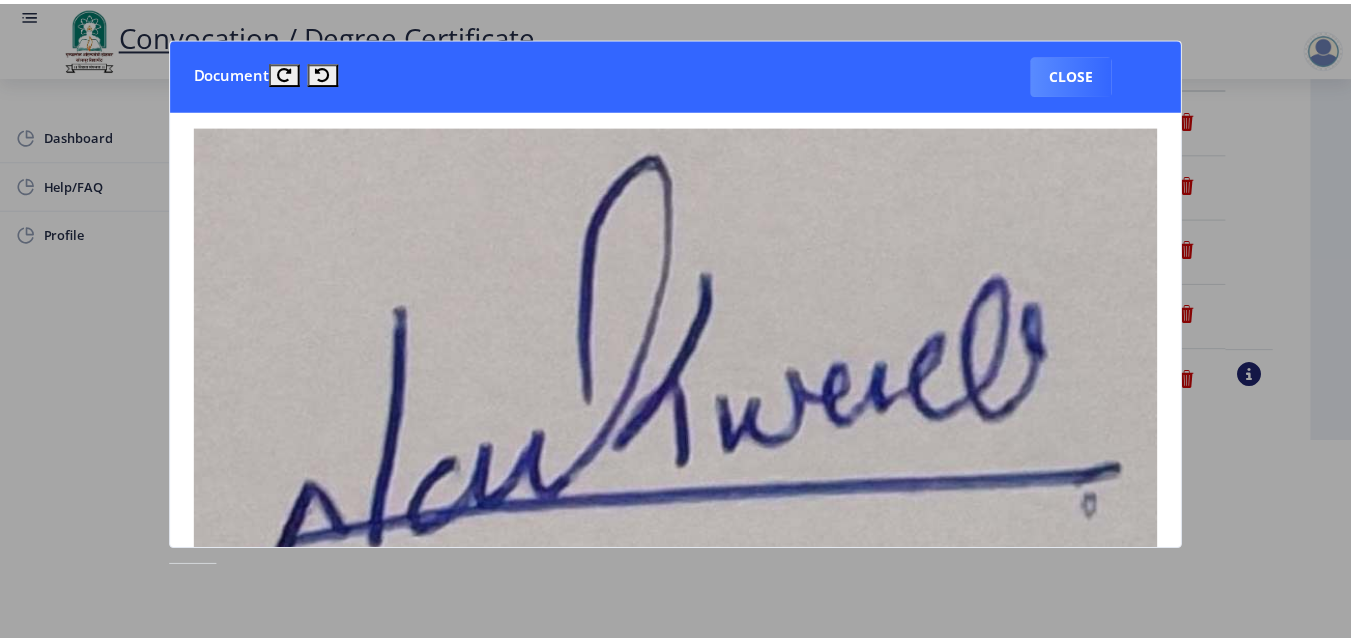 scroll, scrollTop: 0, scrollLeft: 0, axis: both 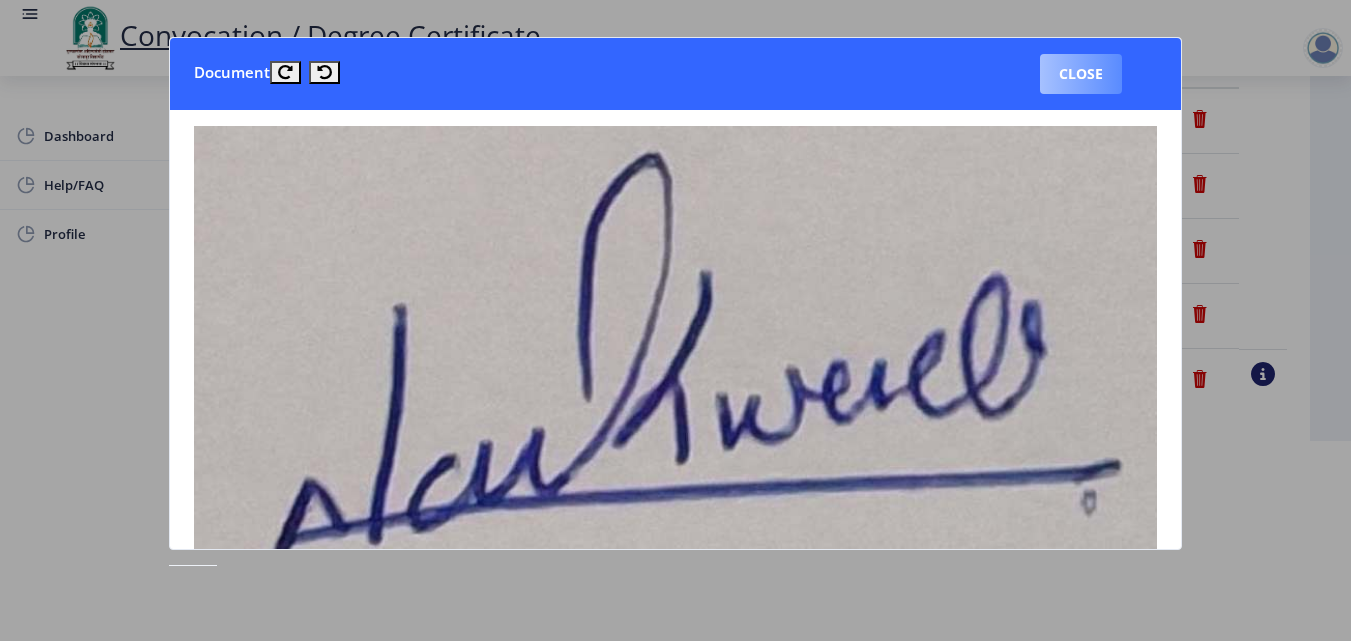 click on "Close" at bounding box center (1081, 74) 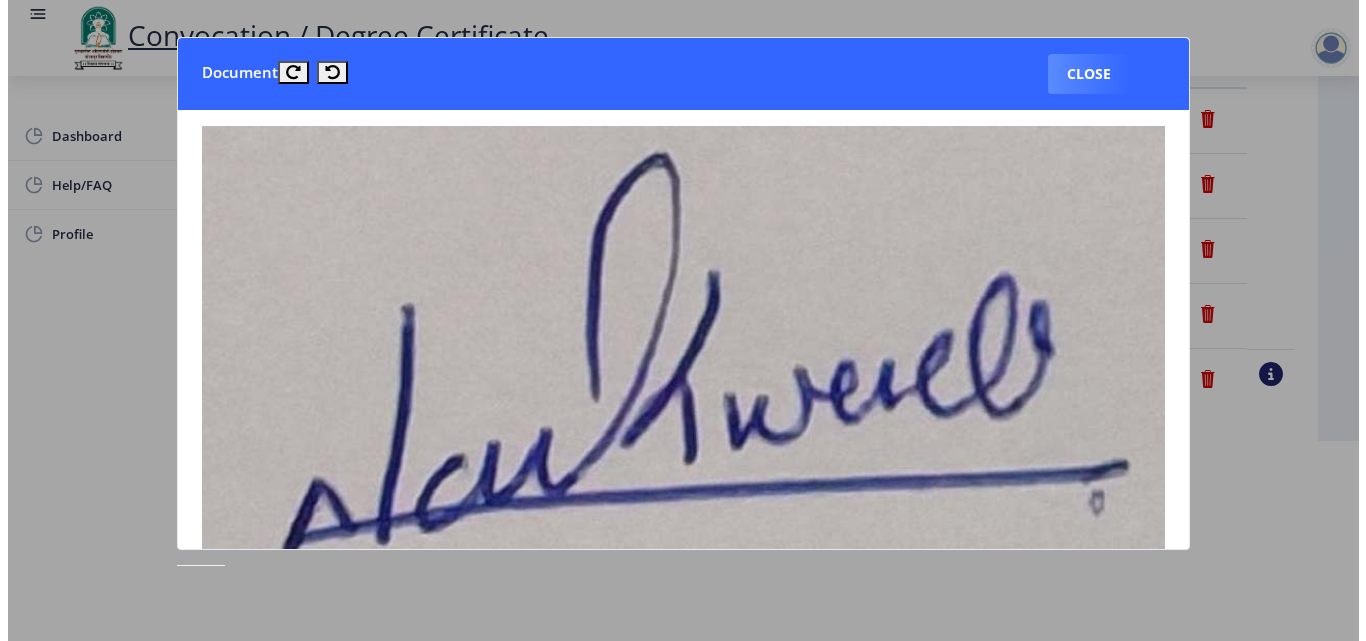 scroll, scrollTop: 173, scrollLeft: 0, axis: vertical 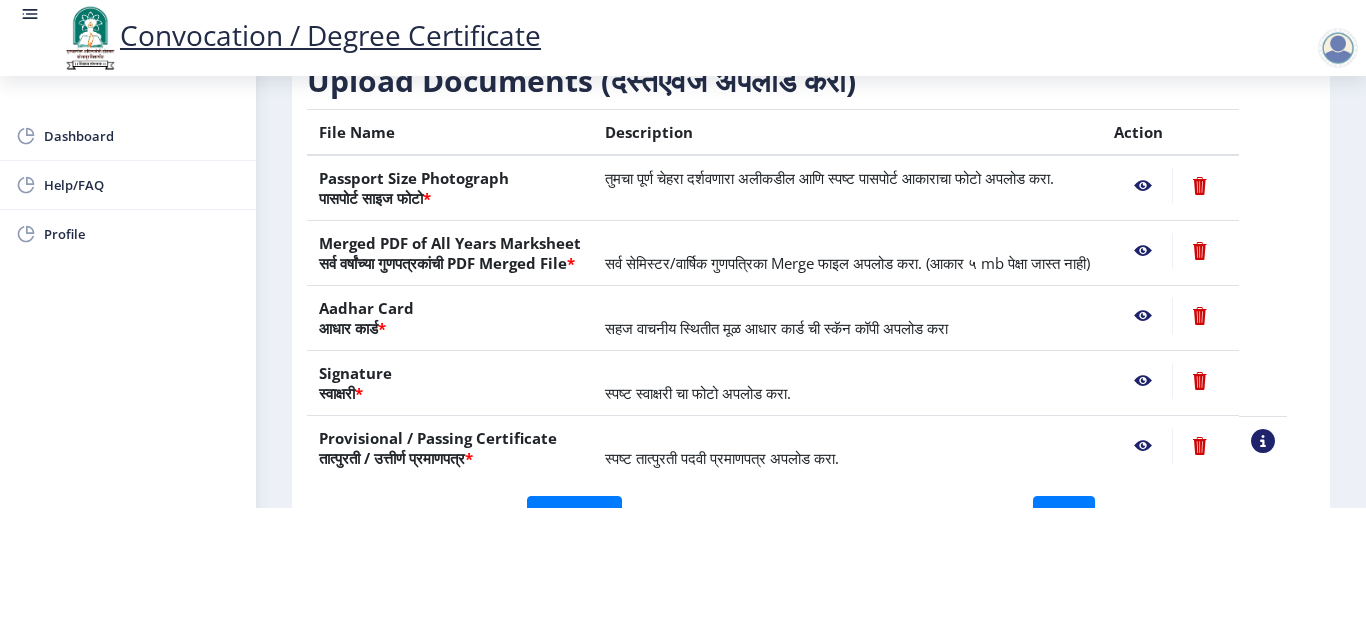click 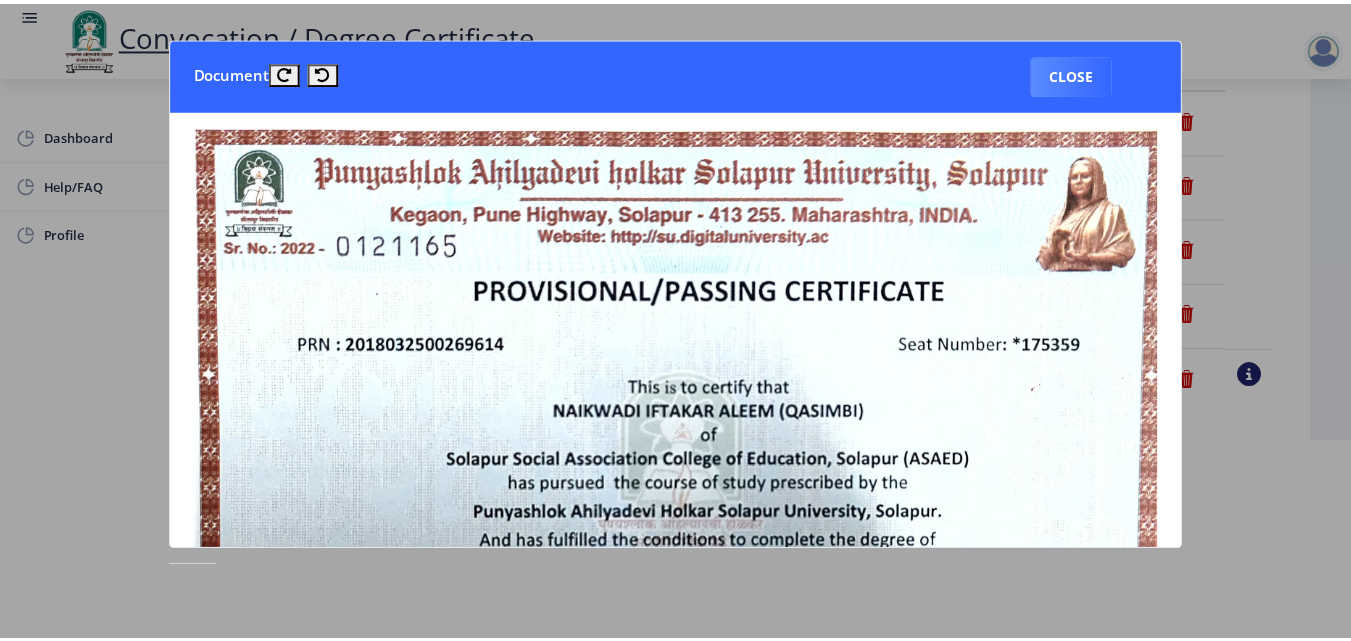 scroll, scrollTop: 0, scrollLeft: 0, axis: both 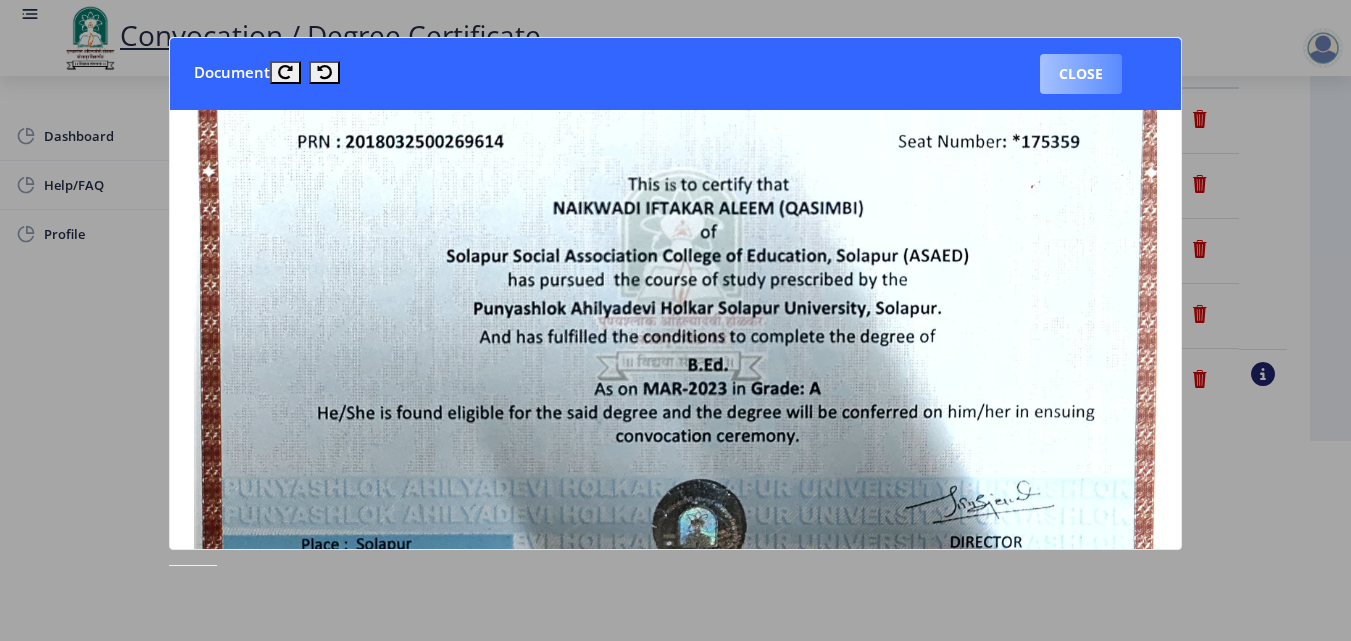 click on "Close" at bounding box center (1081, 74) 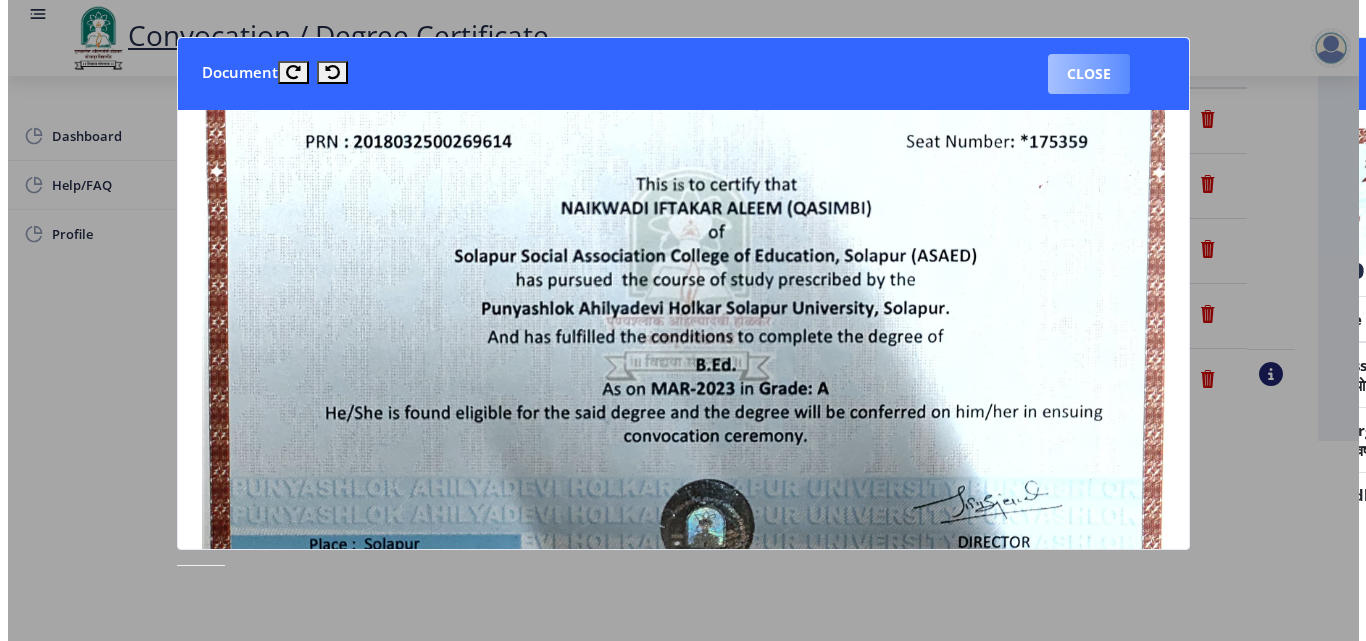 scroll, scrollTop: 173, scrollLeft: 0, axis: vertical 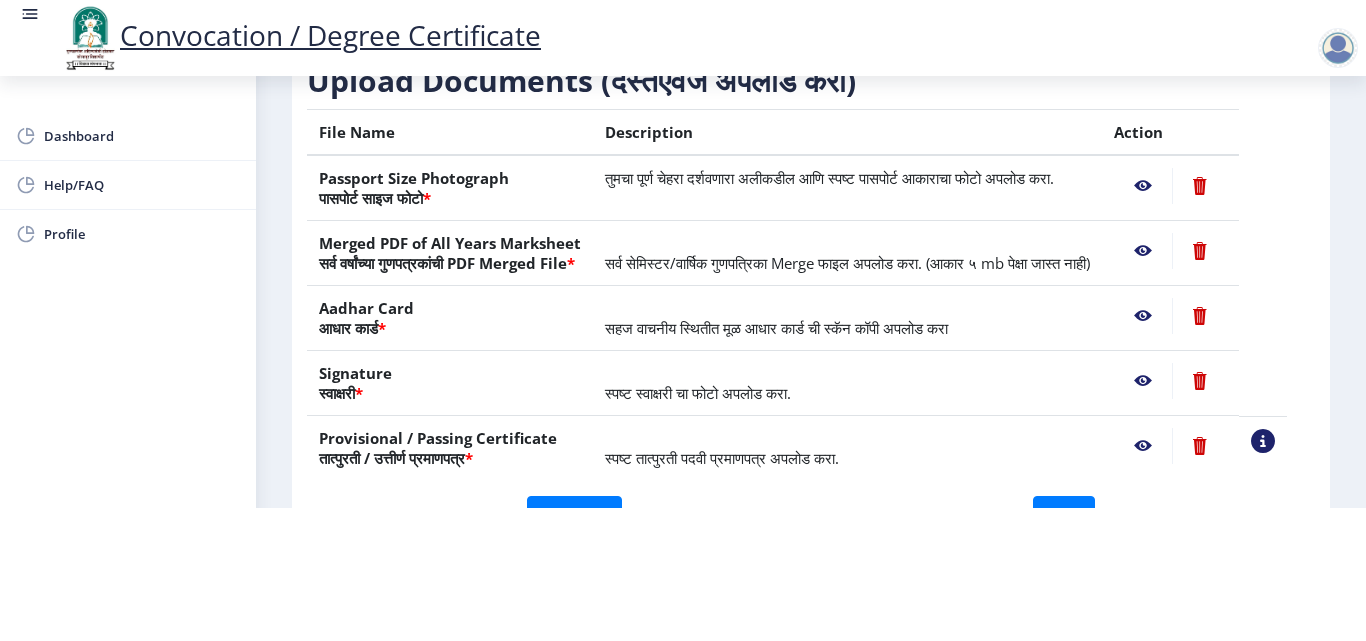 click 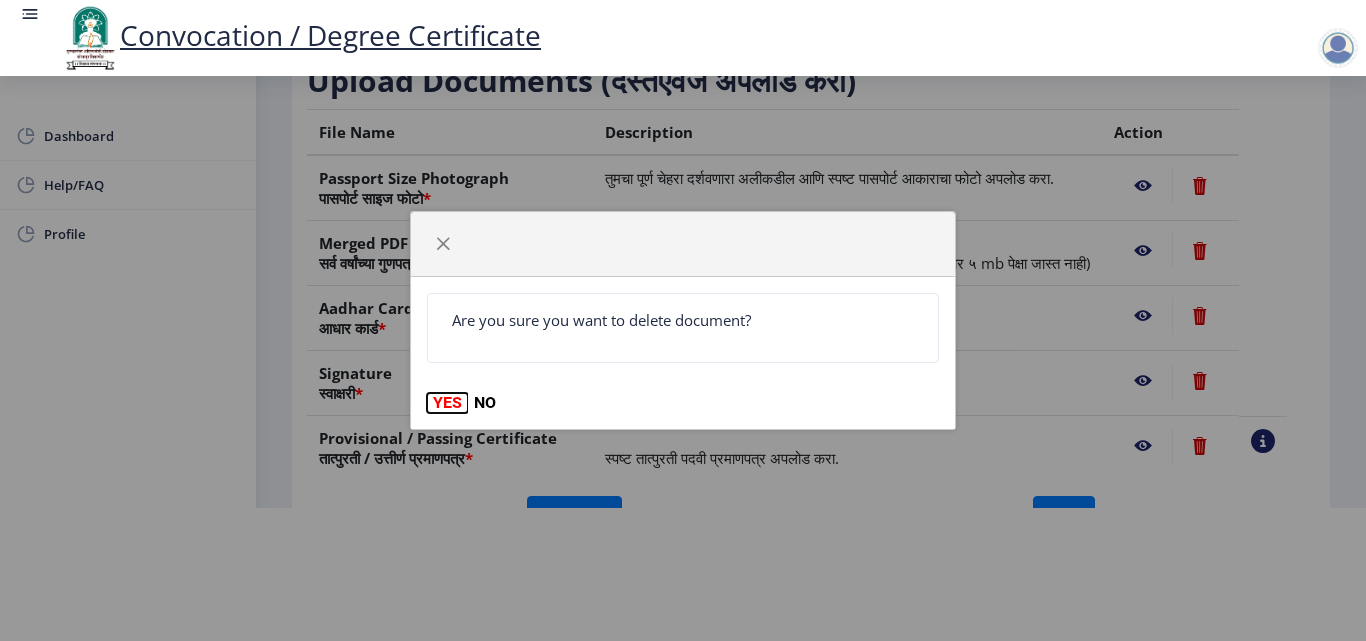 click on "YES" 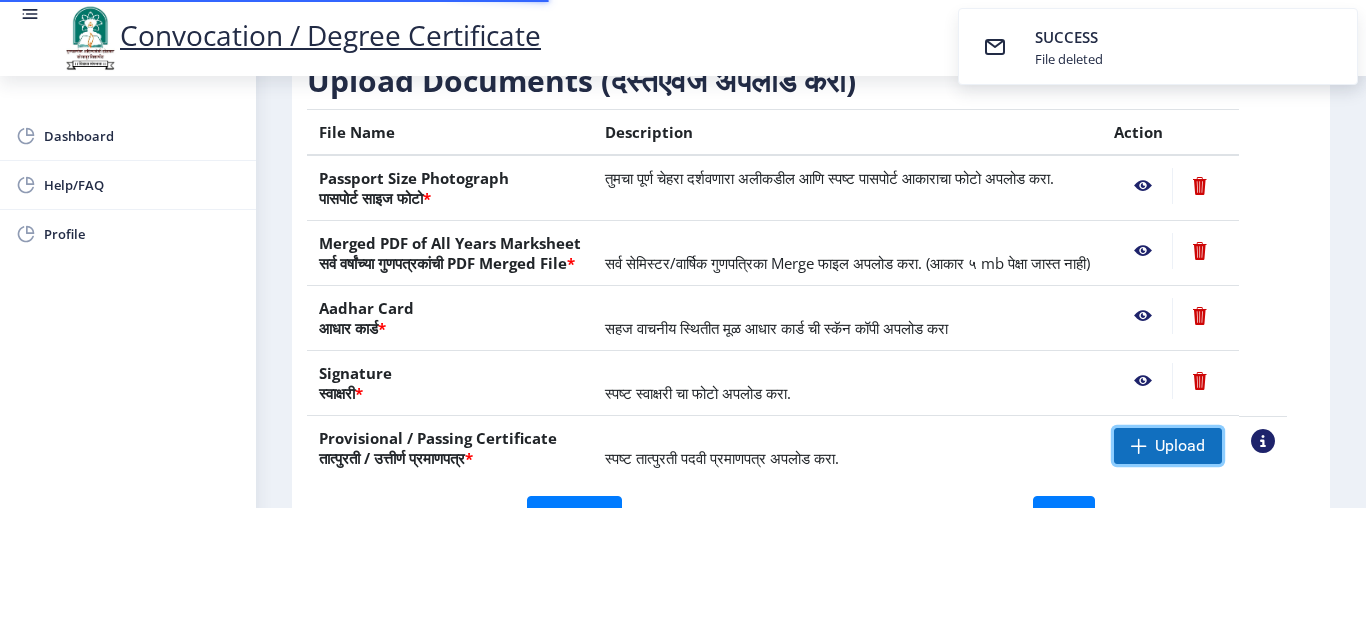 click on "Upload" 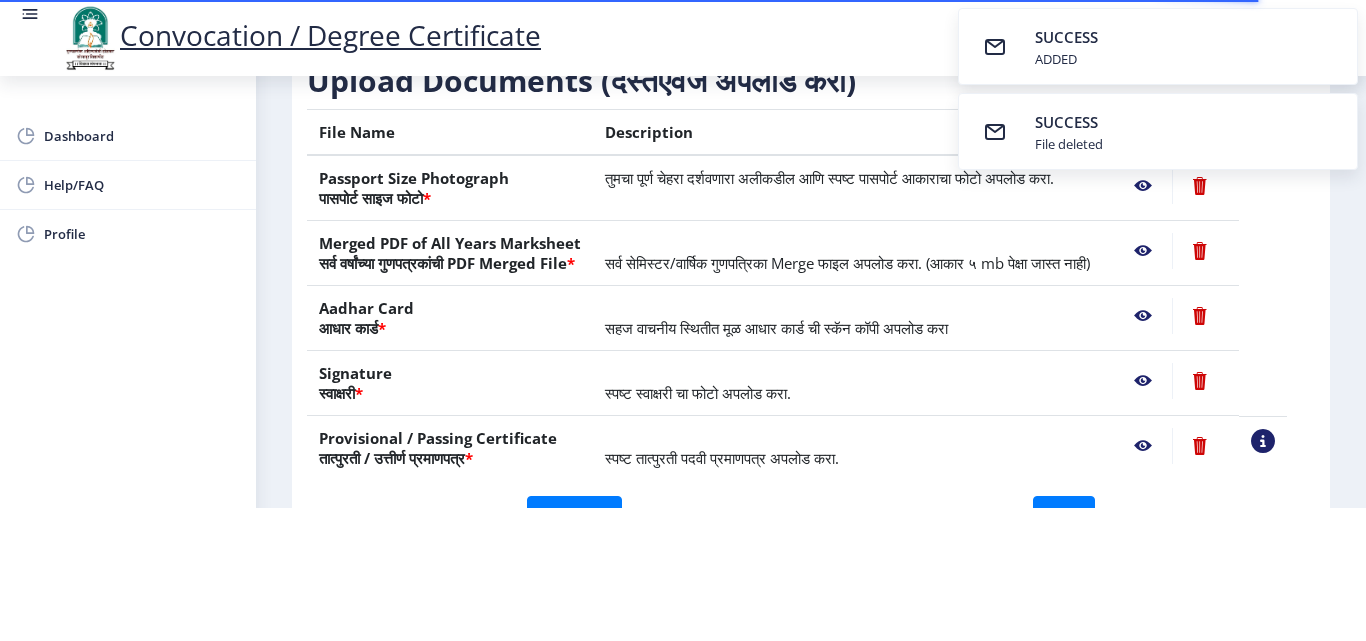 click 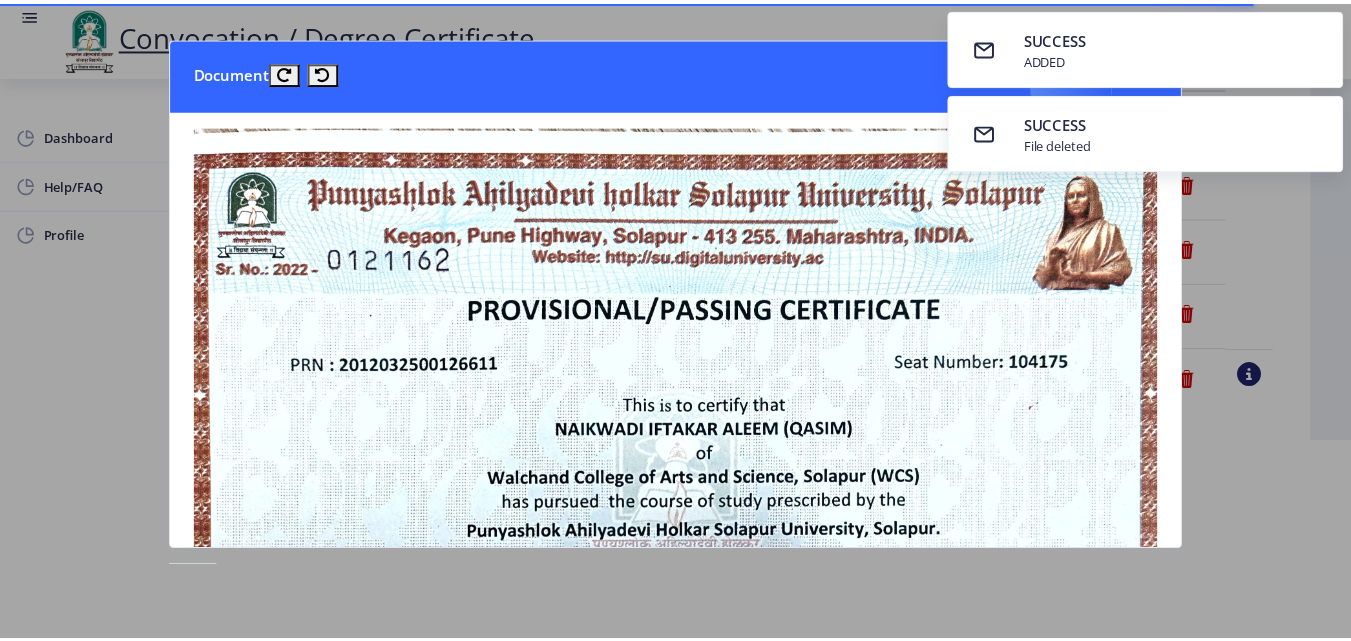 scroll, scrollTop: 0, scrollLeft: 0, axis: both 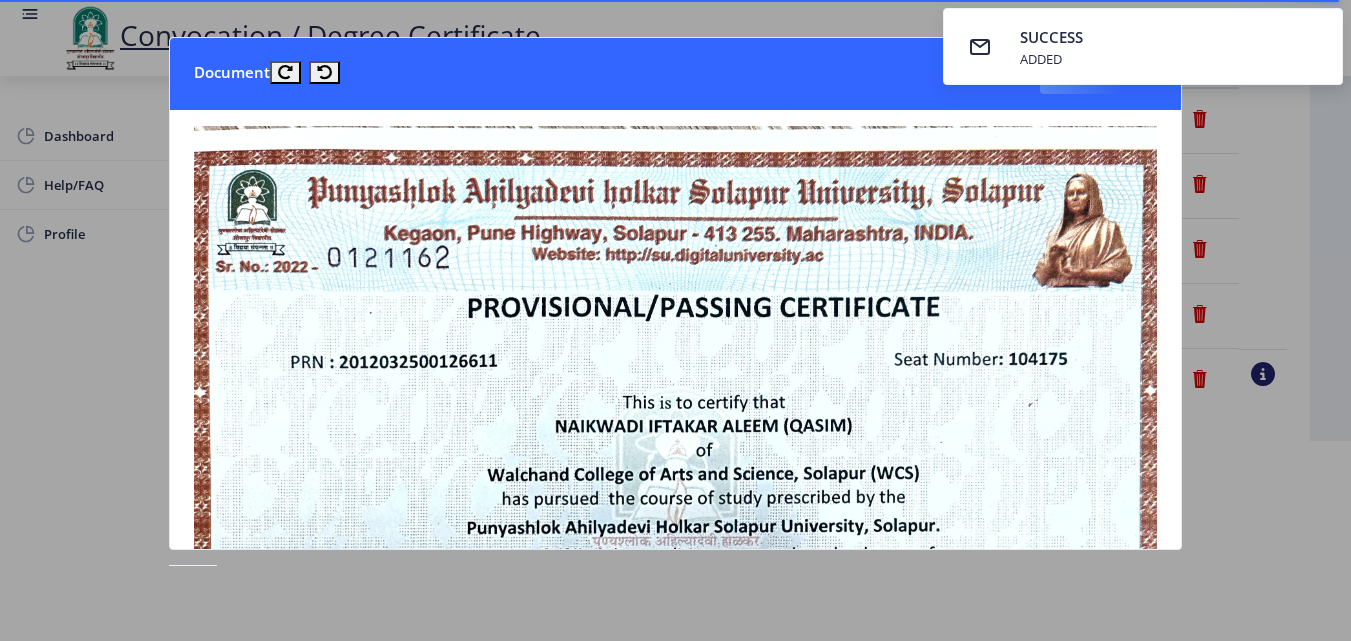 click on "SUCCESS  ADDED" at bounding box center [1143, 46] 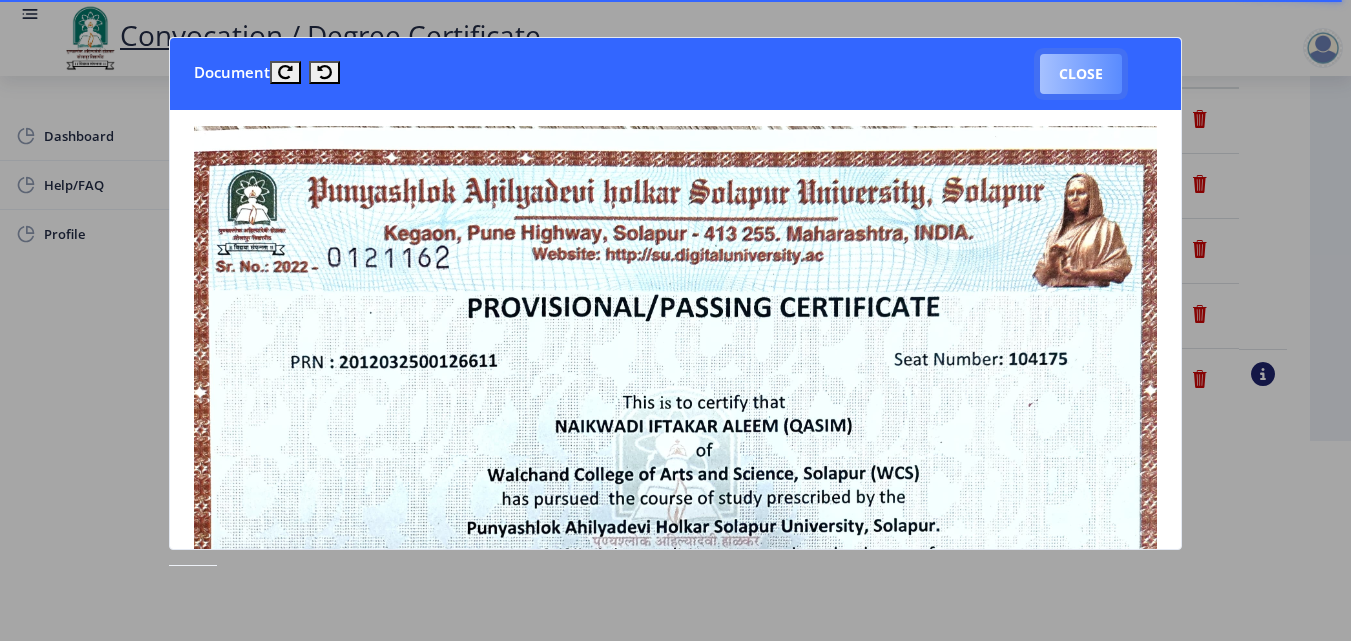 click on "Close" at bounding box center [1081, 74] 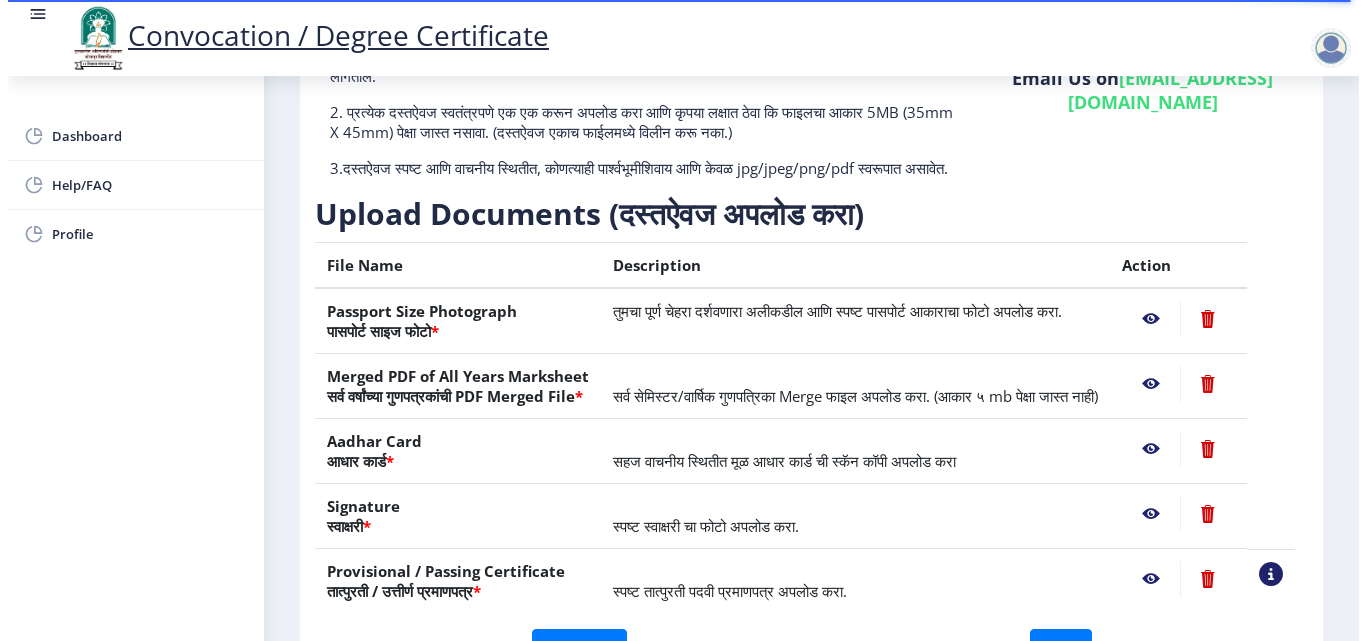 scroll, scrollTop: 173, scrollLeft: 0, axis: vertical 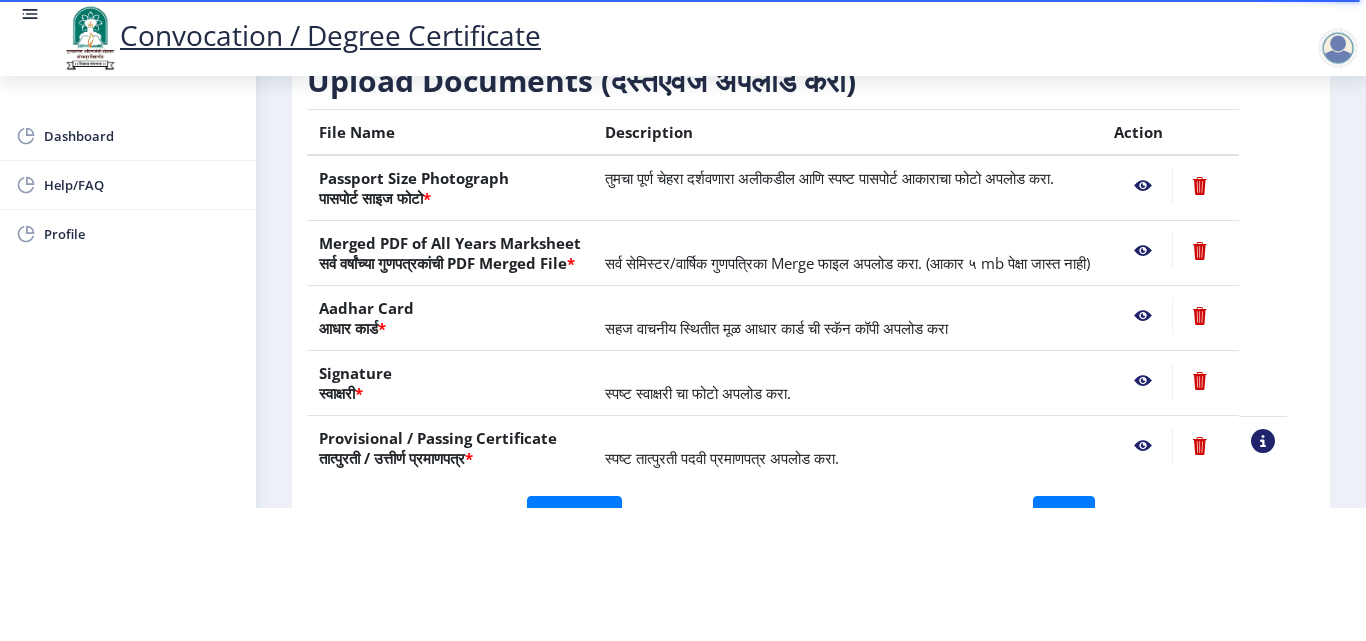 click 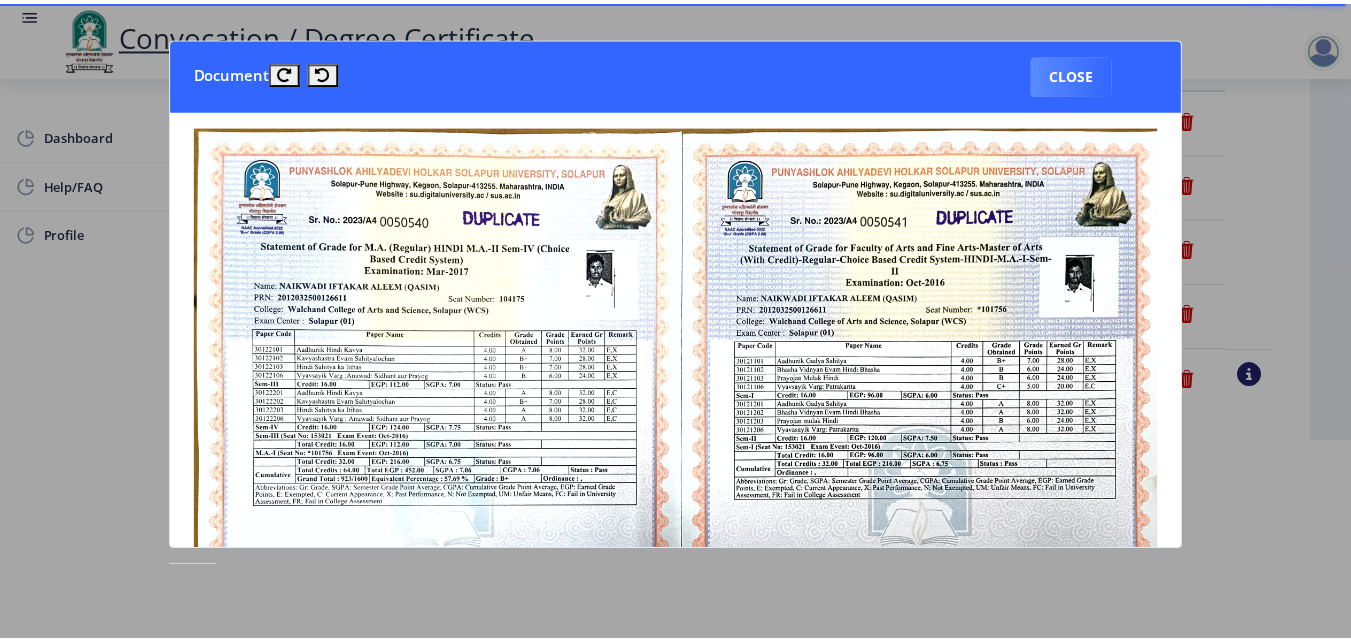 scroll, scrollTop: 0, scrollLeft: 0, axis: both 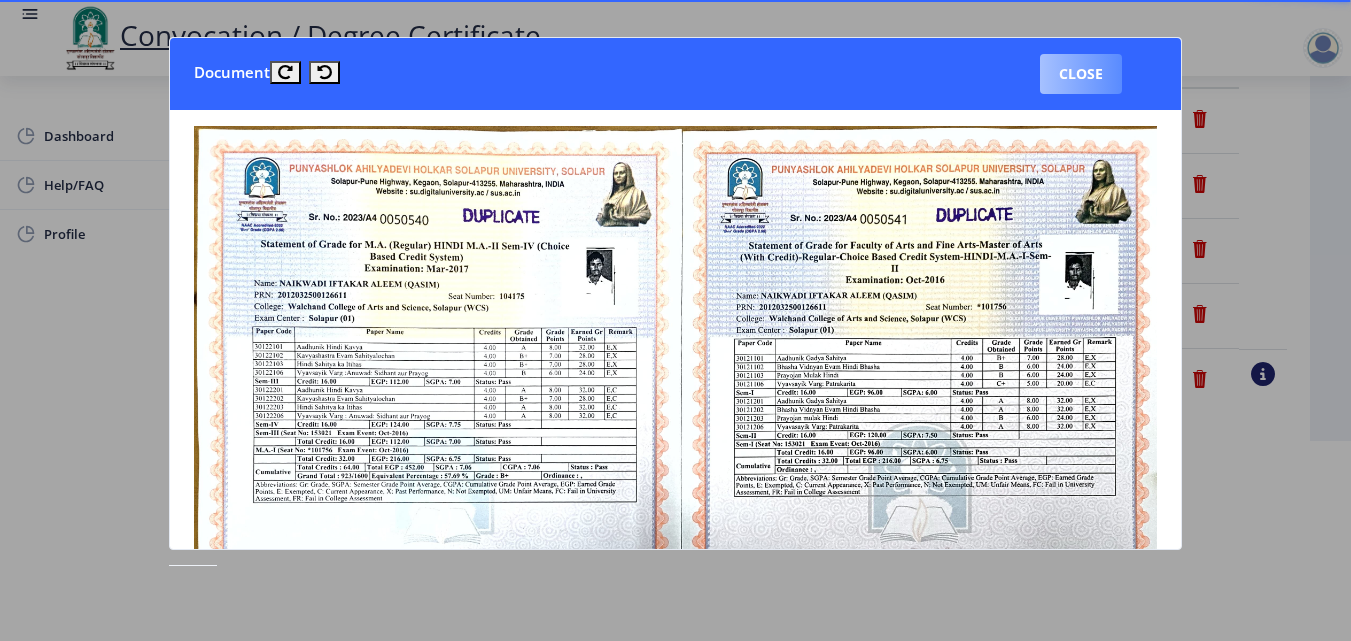 click on "Close" at bounding box center (1081, 74) 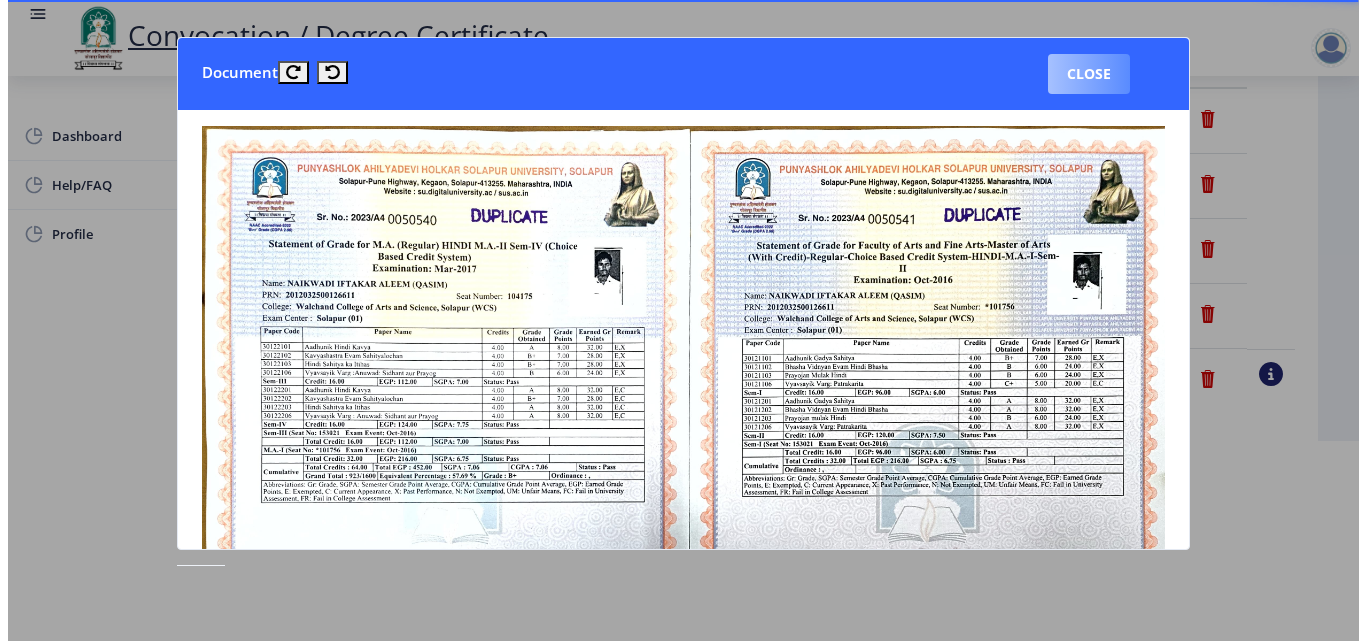 scroll, scrollTop: 173, scrollLeft: 0, axis: vertical 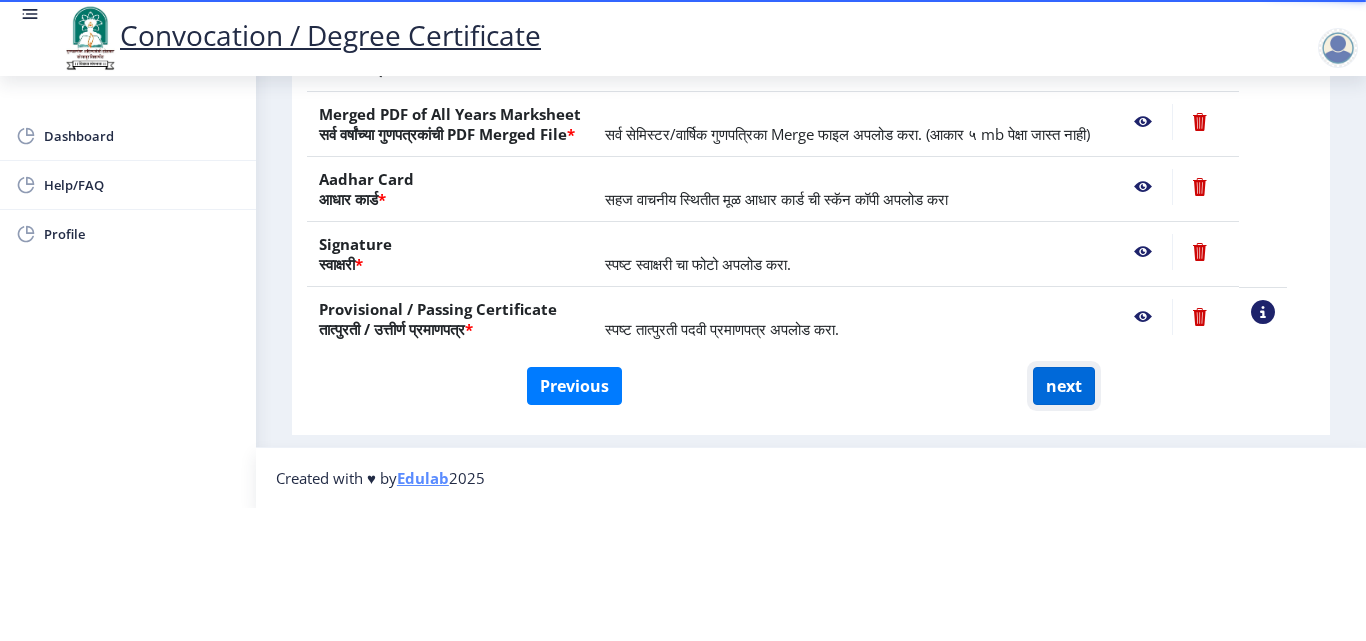 click on "next" 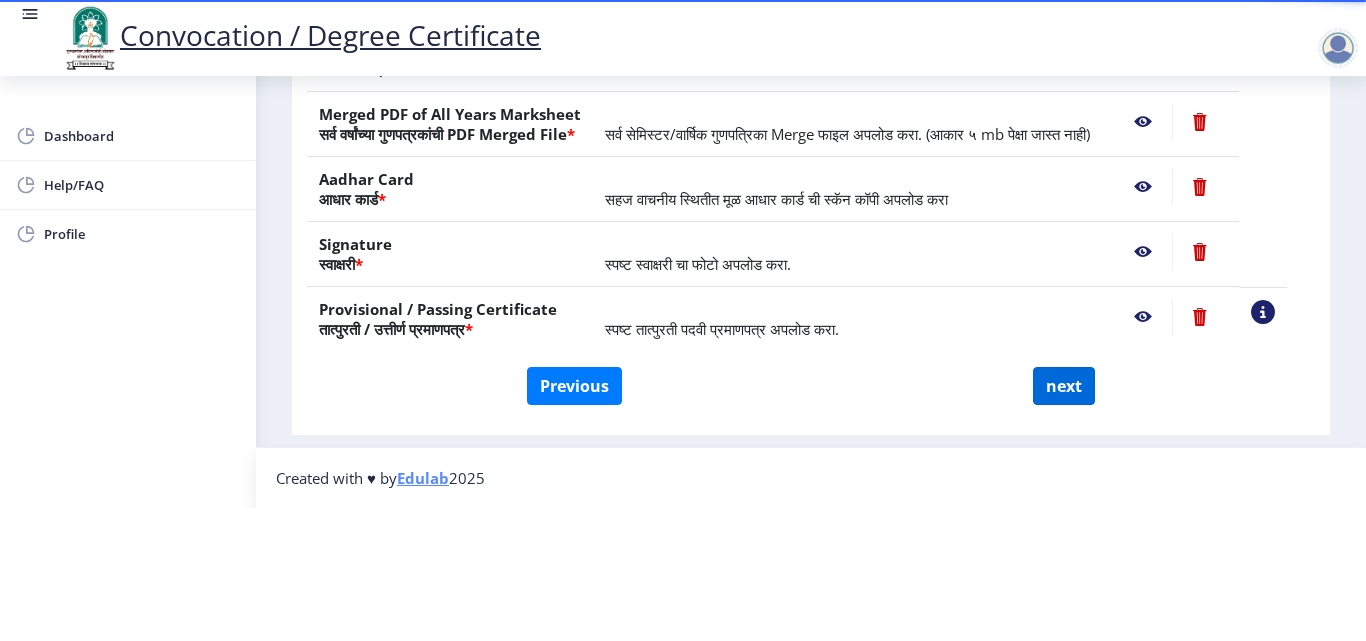 scroll, scrollTop: 0, scrollLeft: 0, axis: both 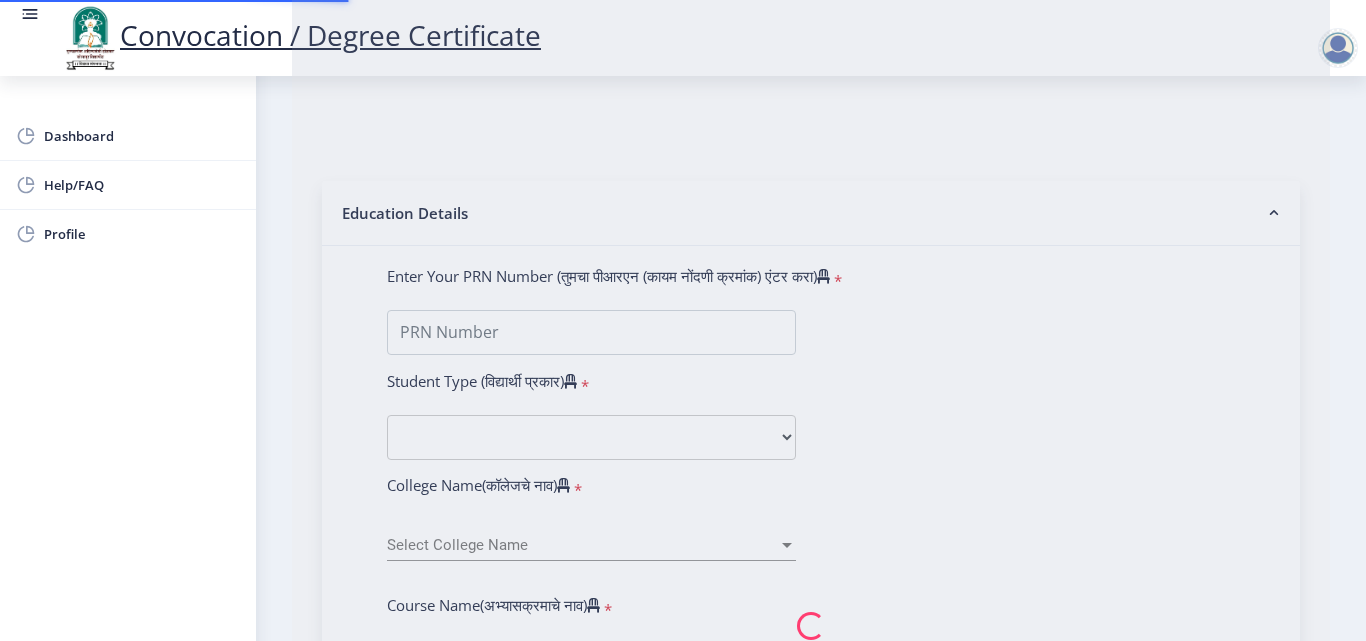 select 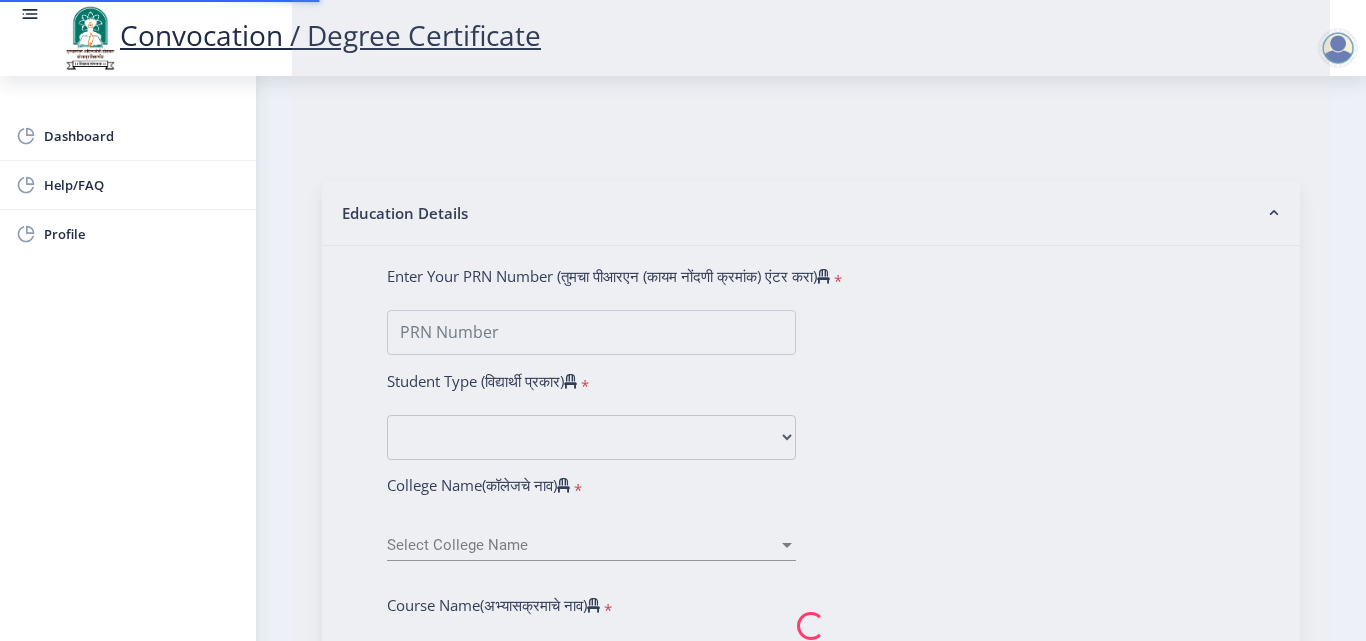 scroll, scrollTop: 0, scrollLeft: 0, axis: both 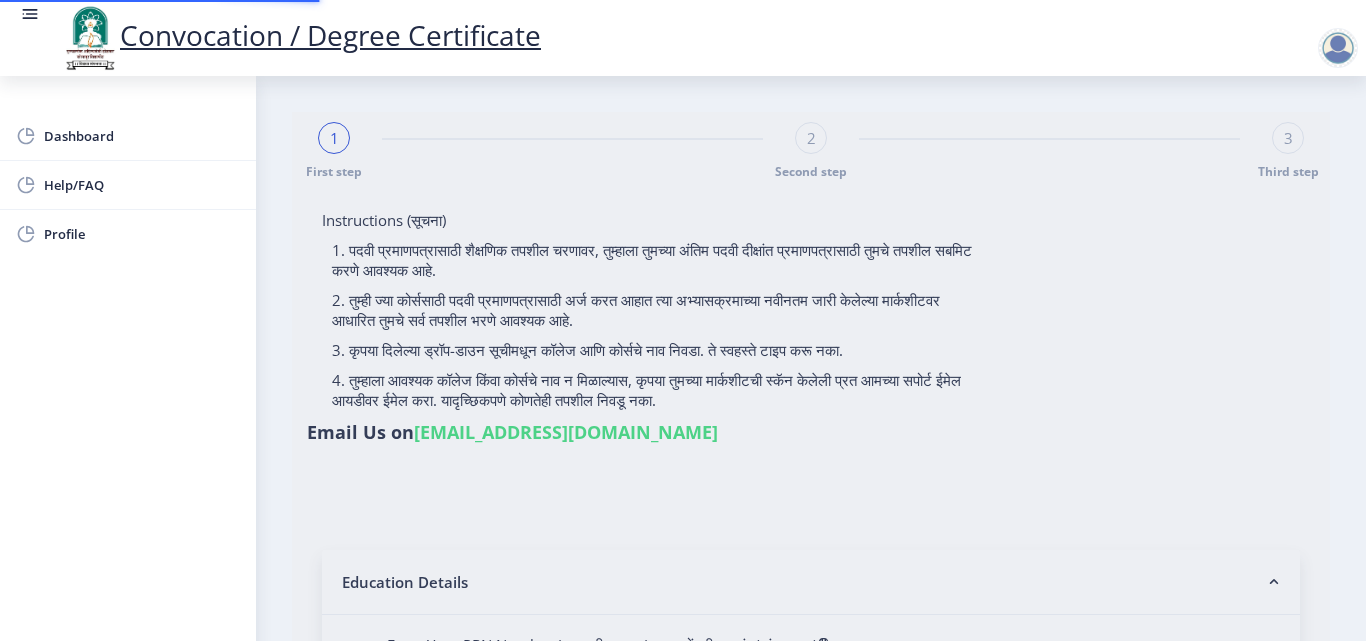 type on "2012032500126611" 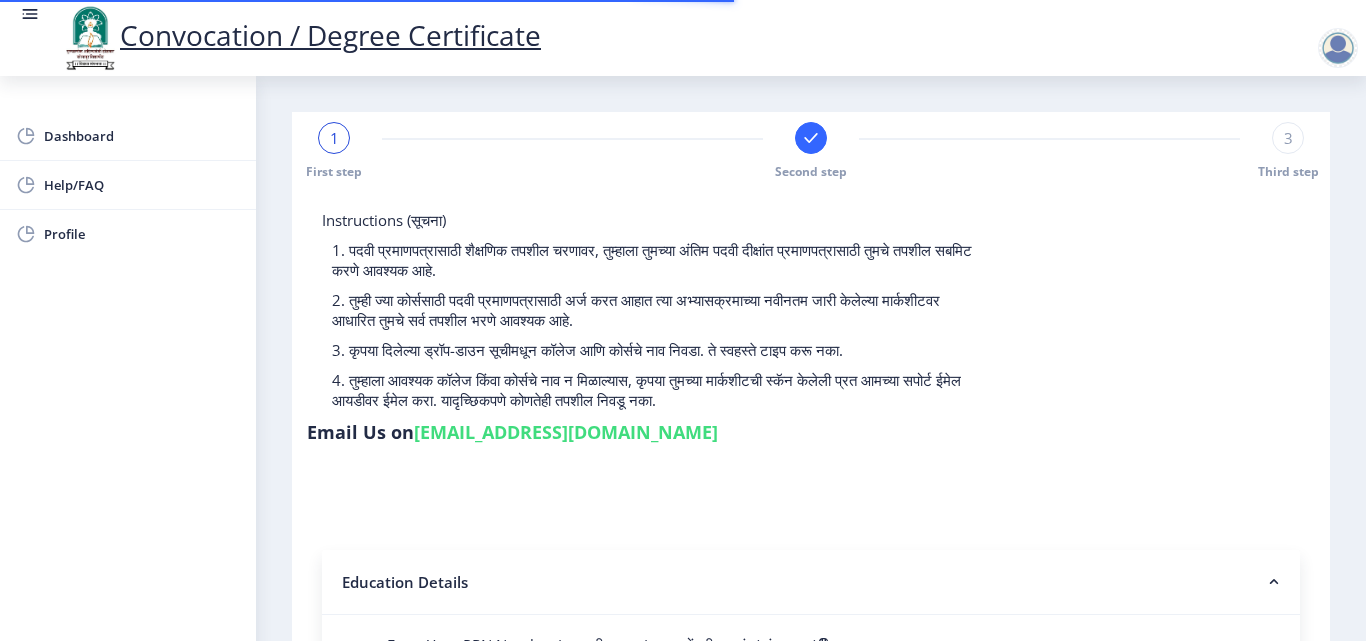 select 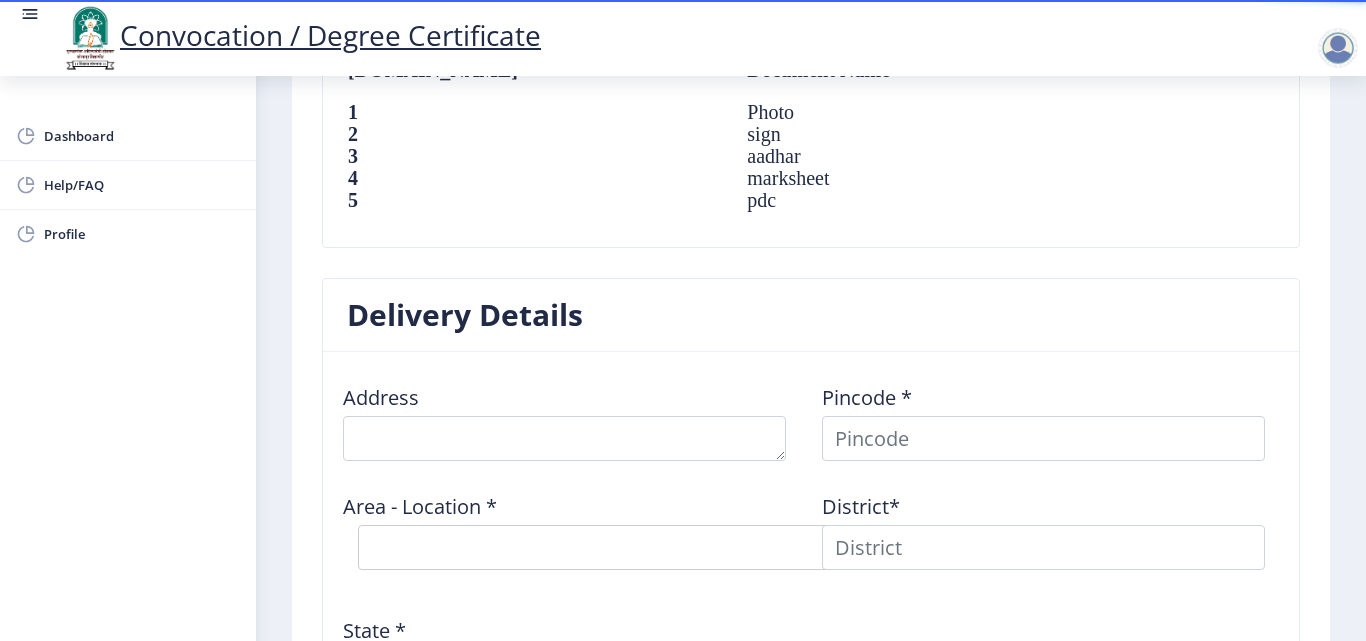 scroll, scrollTop: 1400, scrollLeft: 0, axis: vertical 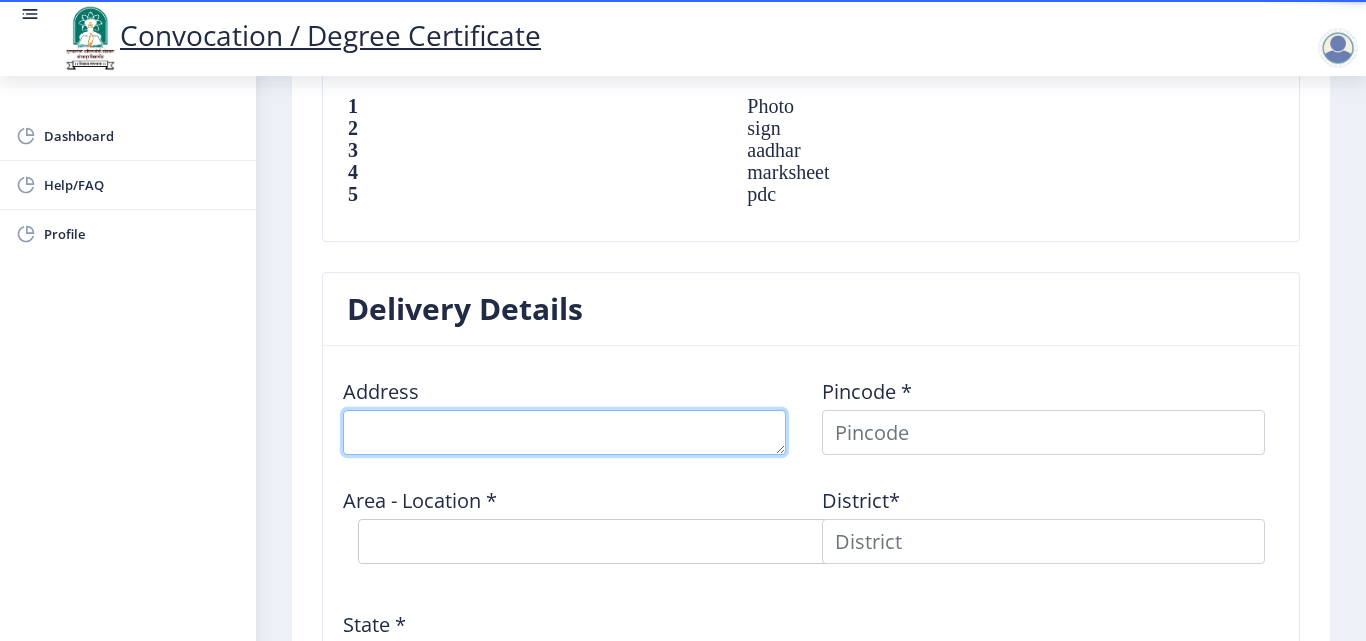 click at bounding box center [564, 432] 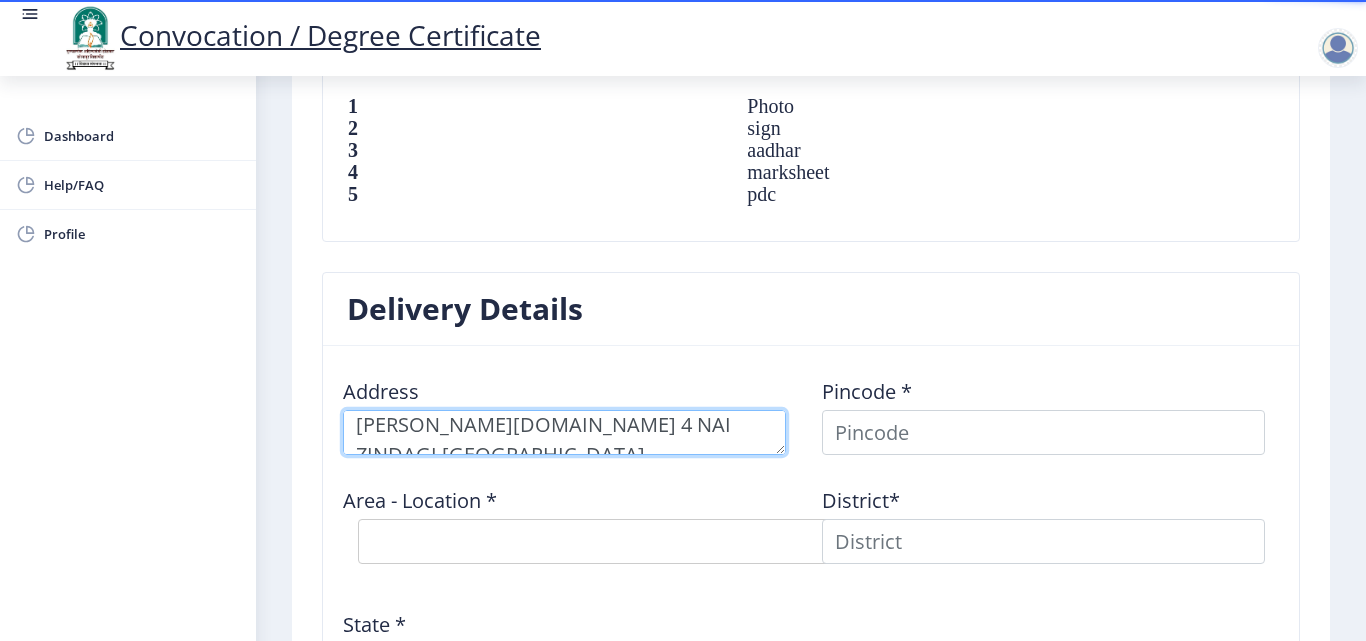 scroll, scrollTop: 51, scrollLeft: 0, axis: vertical 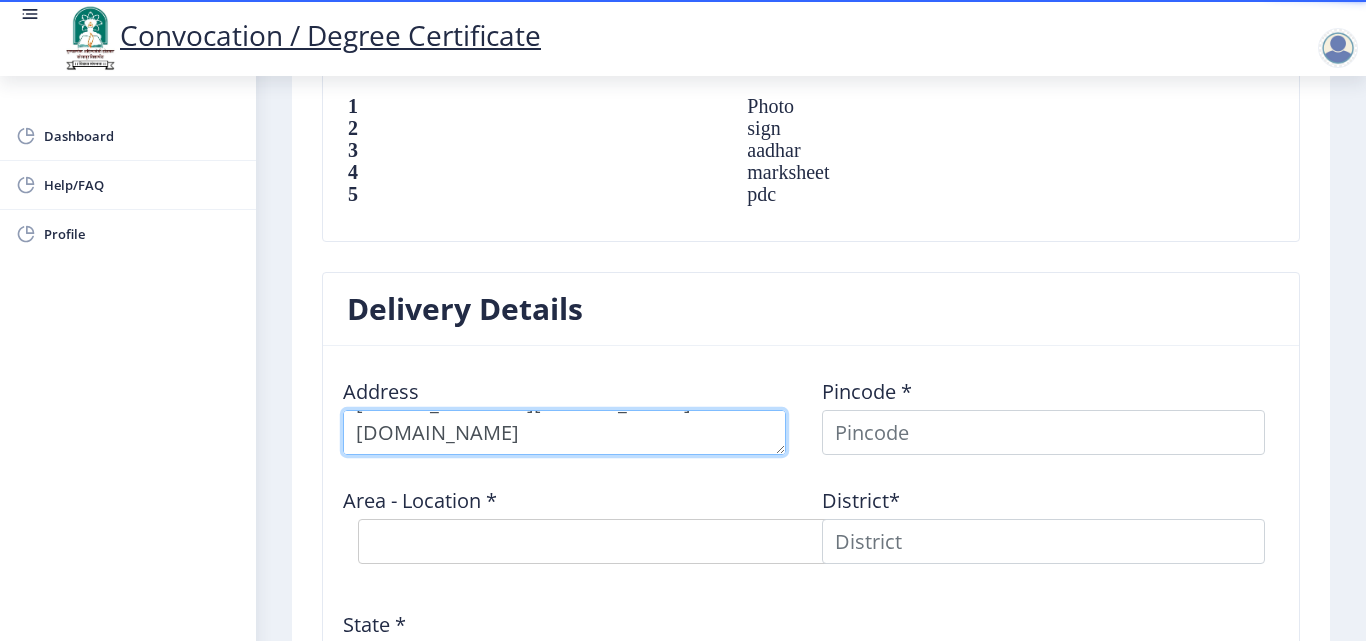 type on "[STREET_ADDRESS][PERSON_NAME][DOMAIN_NAME]" 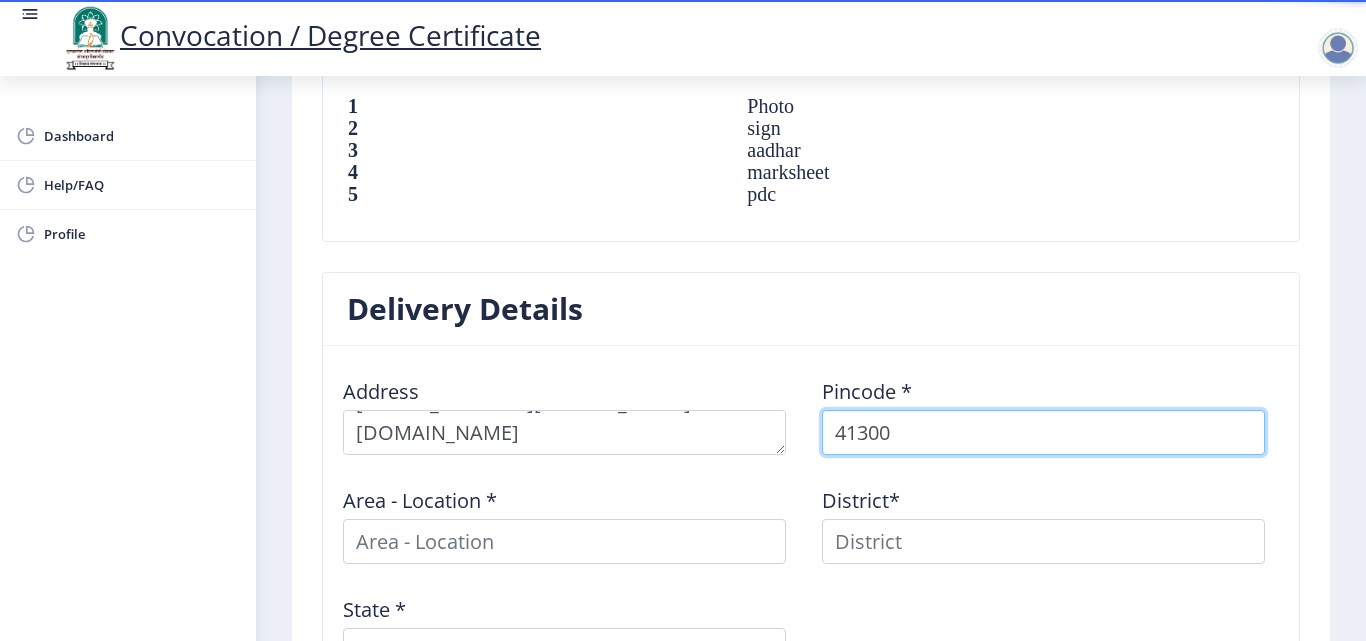 type on "413005" 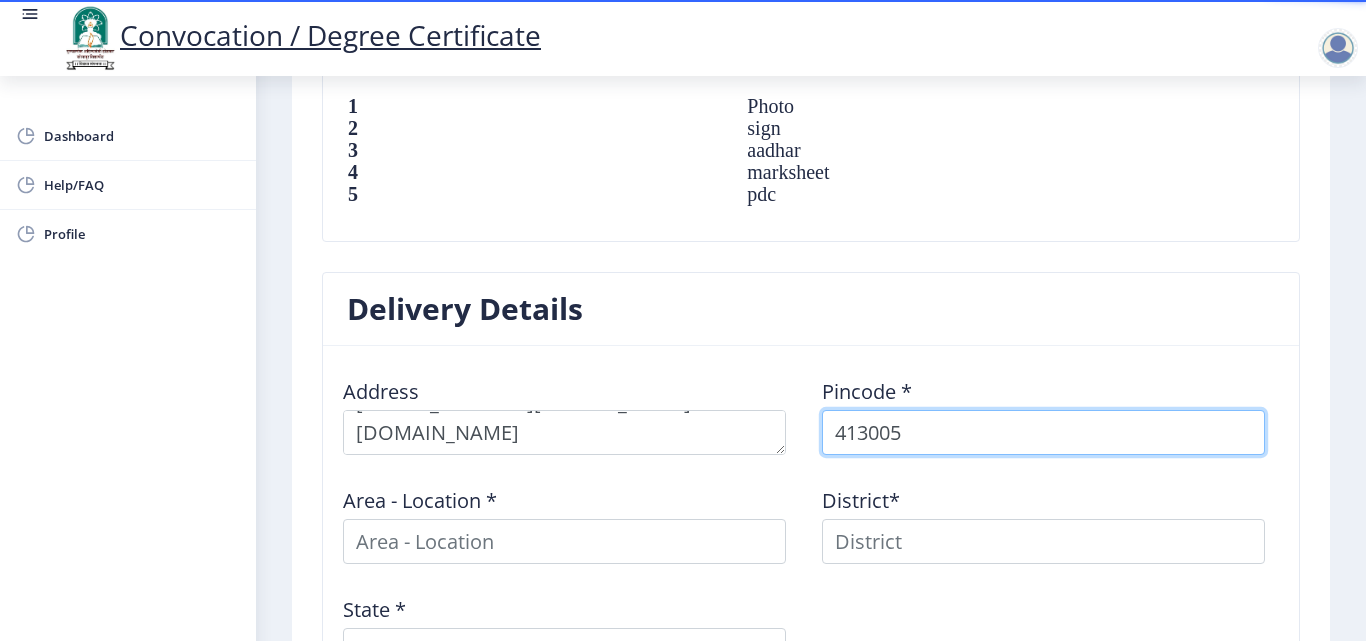 select 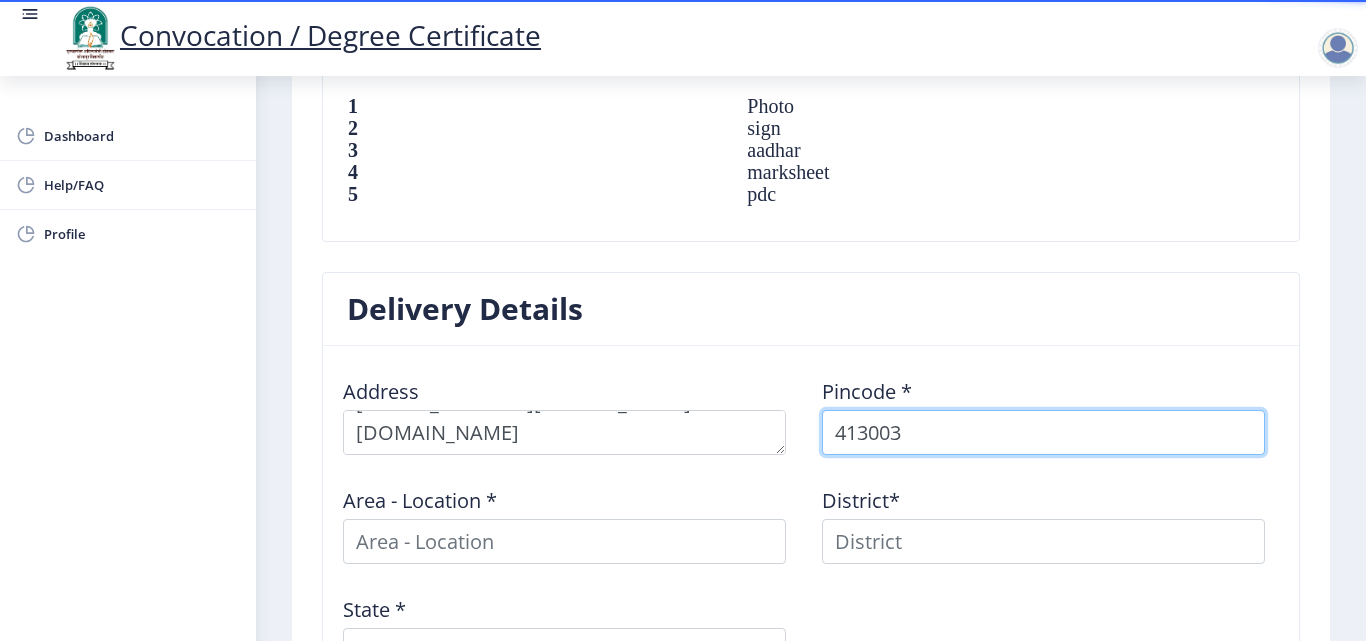 type on "413003" 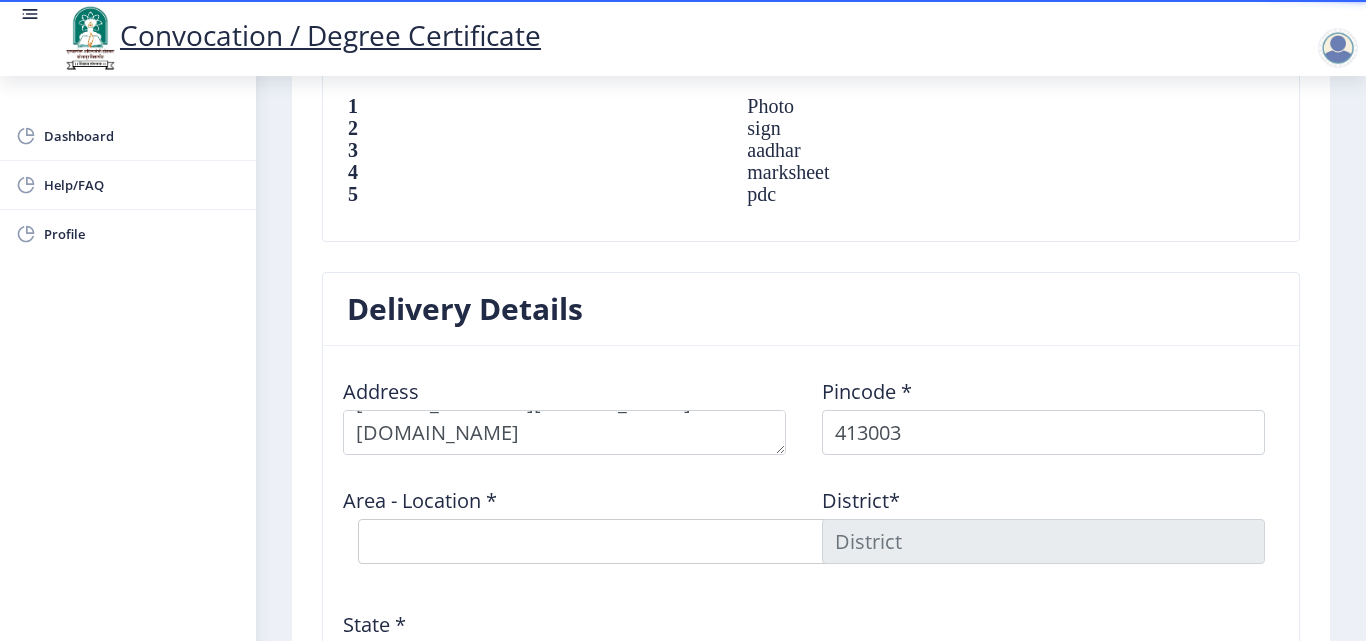 click on "Select Area Location [PERSON_NAME][GEOGRAPHIC_DATA] [GEOGRAPHIC_DATA] S.O ([GEOGRAPHIC_DATA]) [GEOGRAPHIC_DATA] S.O ([GEOGRAPHIC_DATA])" at bounding box center [658, 541] 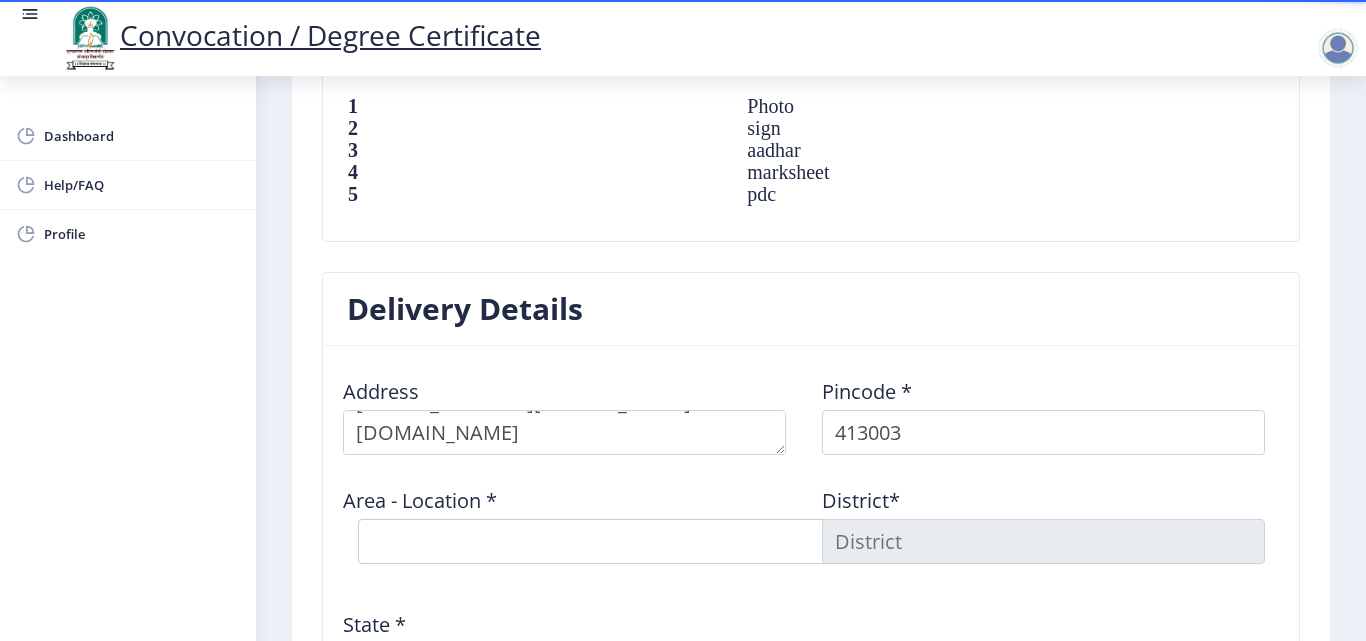 select on "1: Object" 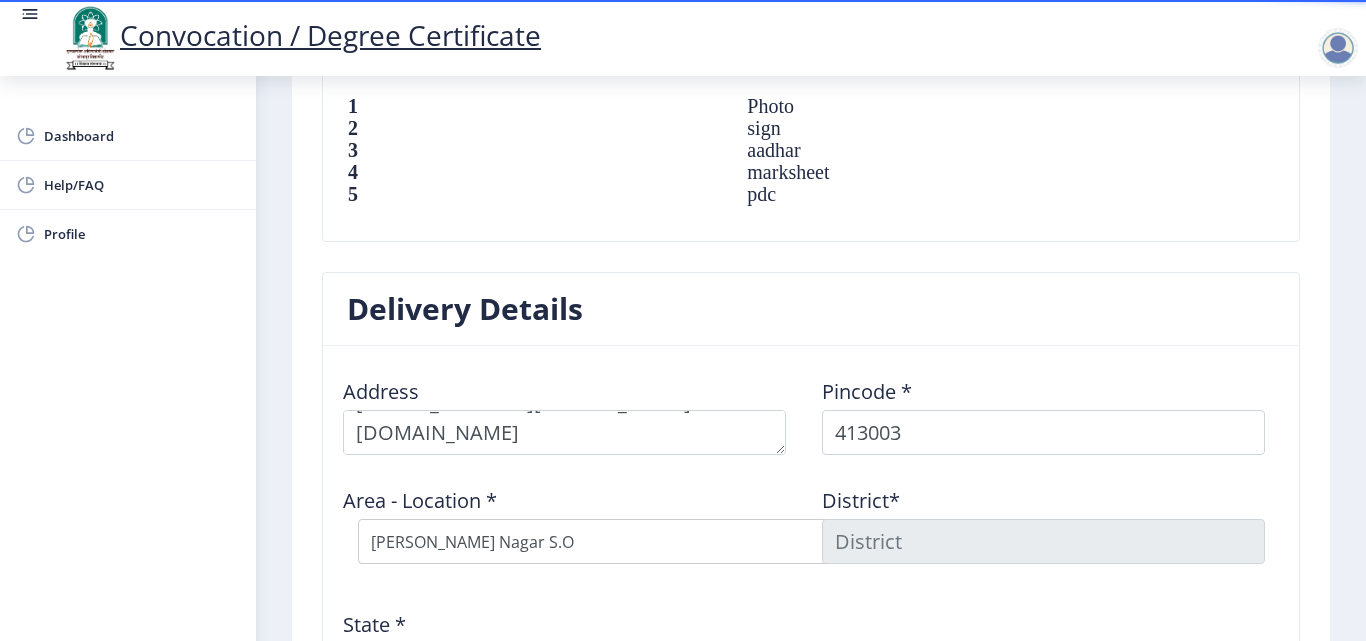 click on "Select Area Location [PERSON_NAME][GEOGRAPHIC_DATA] [GEOGRAPHIC_DATA] S.O ([GEOGRAPHIC_DATA]) [GEOGRAPHIC_DATA] S.O ([GEOGRAPHIC_DATA])" at bounding box center (658, 541) 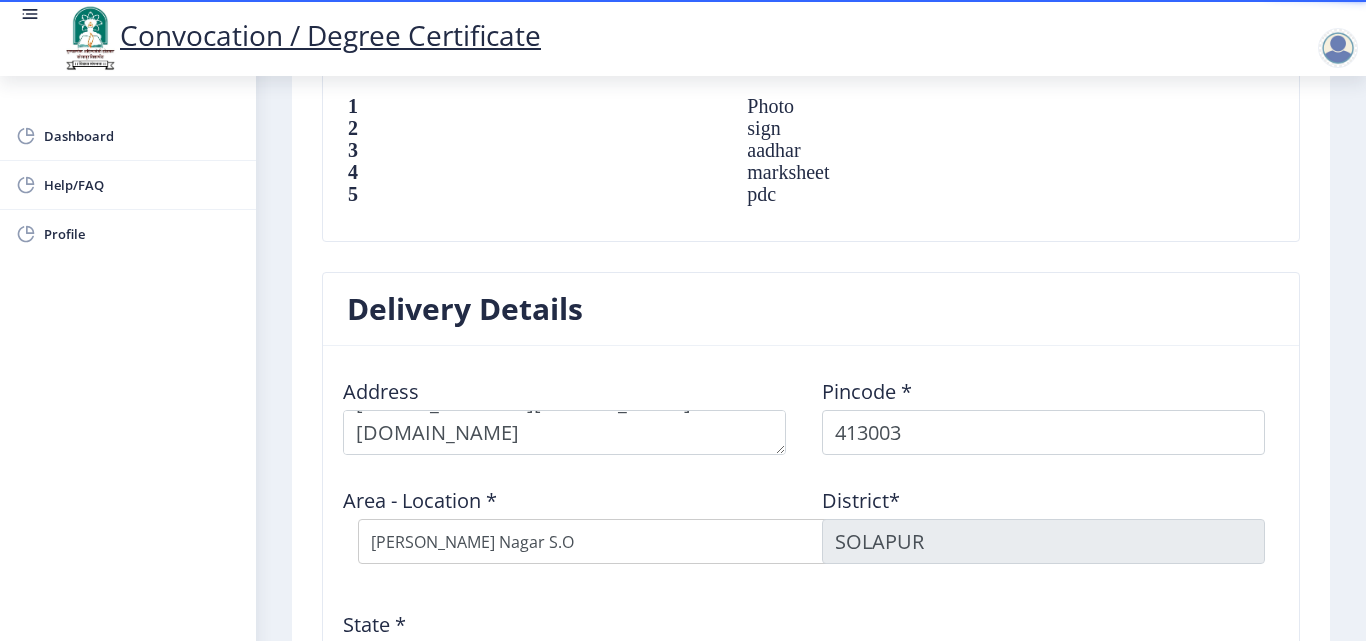 scroll, scrollTop: 1500, scrollLeft: 0, axis: vertical 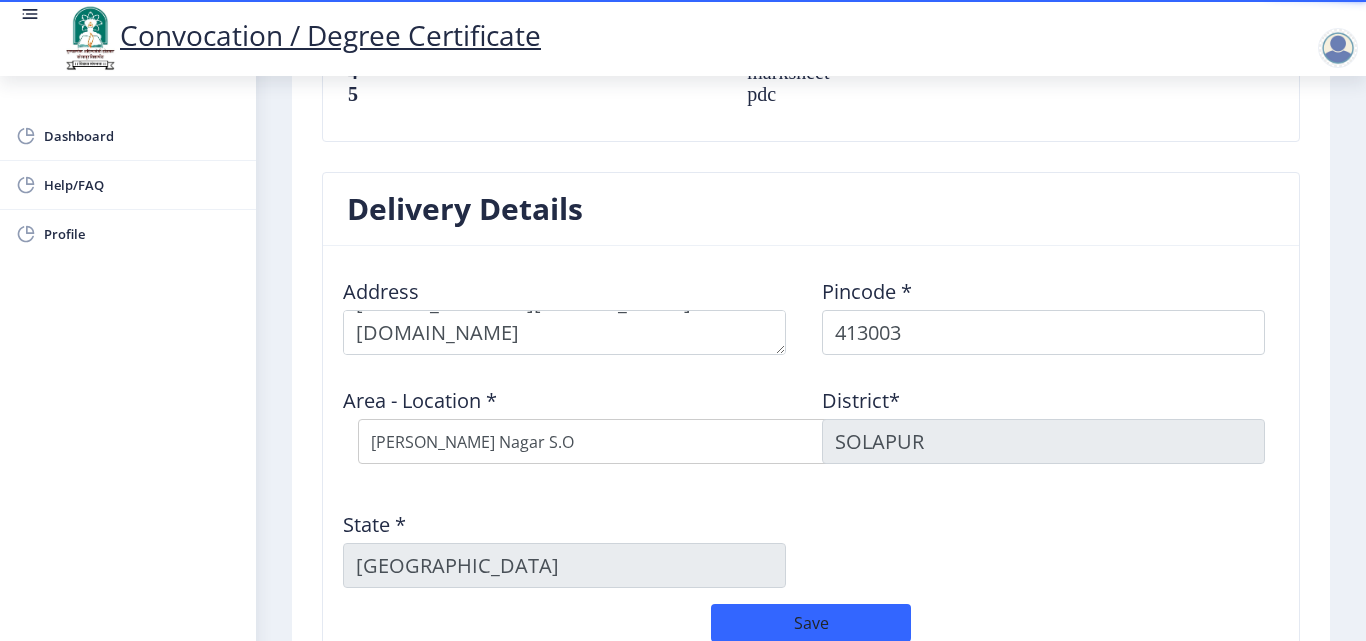 click on "Address    Pincode *  413003 Area - Location *  Select Area Location [PERSON_NAME][GEOGRAPHIC_DATA] [GEOGRAPHIC_DATA] S.O ([GEOGRAPHIC_DATA]) [GEOGRAPHIC_DATA] S.O ([GEOGRAPHIC_DATA]) District*  [GEOGRAPHIC_DATA] *  [GEOGRAPHIC_DATA]" 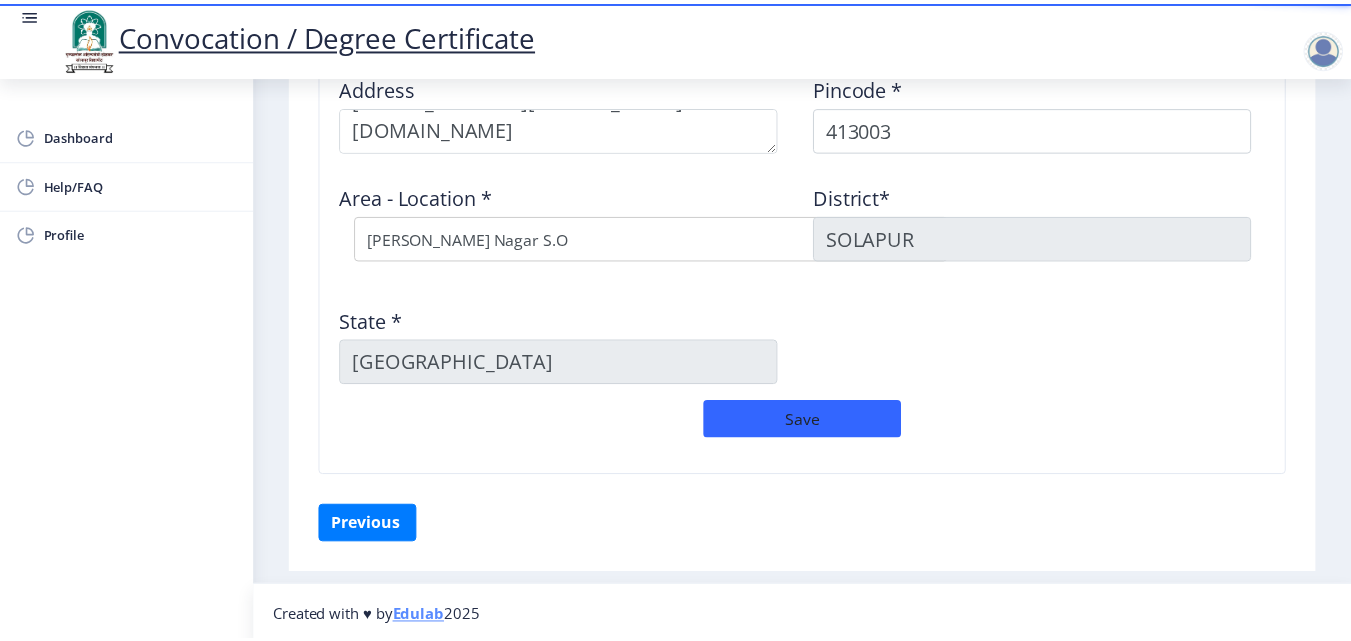 scroll, scrollTop: 1709, scrollLeft: 0, axis: vertical 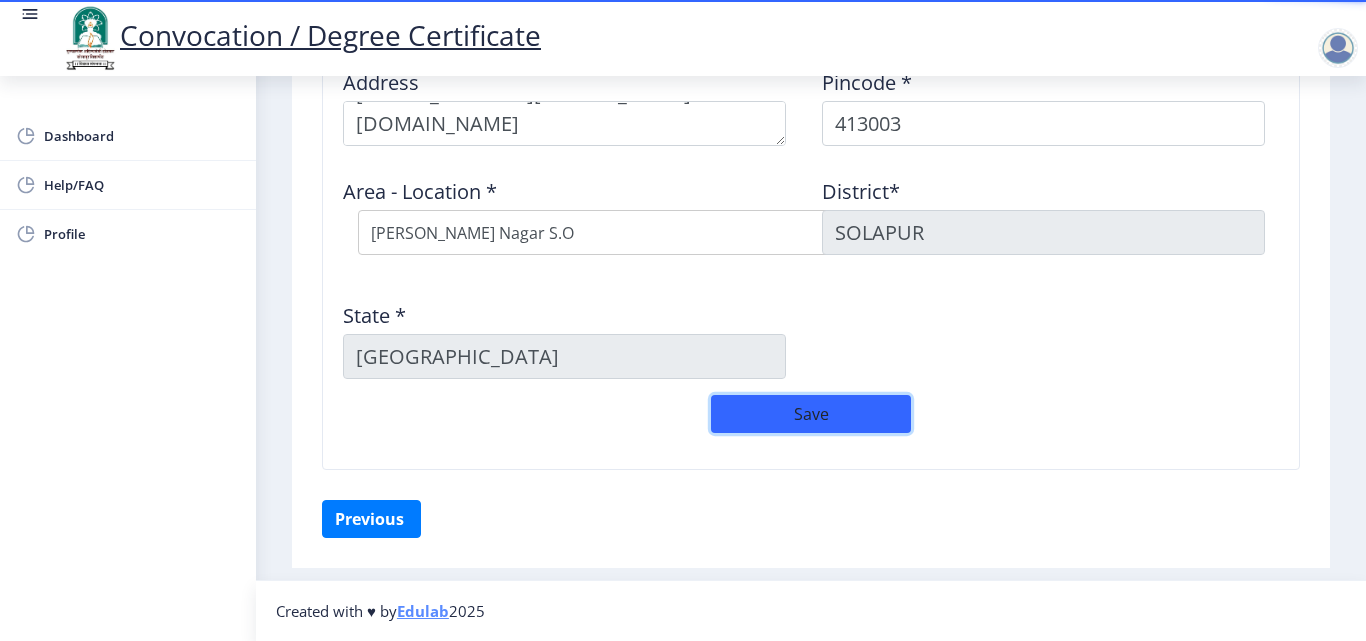 click on "Save" 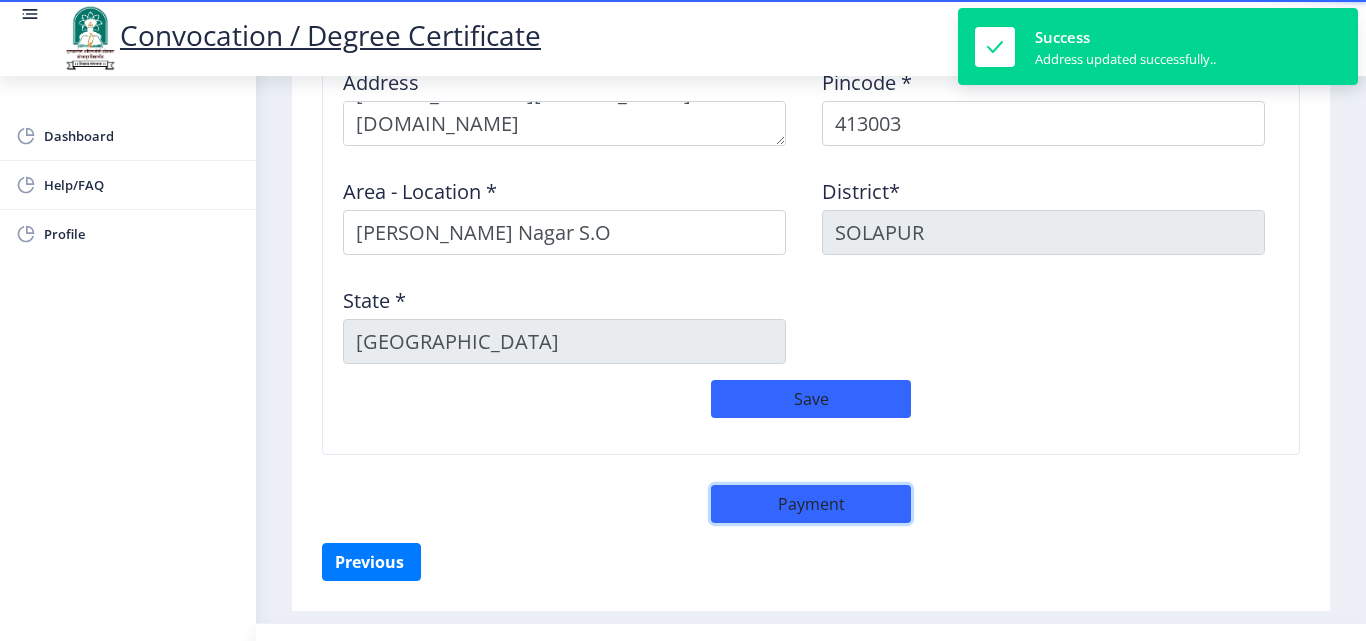 click on "Payment" 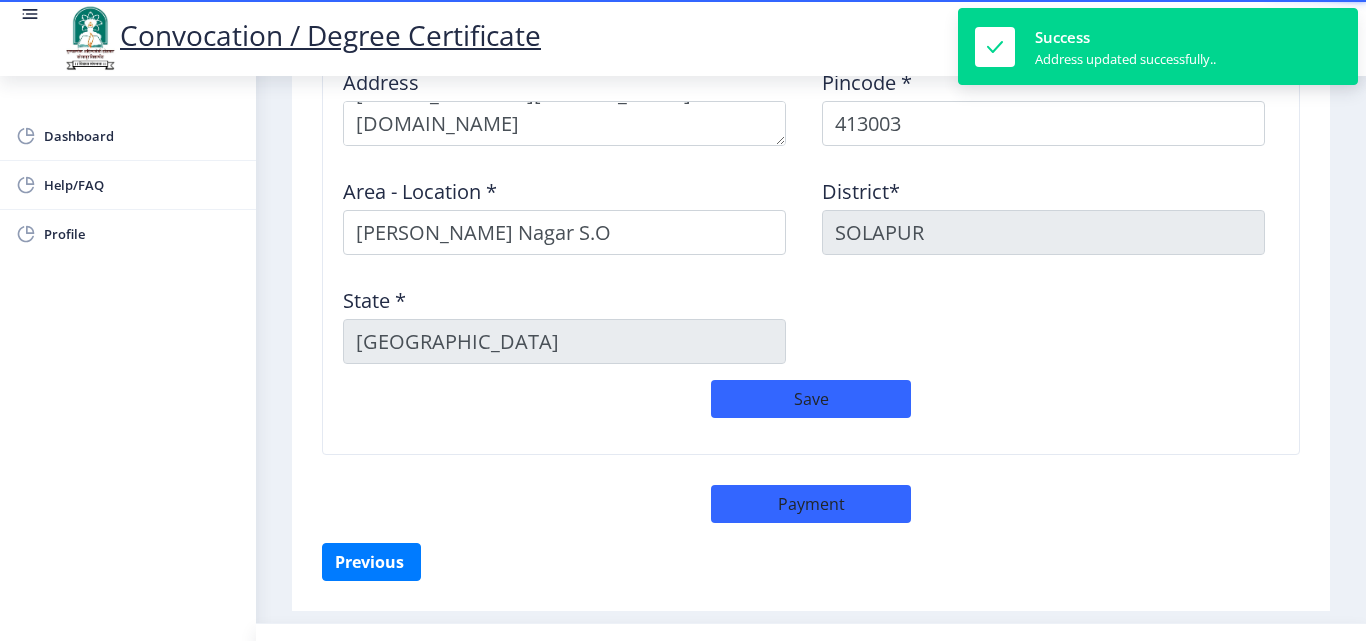 select on "sealed" 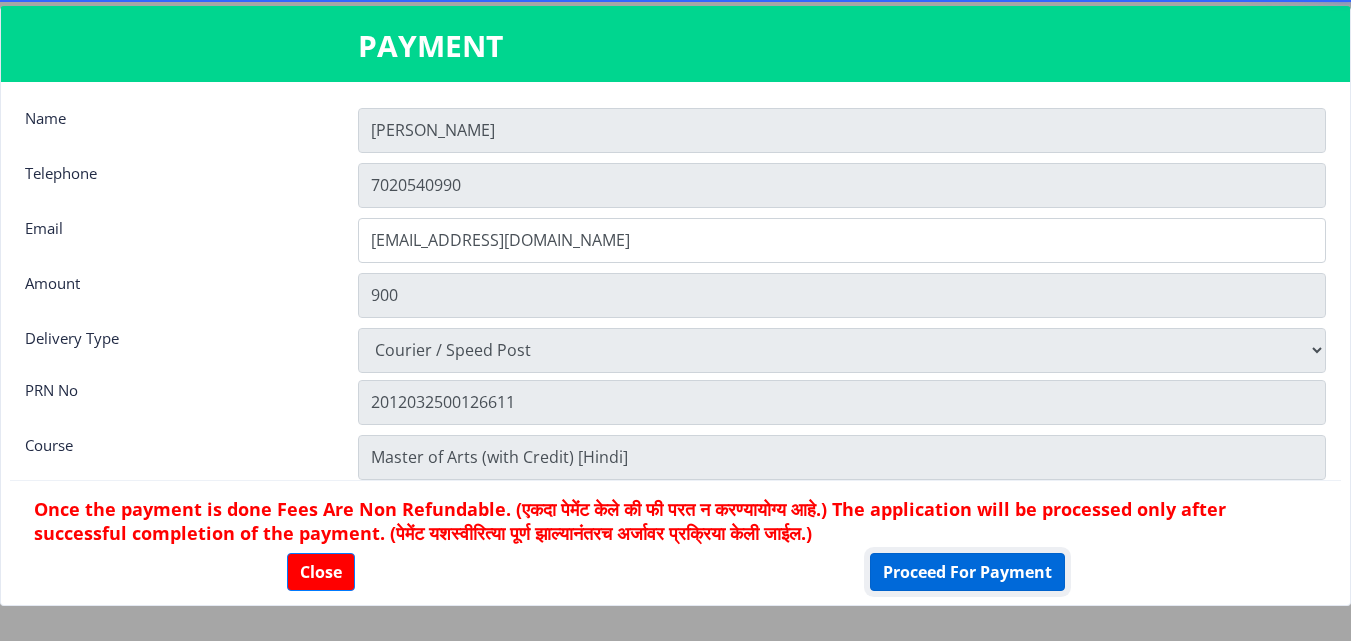 click on "Proceed For Payment" 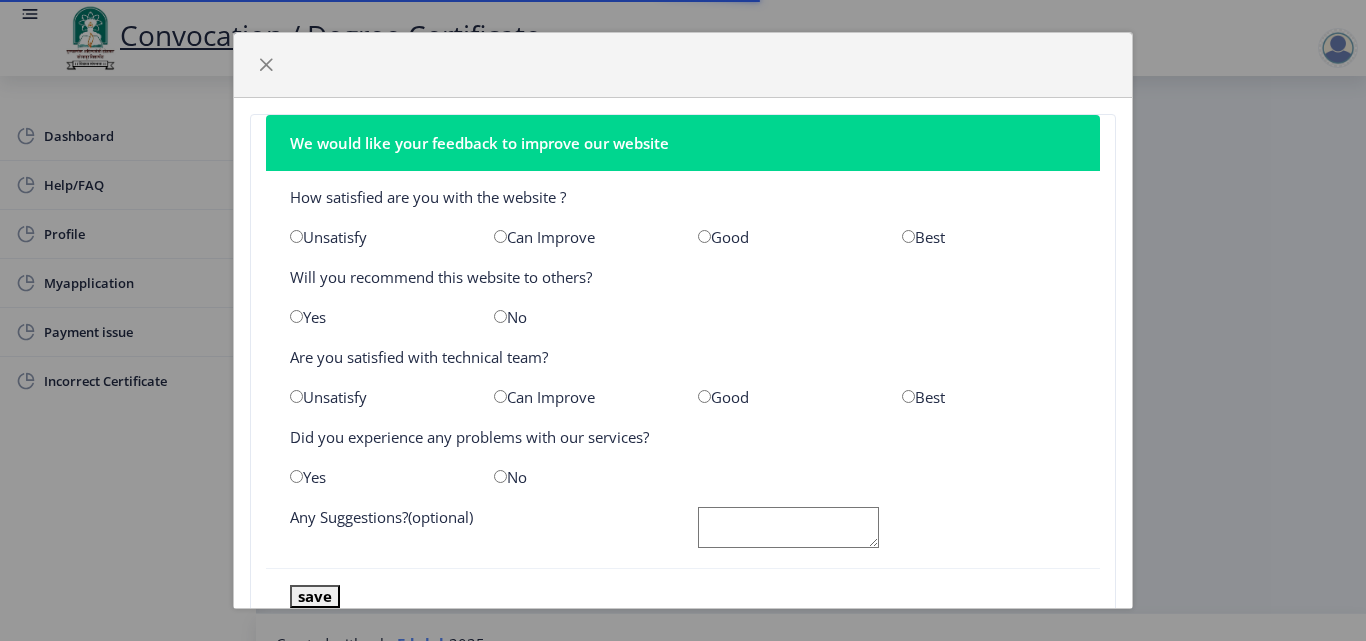 scroll, scrollTop: 0, scrollLeft: 0, axis: both 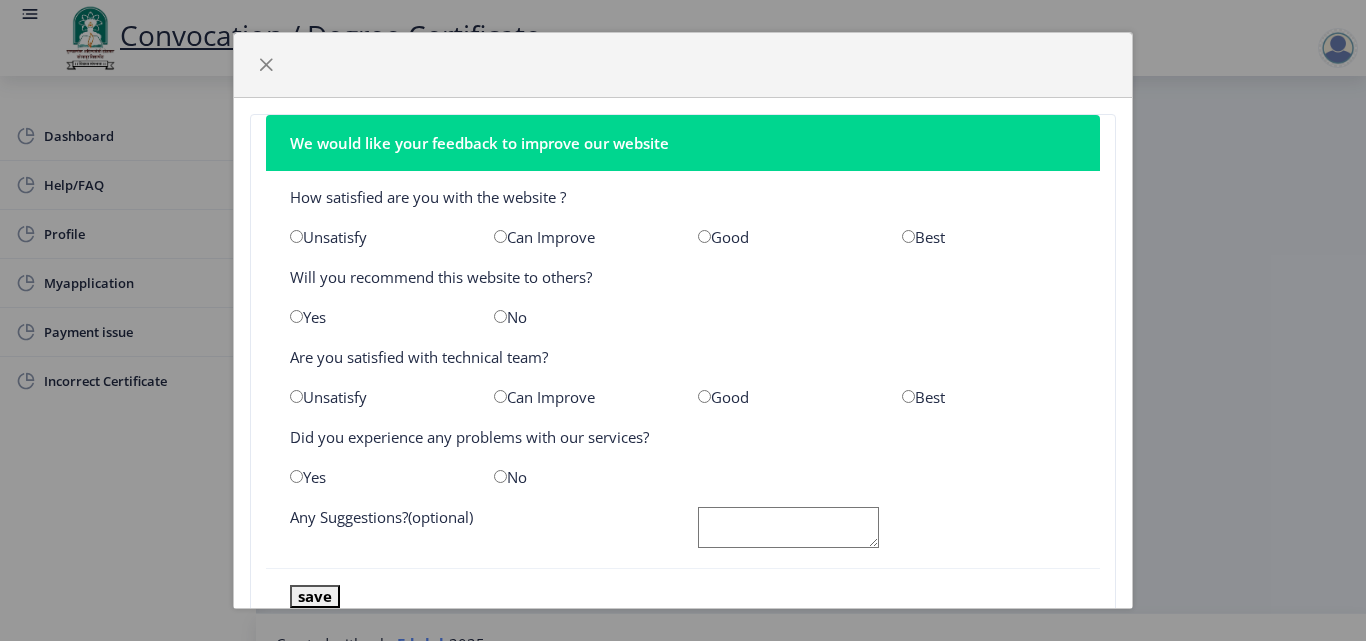 click on "Can Improve" 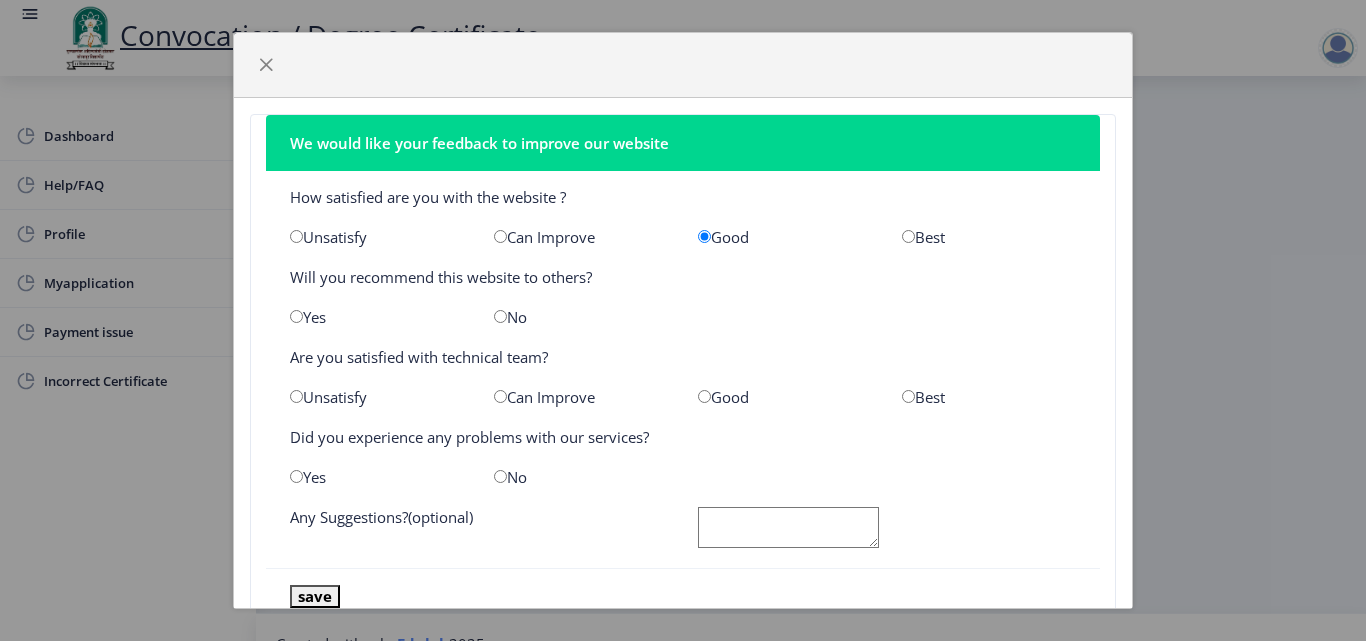 click at bounding box center [500, 316] 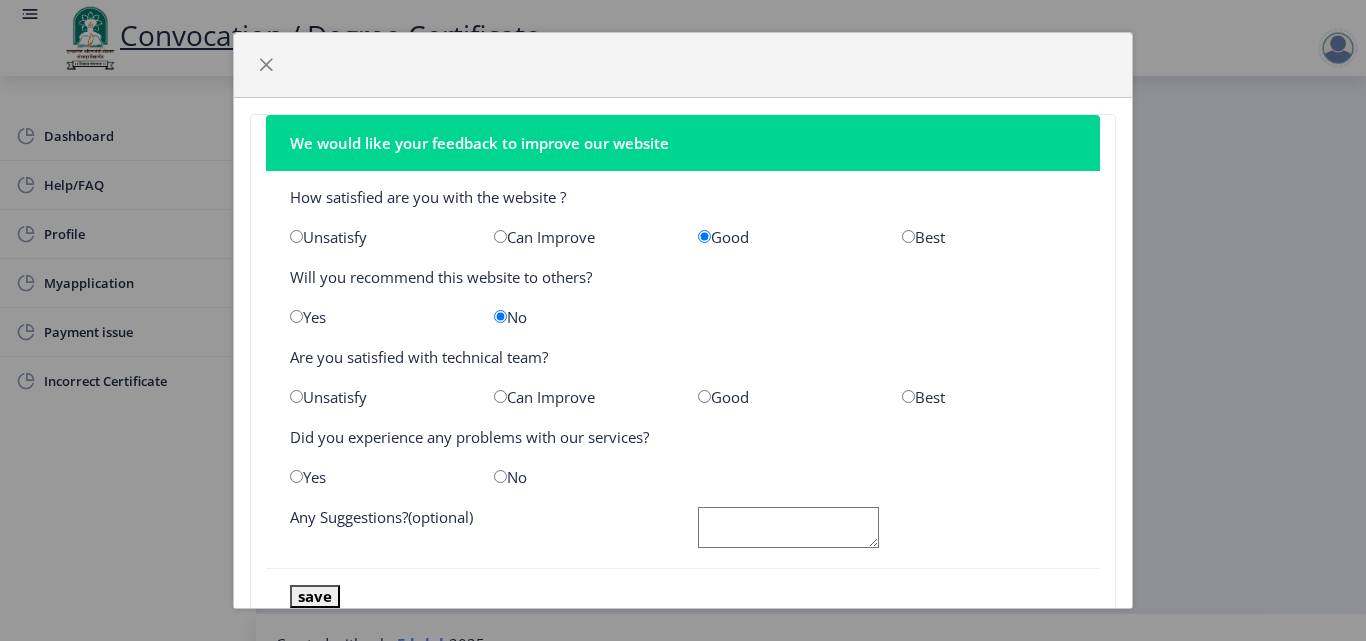 click at bounding box center [704, 396] 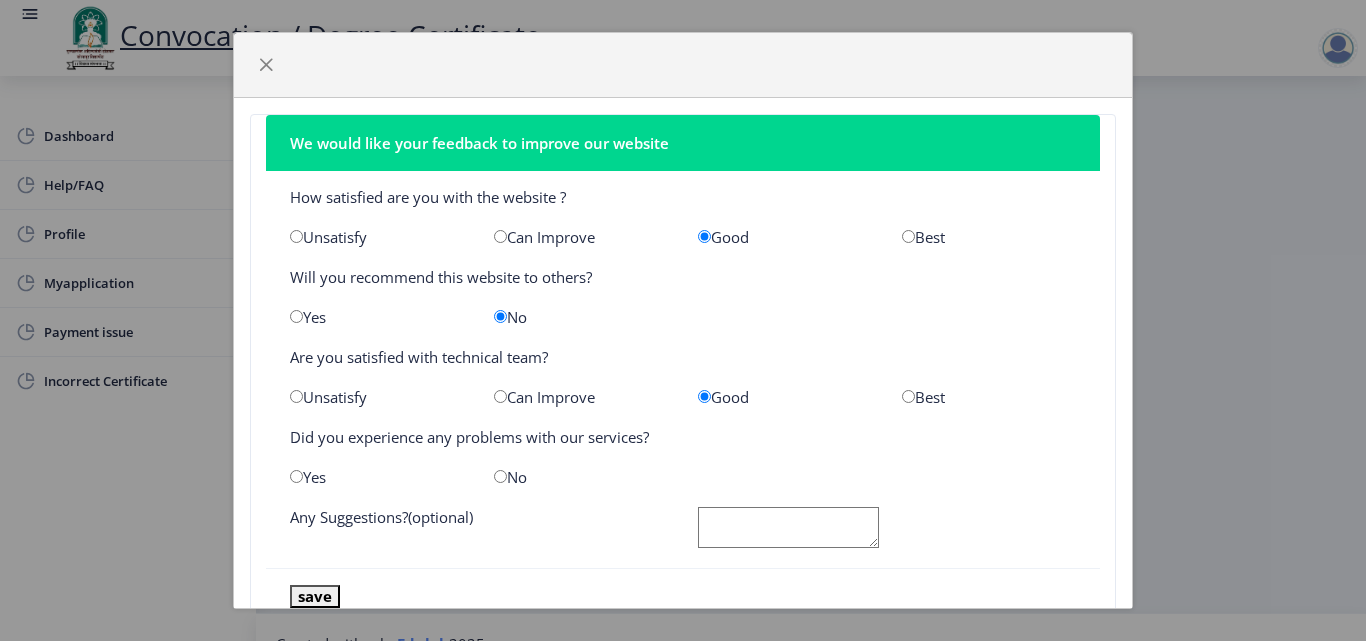 click at bounding box center [500, 476] 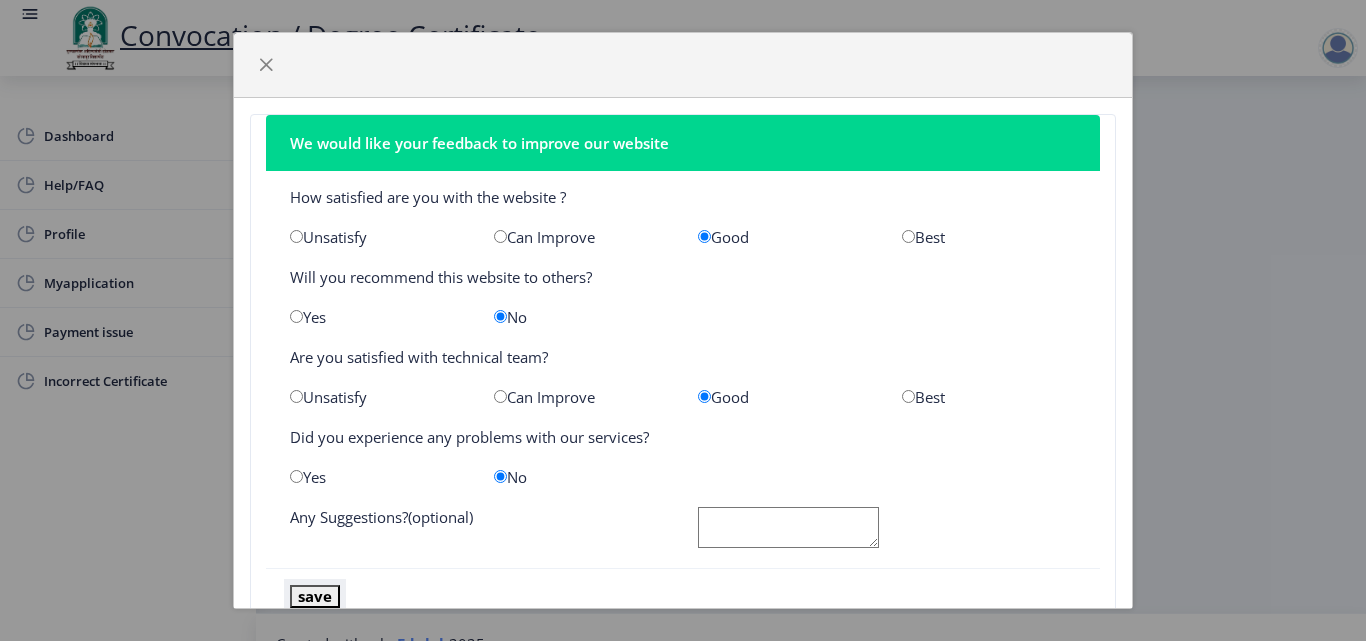 click on "save" 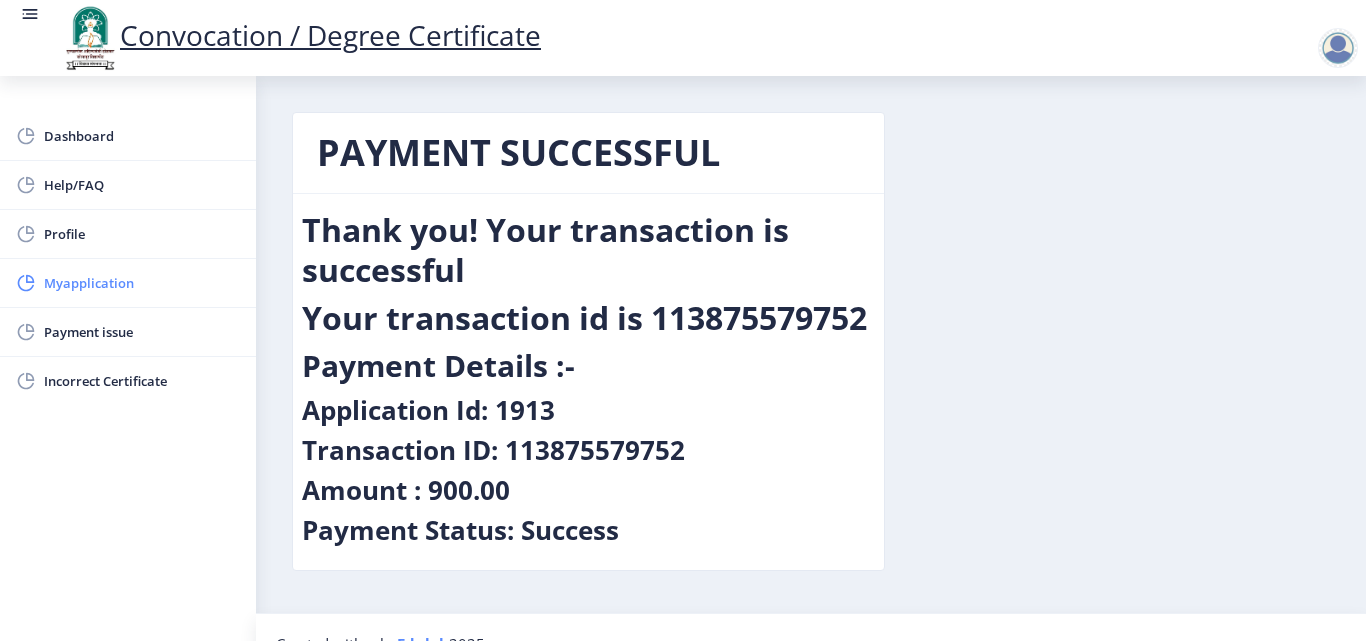 click on "Myapplication" 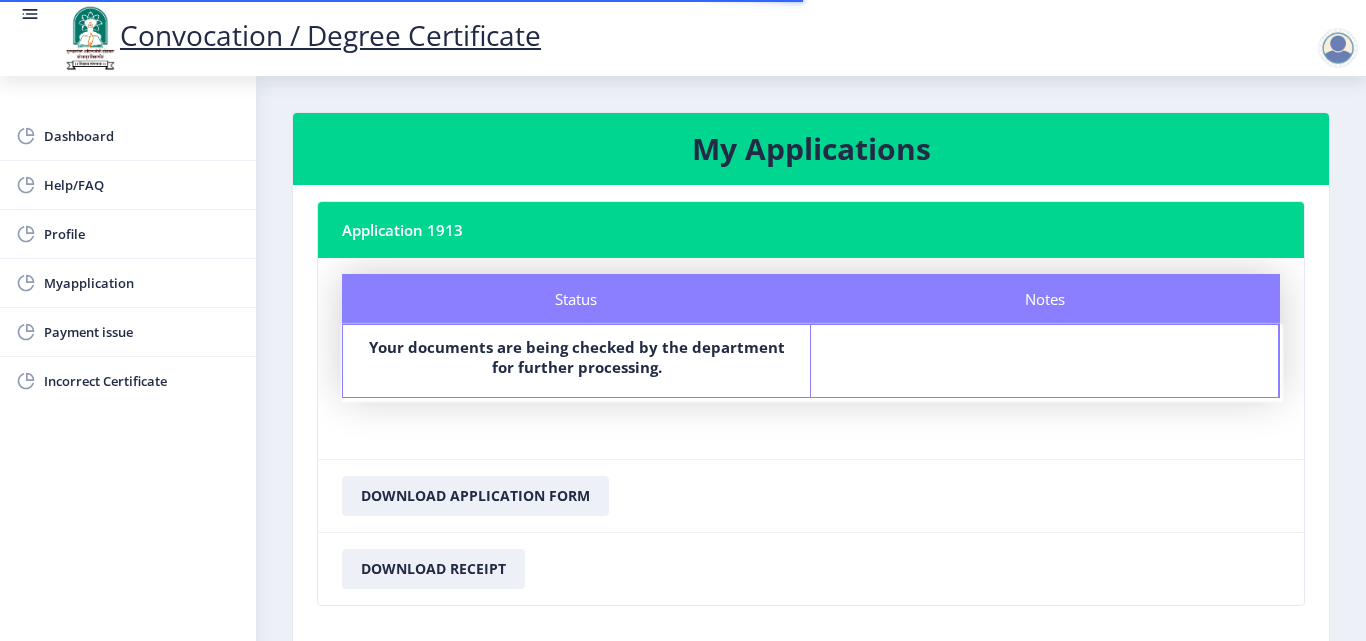 scroll, scrollTop: 100, scrollLeft: 0, axis: vertical 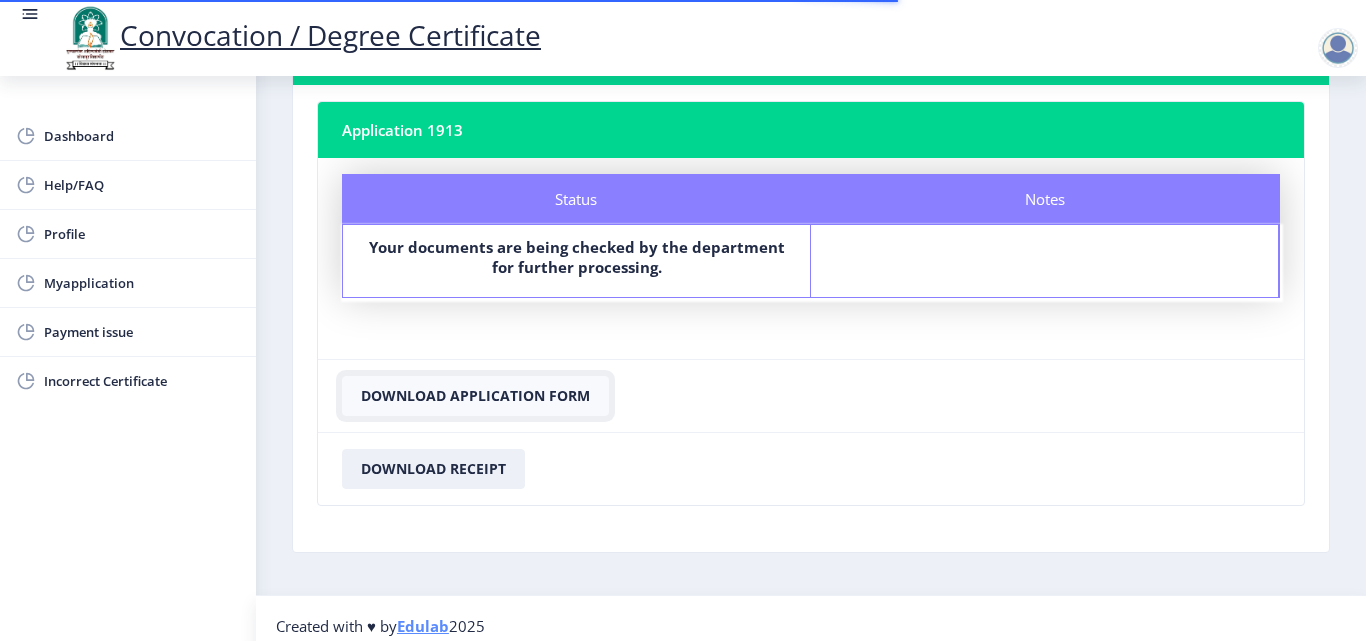 click on "Download Application Form" 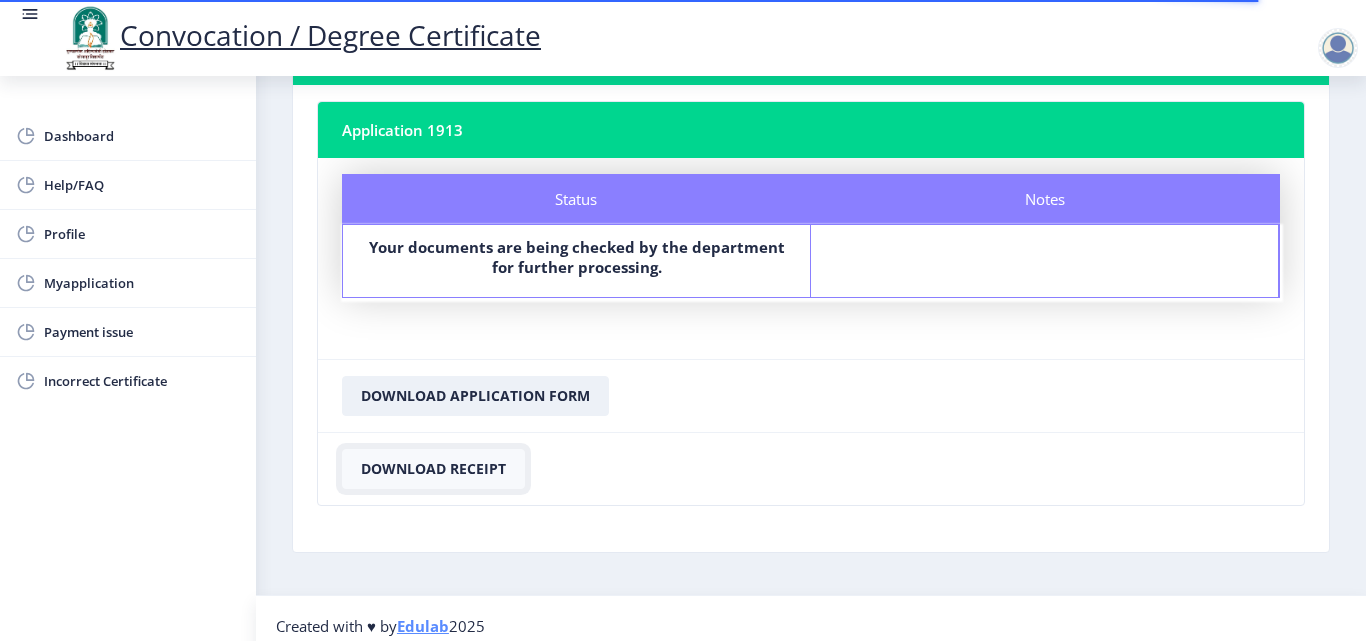 click on "Download Receipt" 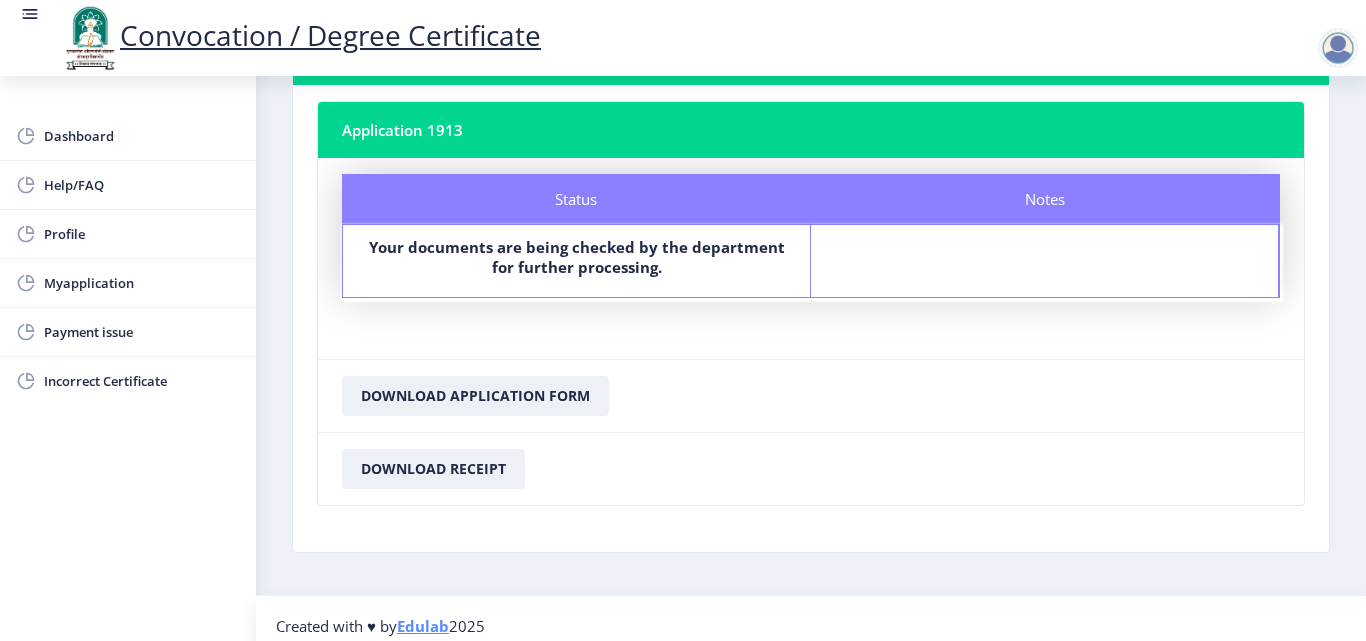 click 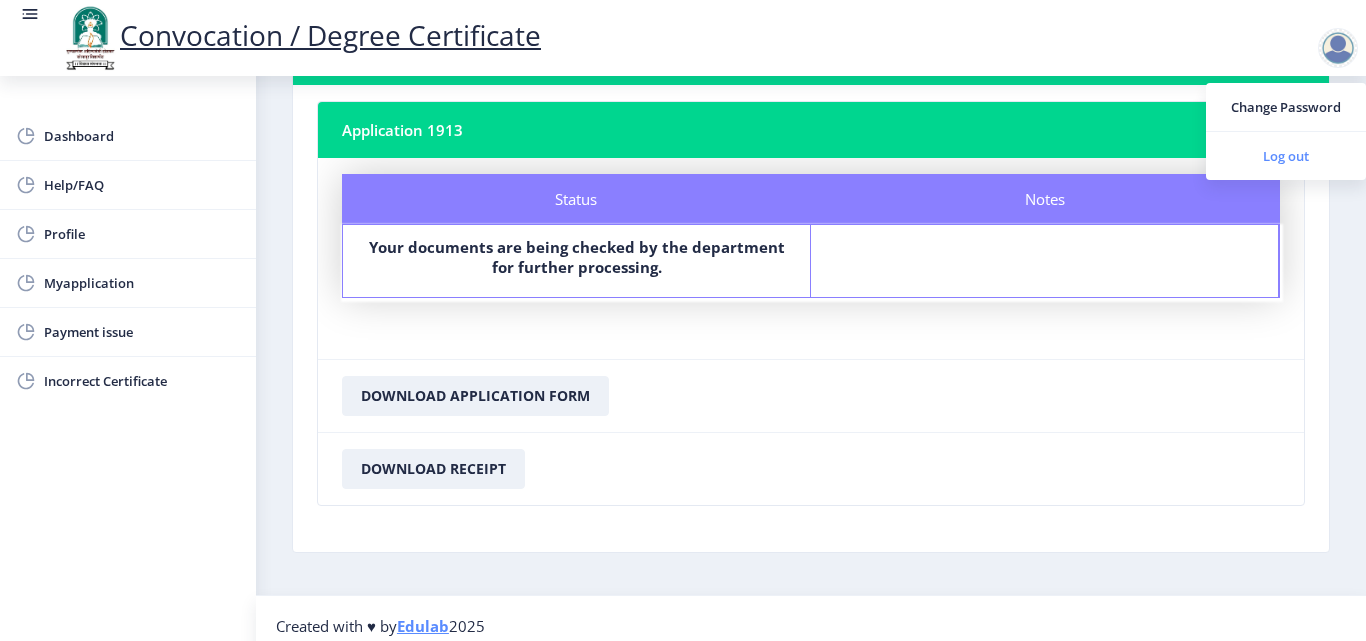 click on "Log out" at bounding box center (1286, 156) 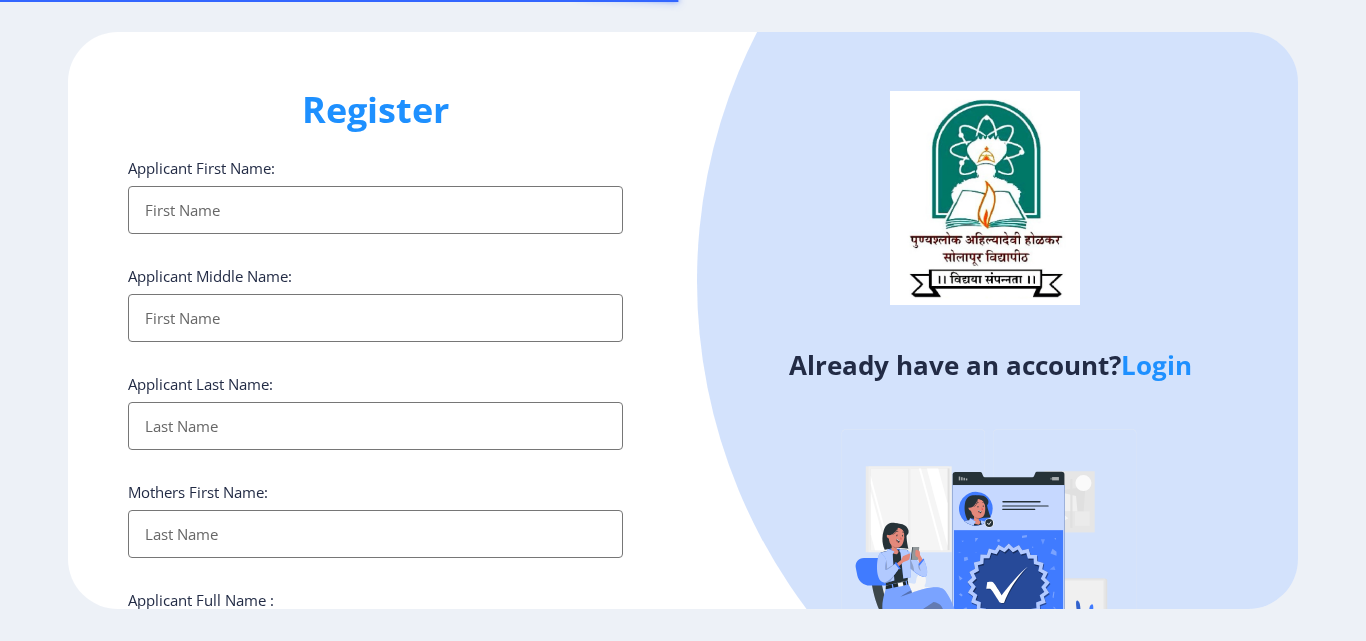 select 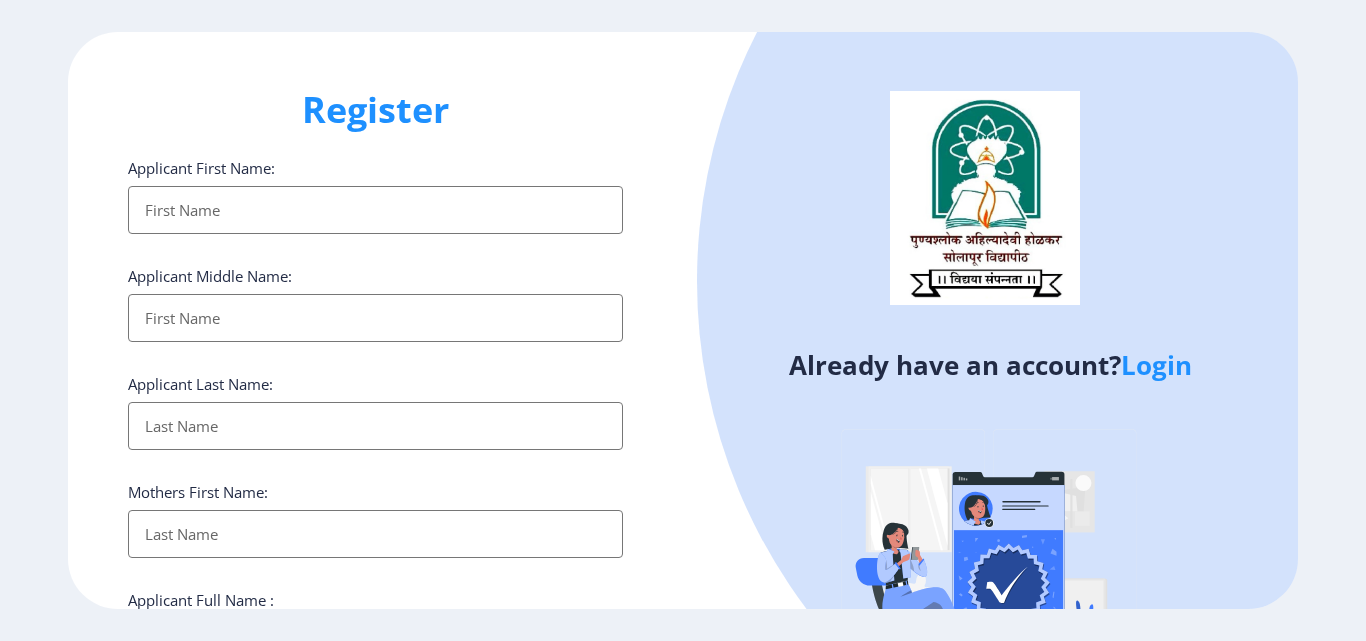 click on "Login" 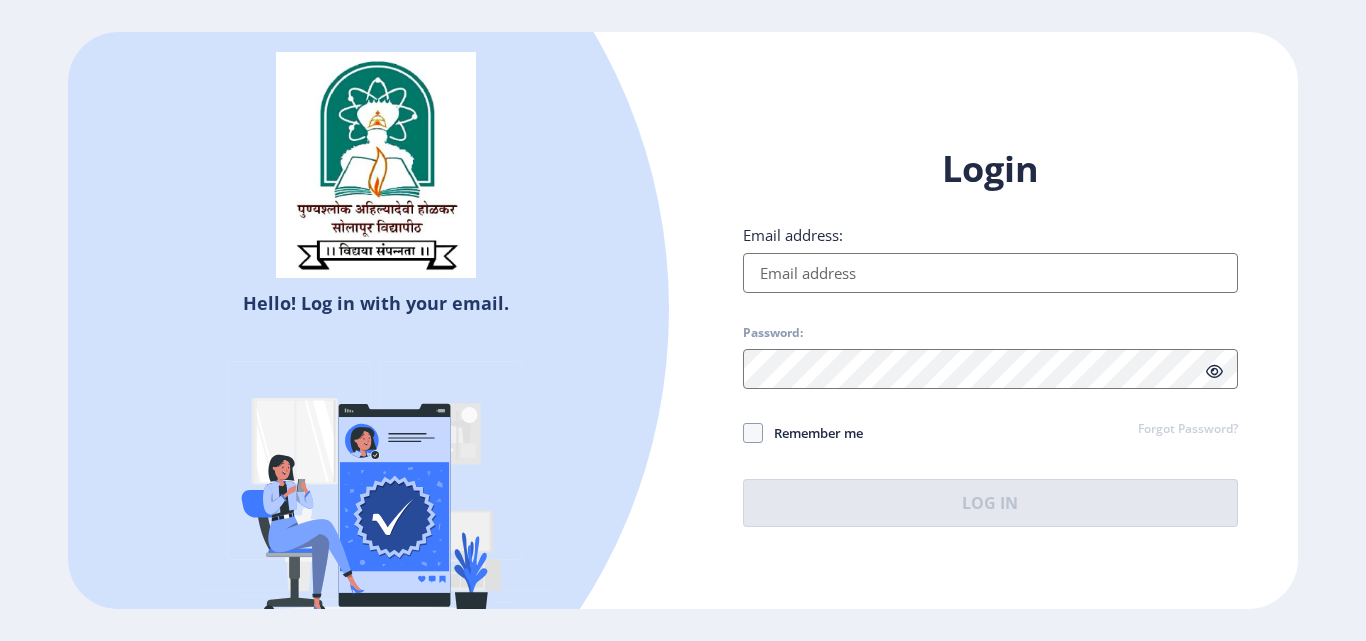 click on "Email address:" at bounding box center [990, 273] 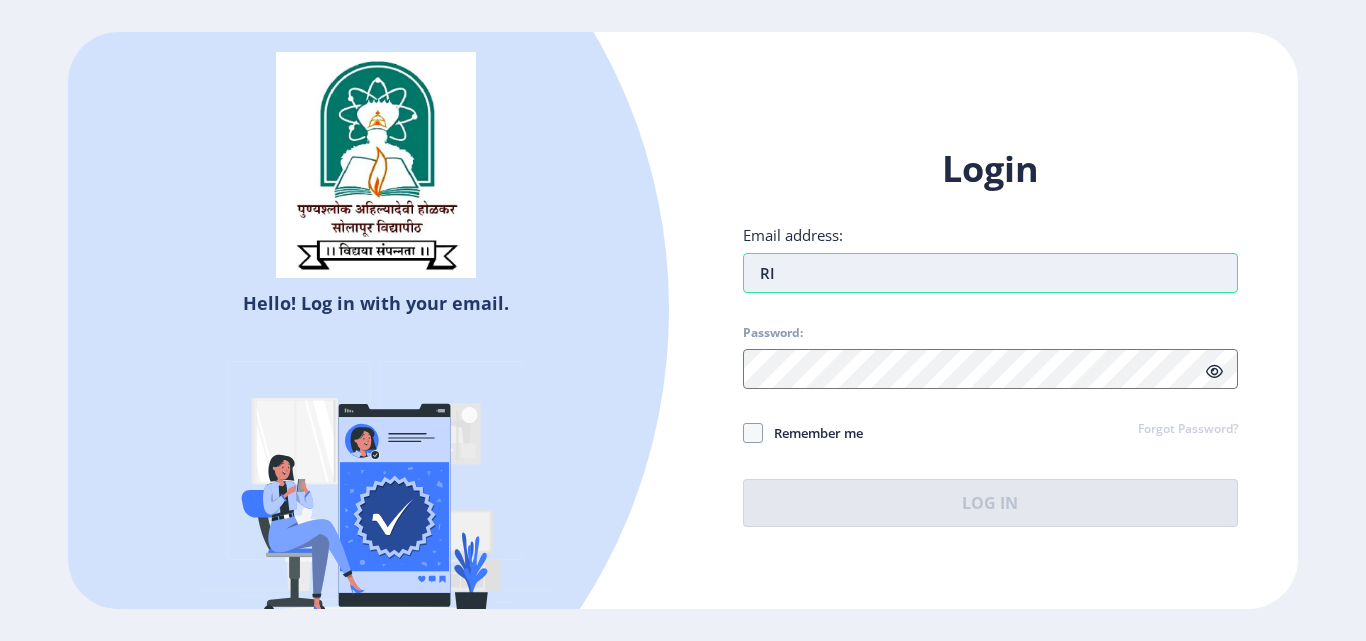 type on "R" 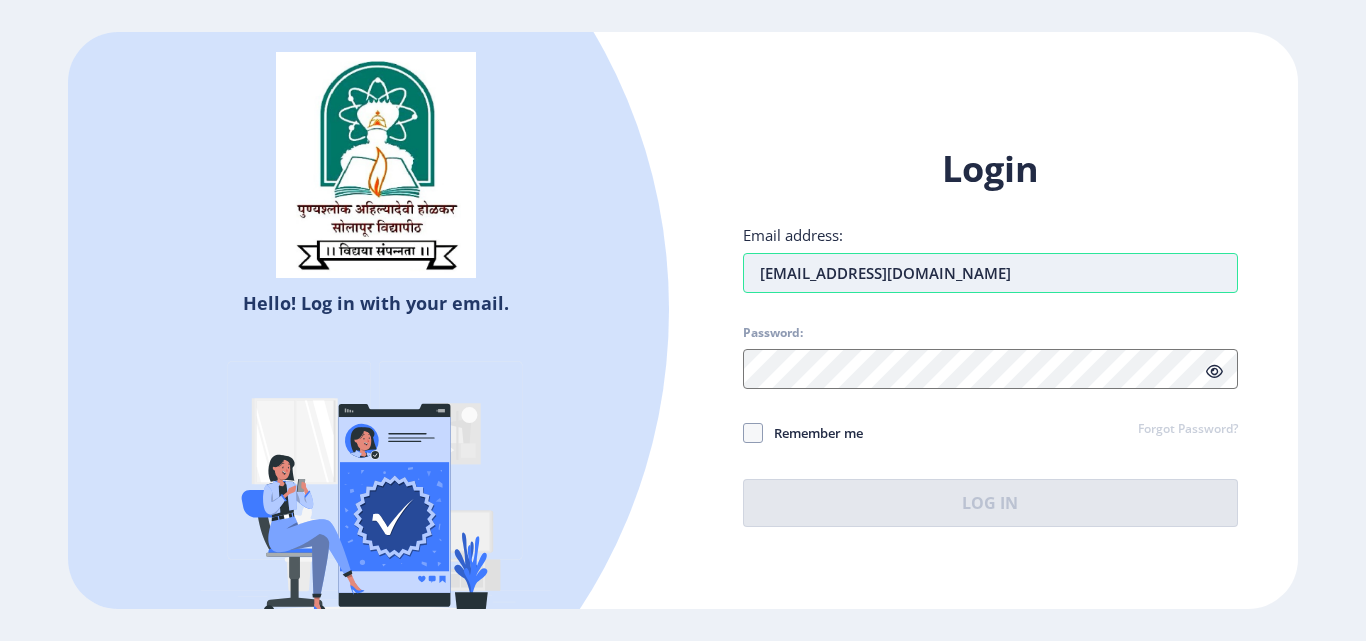 type on "riyaz.talikot94210@gmail.com" 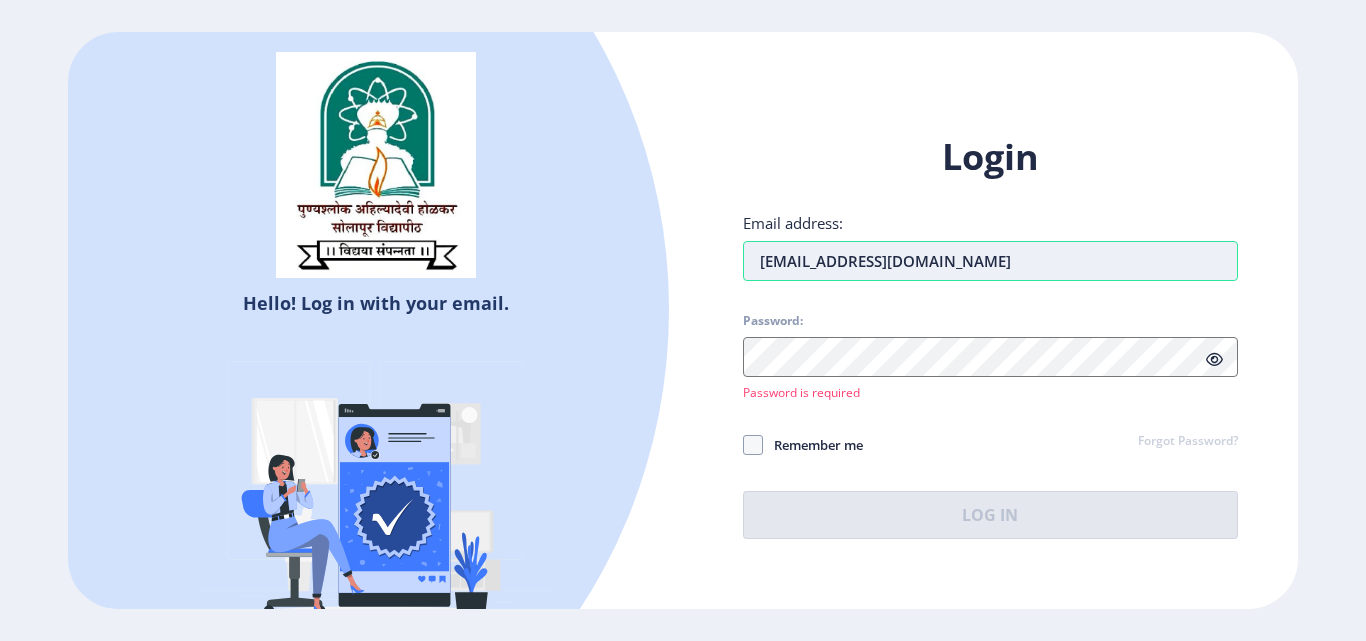 scroll, scrollTop: 184, scrollLeft: 0, axis: vertical 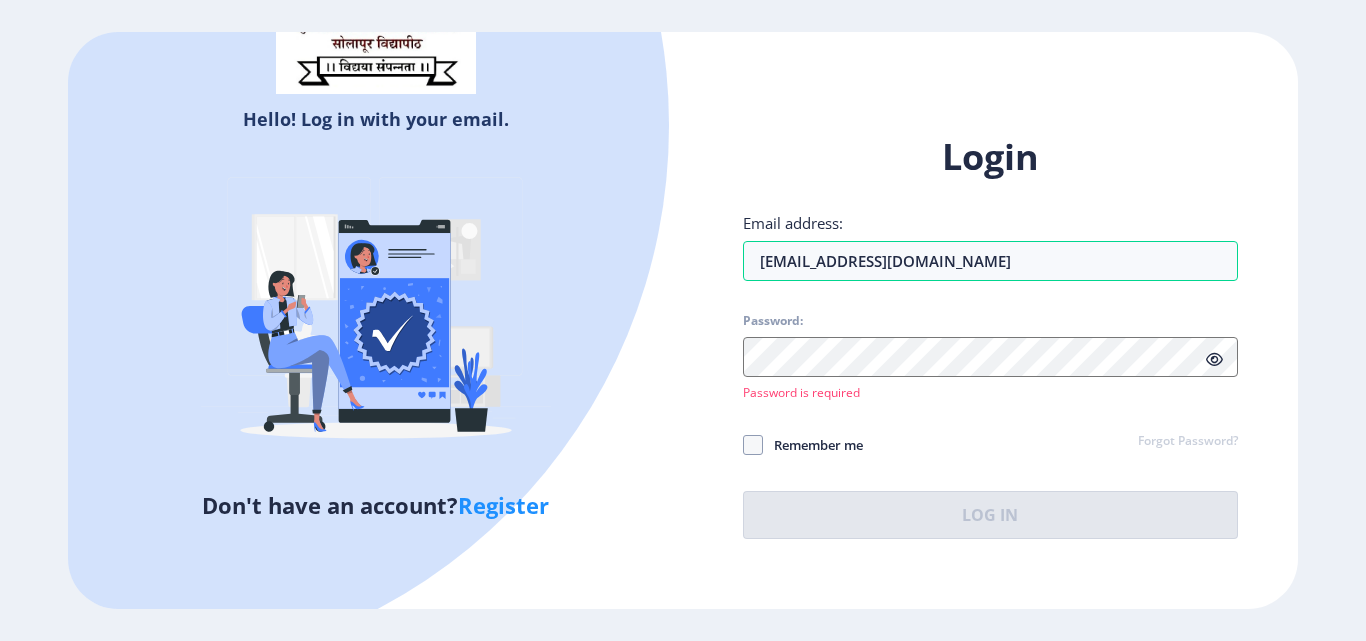 click on "Forgot Password?" 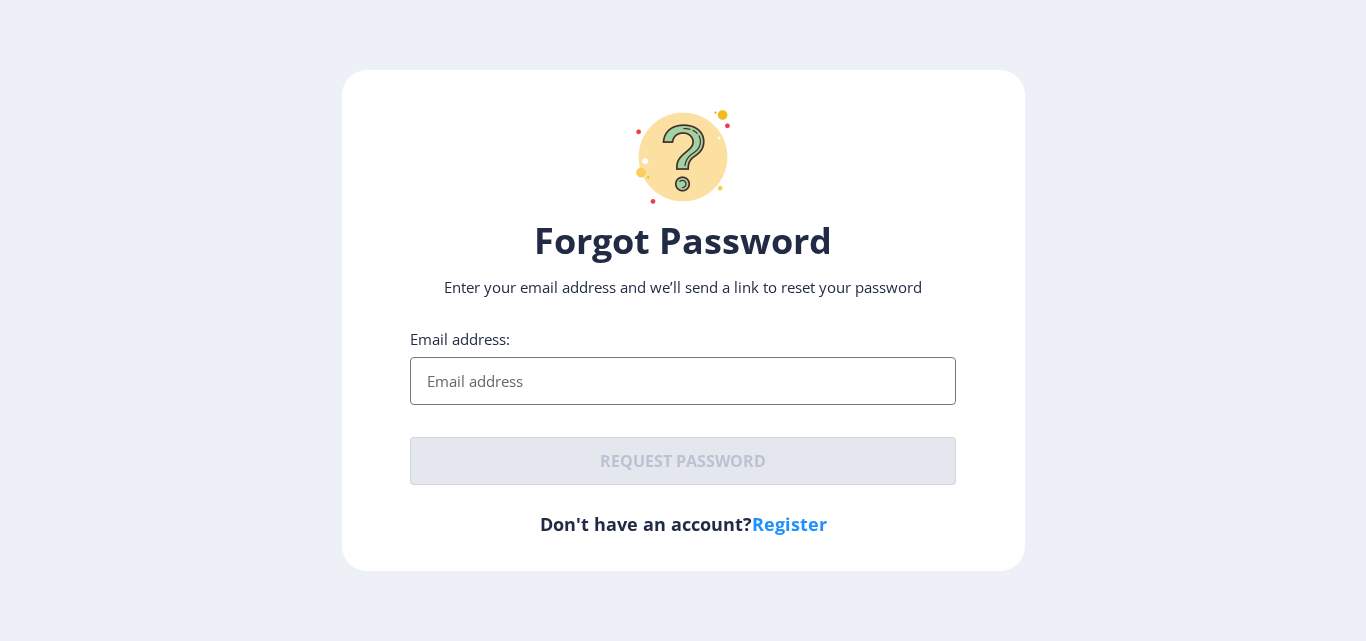 click on "Email address:" at bounding box center [683, 381] 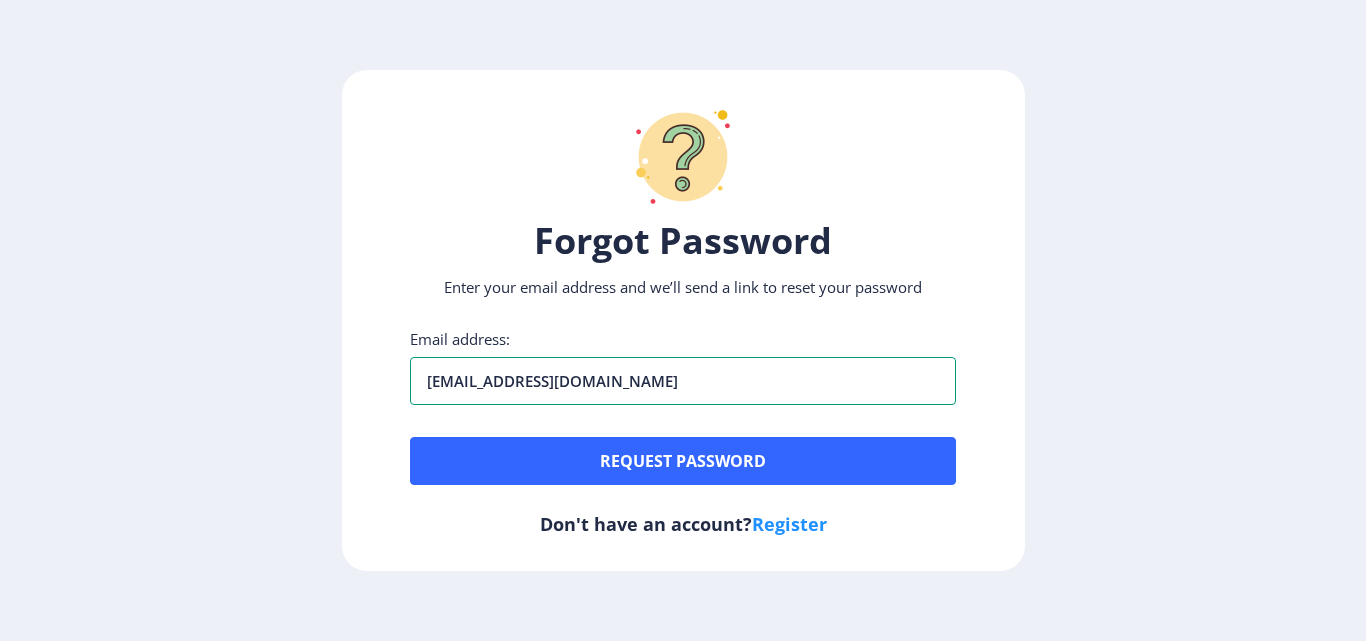 type on "riyaz.talikot94210@gmail.com" 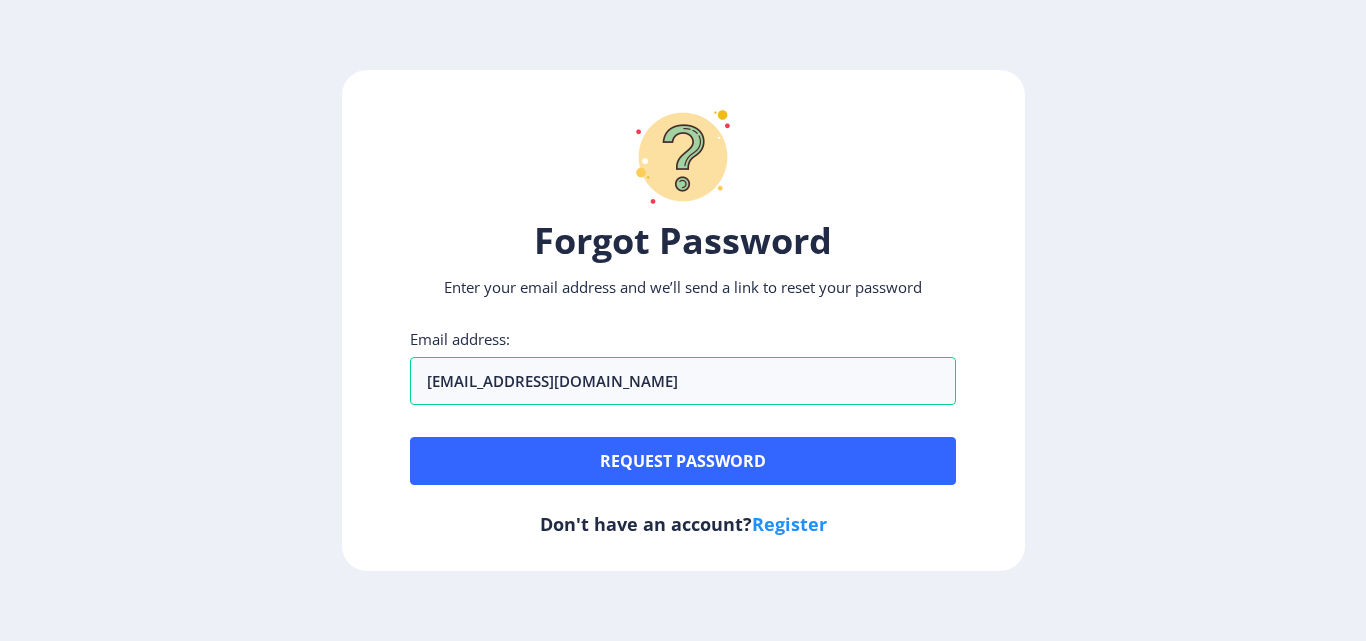 click on "Forgot Password Enter your email address and we’ll send a link to reset your password Email address: riyaz.talikot94210@gmail.com  Request password   Don't have an account?  Register" 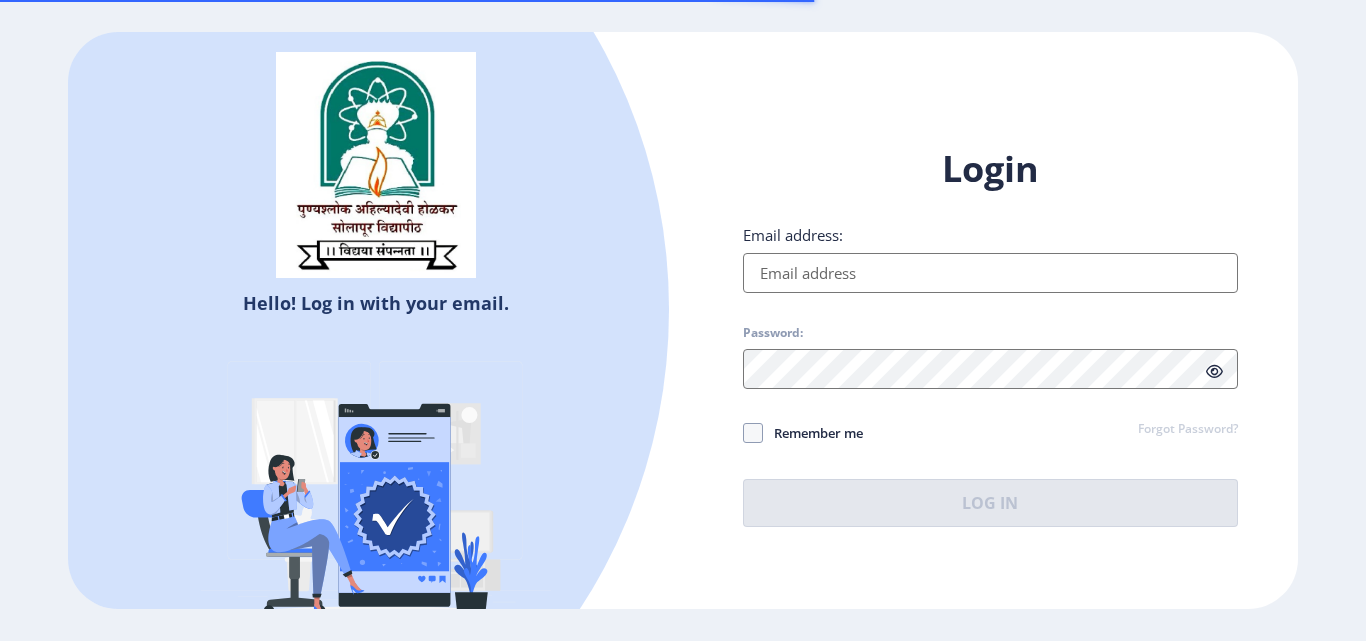 click on "Email address:" at bounding box center [990, 273] 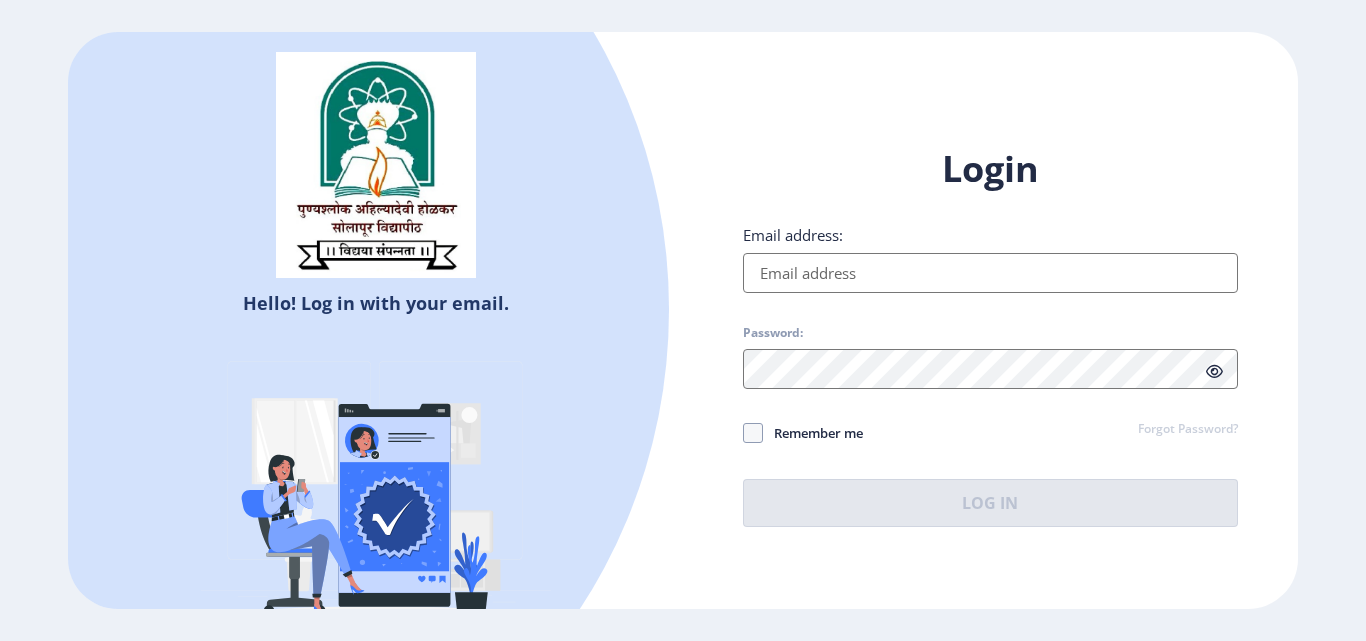 paste on "riyaz.talikot94210@gmail.com" 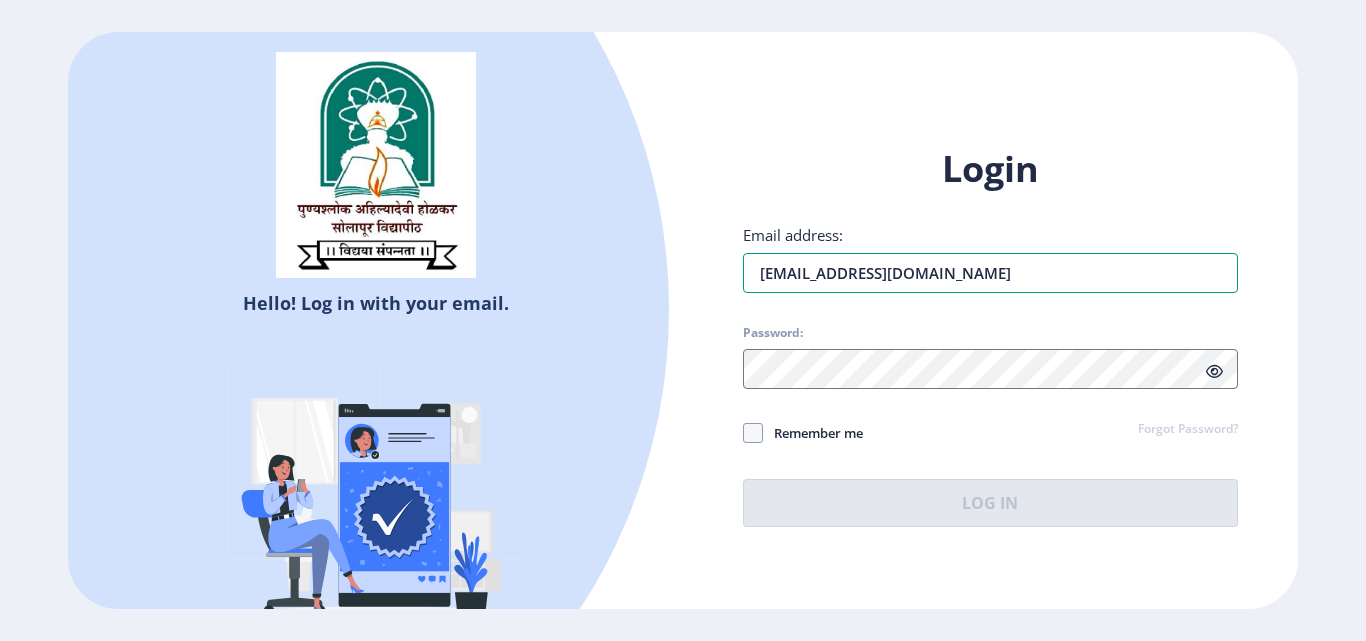 type on "riyaz.talikot94210@gmail.com" 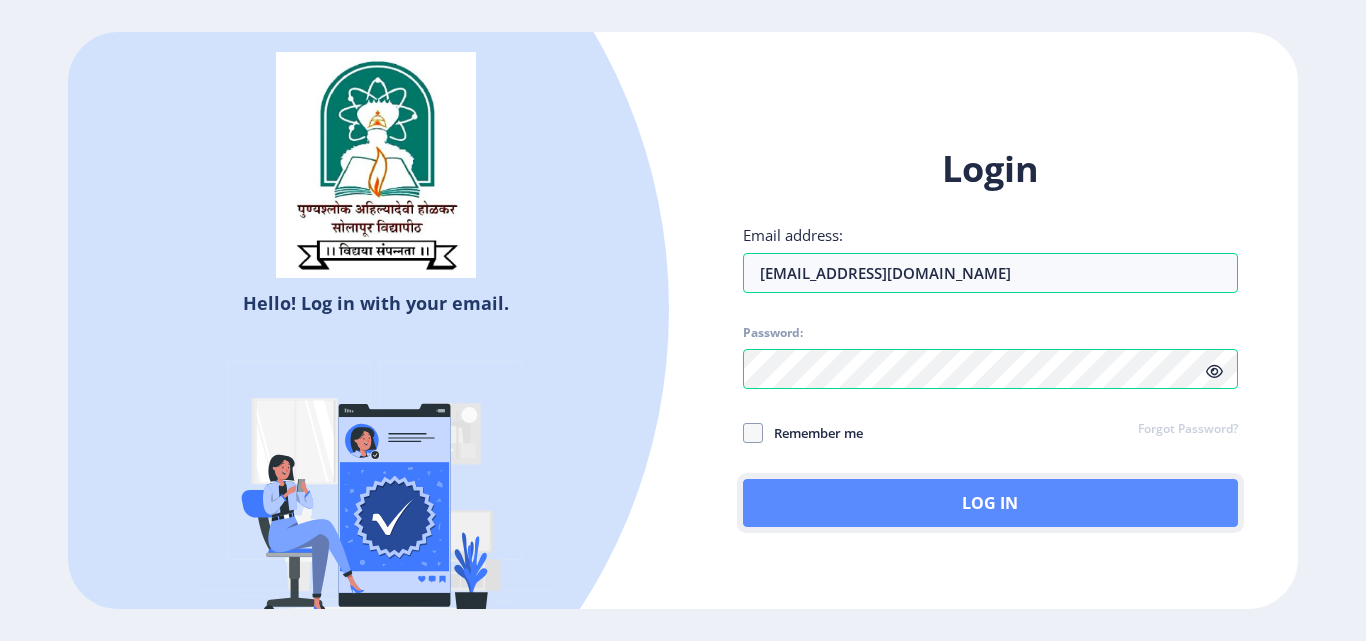 click on "Log In" 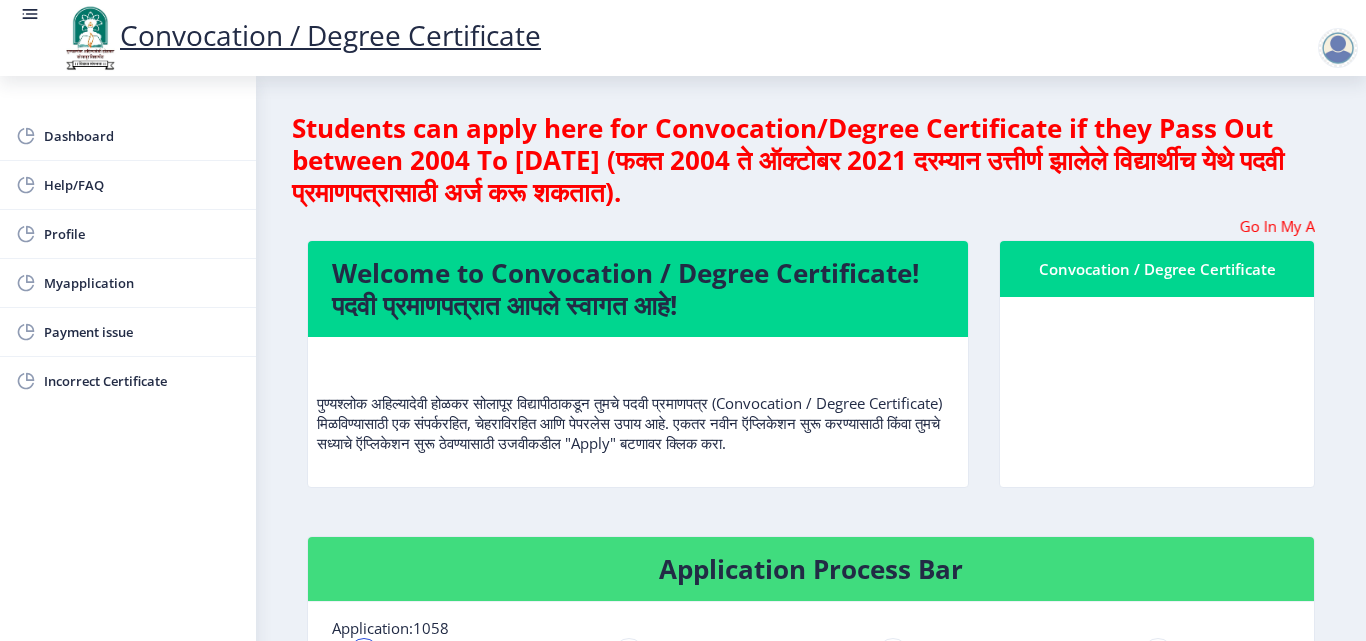 click 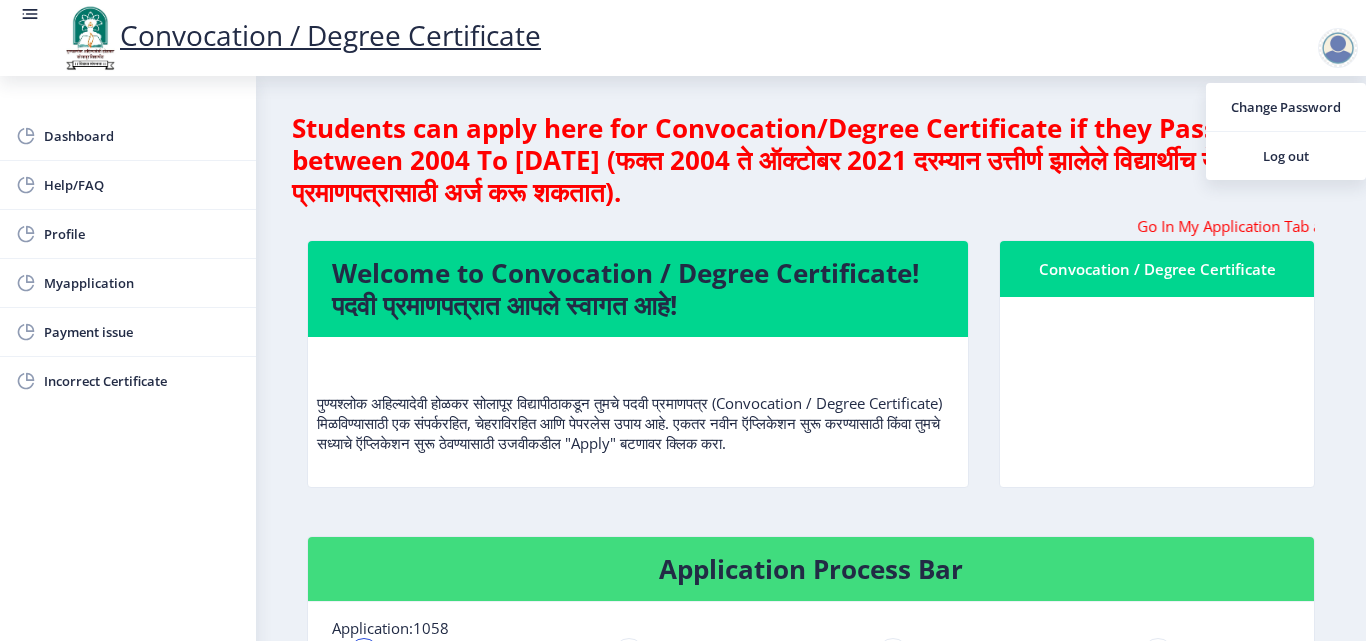 click on "Students can apply here for Convocation/Degree Certificate if they Pass Out between 2004 To October 2021 (फक्त 2004 ते ऑक्टोबर 2021 दरम्यान उत्तीर्ण झालेले विद्यार्थीच येथे पदवी प्रमाणपत्रासाठी अर्ज करू शकतात). Go In My Application Tab and check the status of Errata  Welcome to Convocation / Degree Certificate!  पदवी प्रमाणपत्रात आपले स्वागत आहे!   Convocation / Degree Certificate  Application Process Bar Application:1058 1 Applied 2 Verified 3 Signed/Print 4 Sent/Couriered to recipient Remarks:  Please, Attached Provisional Certificate for further Process. मदत पाहिजे? कृपया खालील सूचना पुस्तिका डाउनलोड करा  Manual" 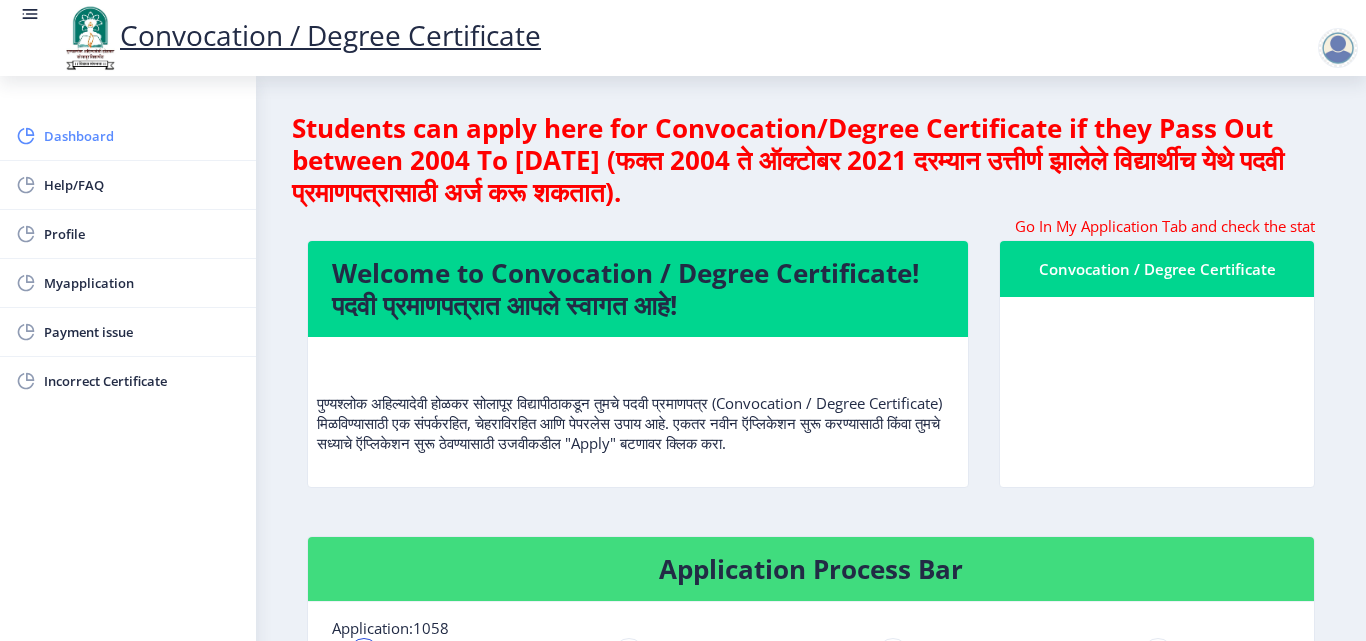 click on "Dashboard" 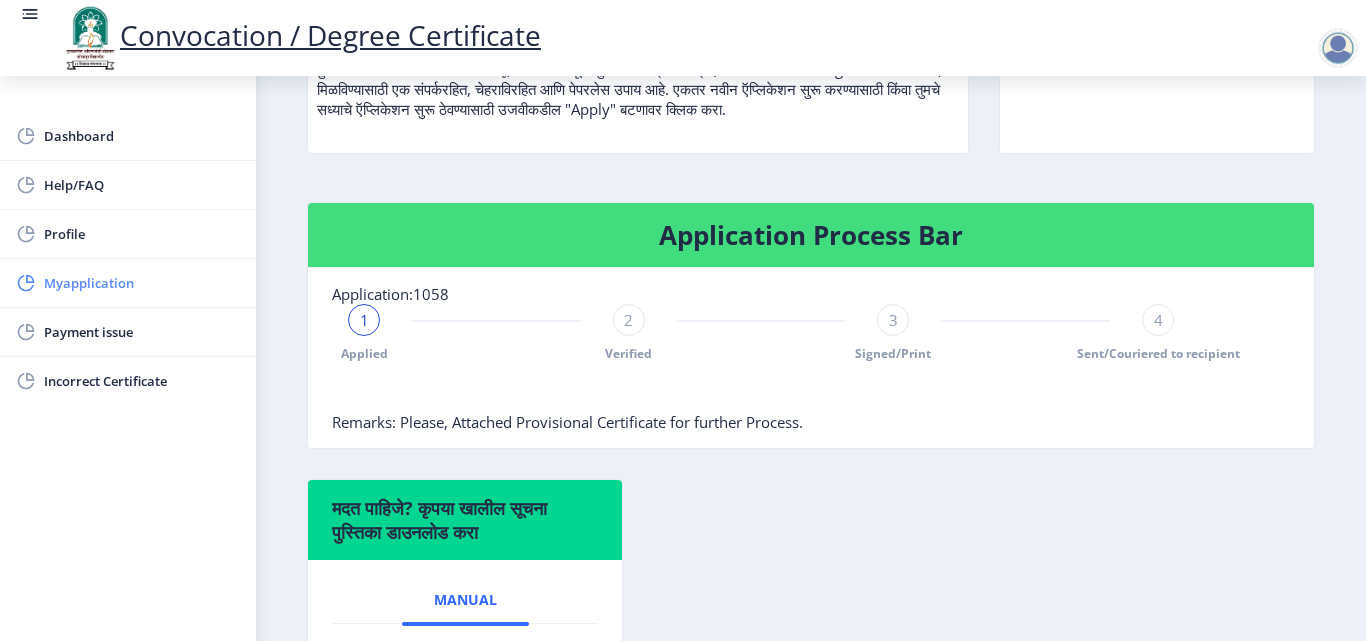 scroll, scrollTop: 329, scrollLeft: 0, axis: vertical 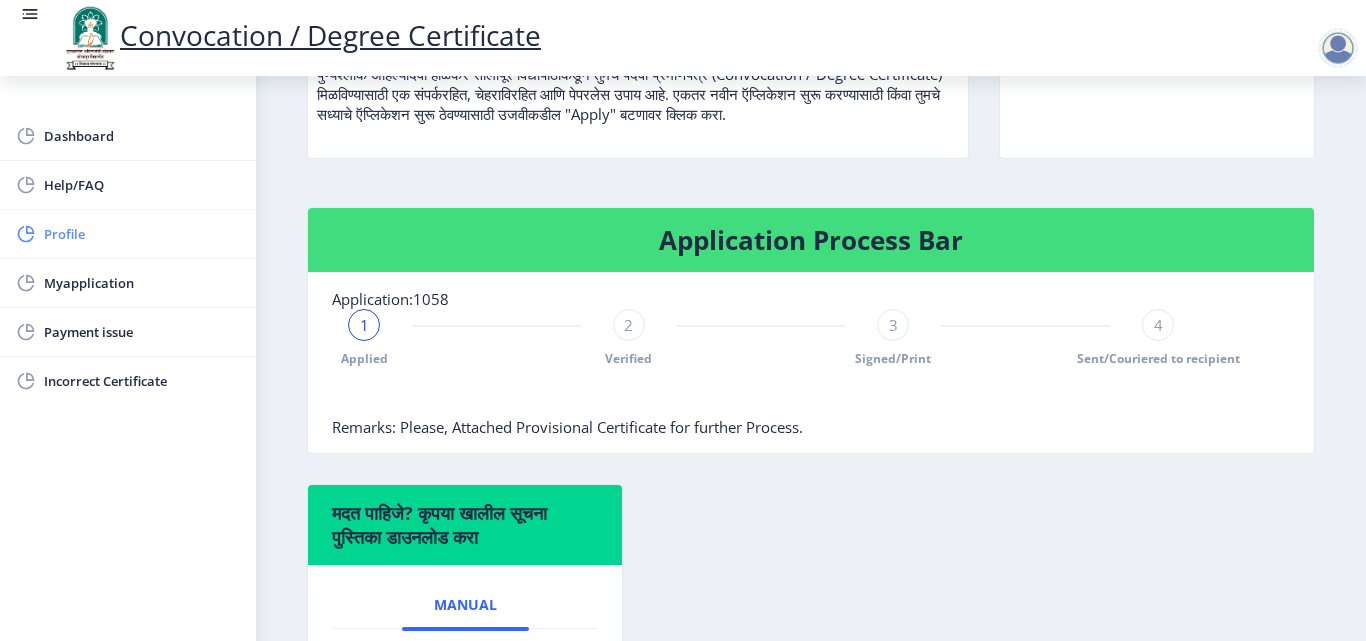 click on "Profile" 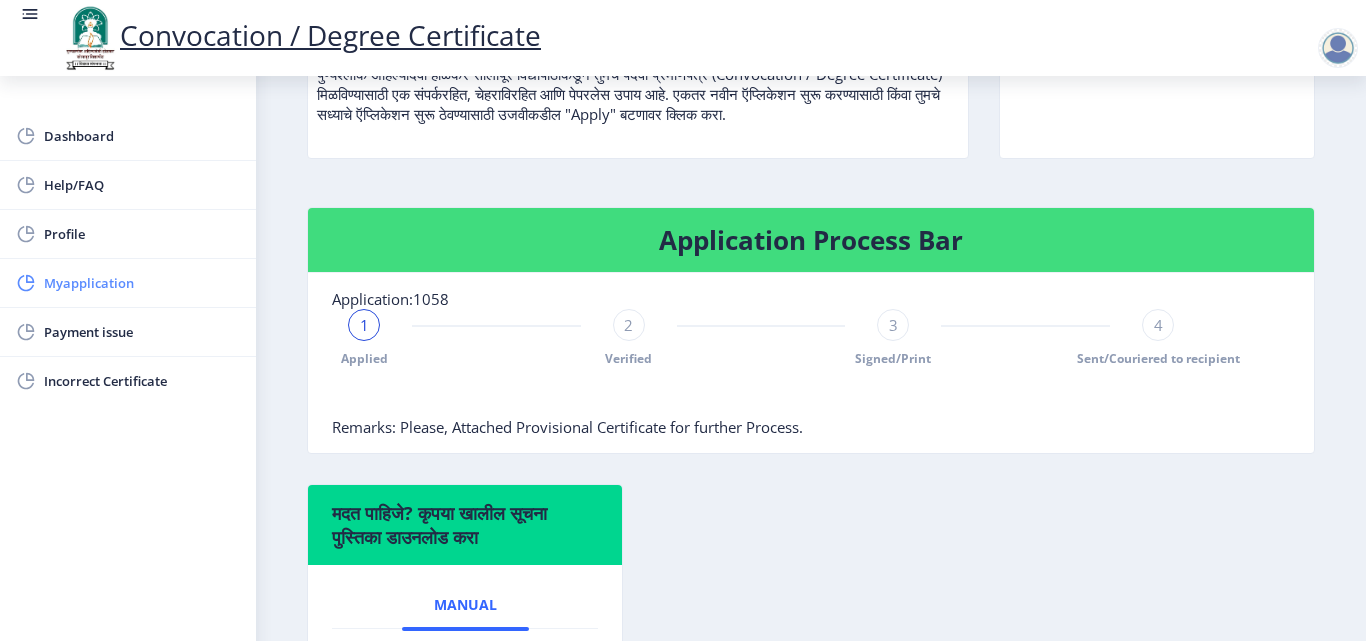 scroll, scrollTop: 0, scrollLeft: 0, axis: both 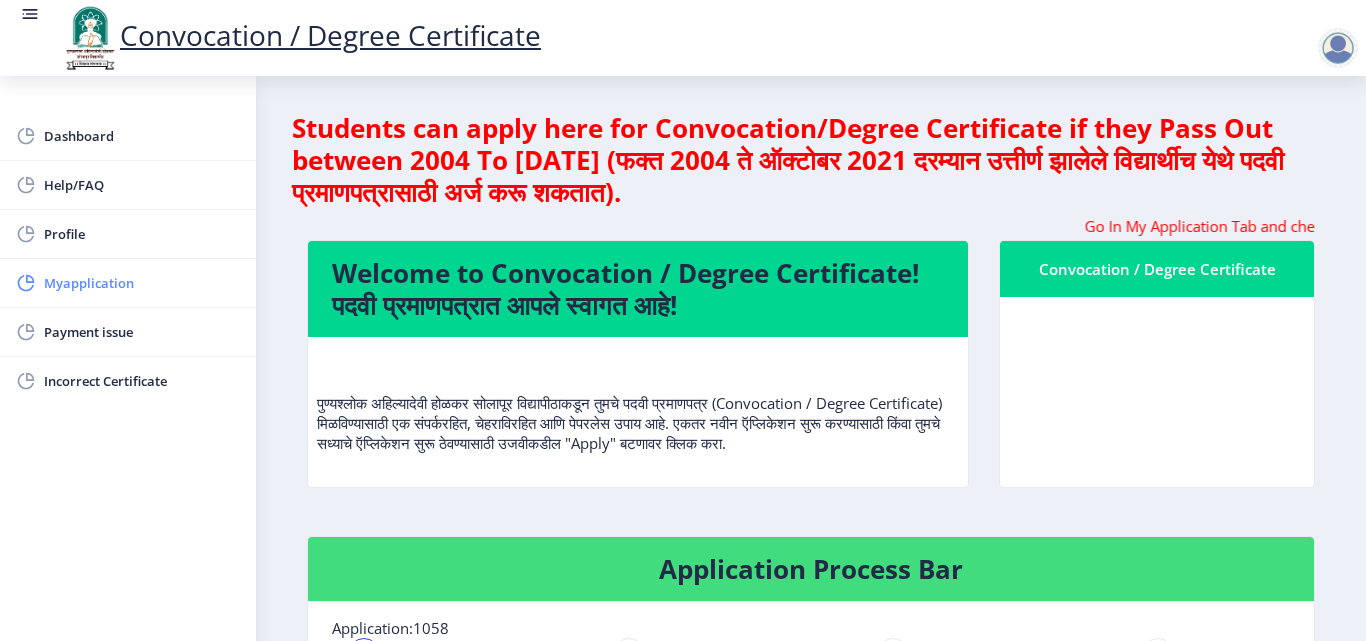 select on "[DEMOGRAPHIC_DATA]" 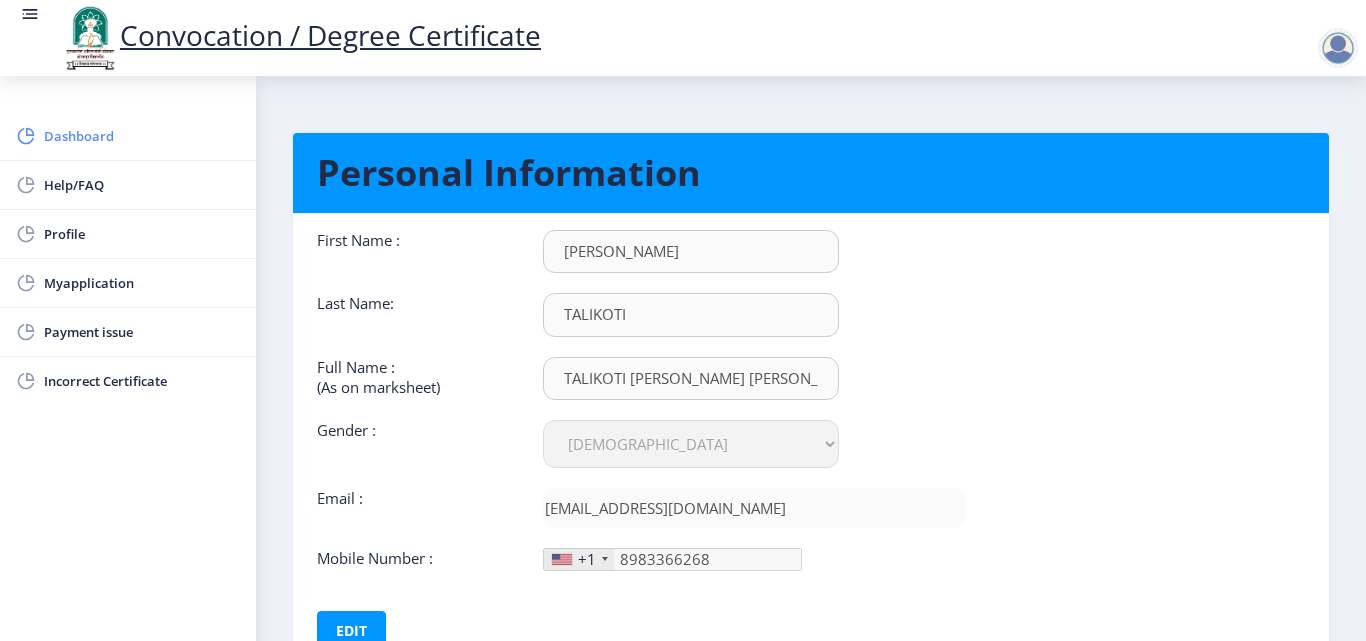 click on "Dashboard" 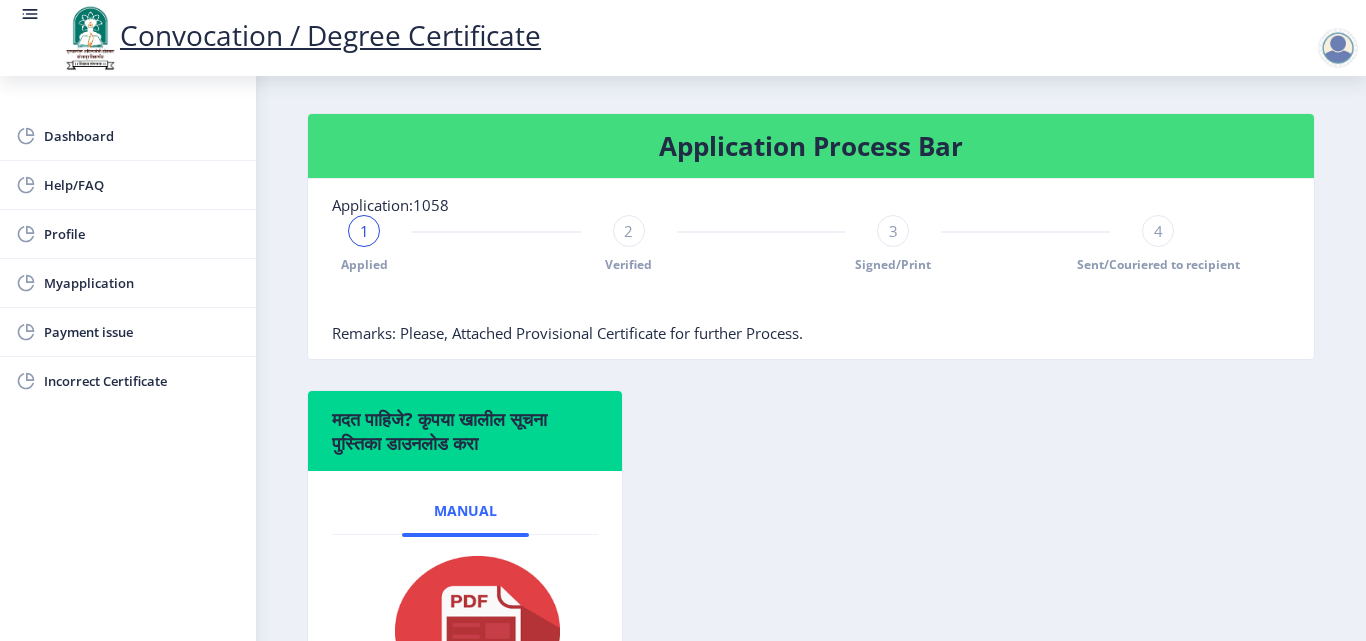scroll, scrollTop: 229, scrollLeft: 0, axis: vertical 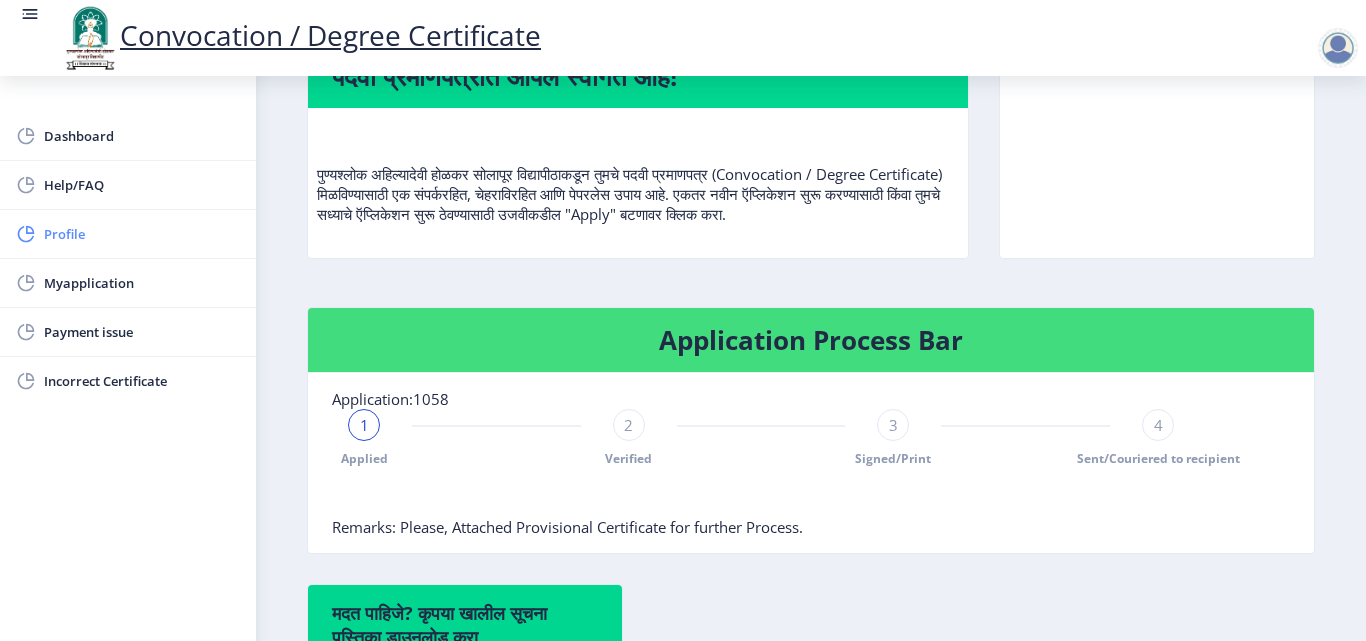 click on "Profile" 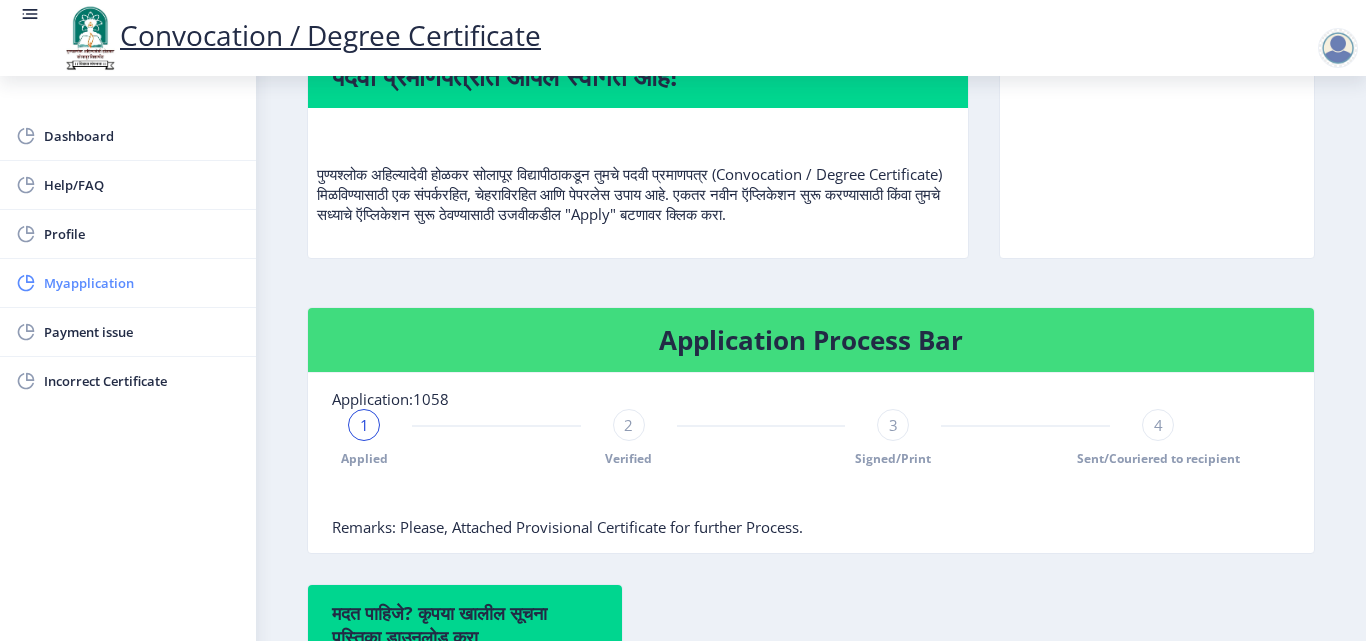 scroll, scrollTop: 0, scrollLeft: 0, axis: both 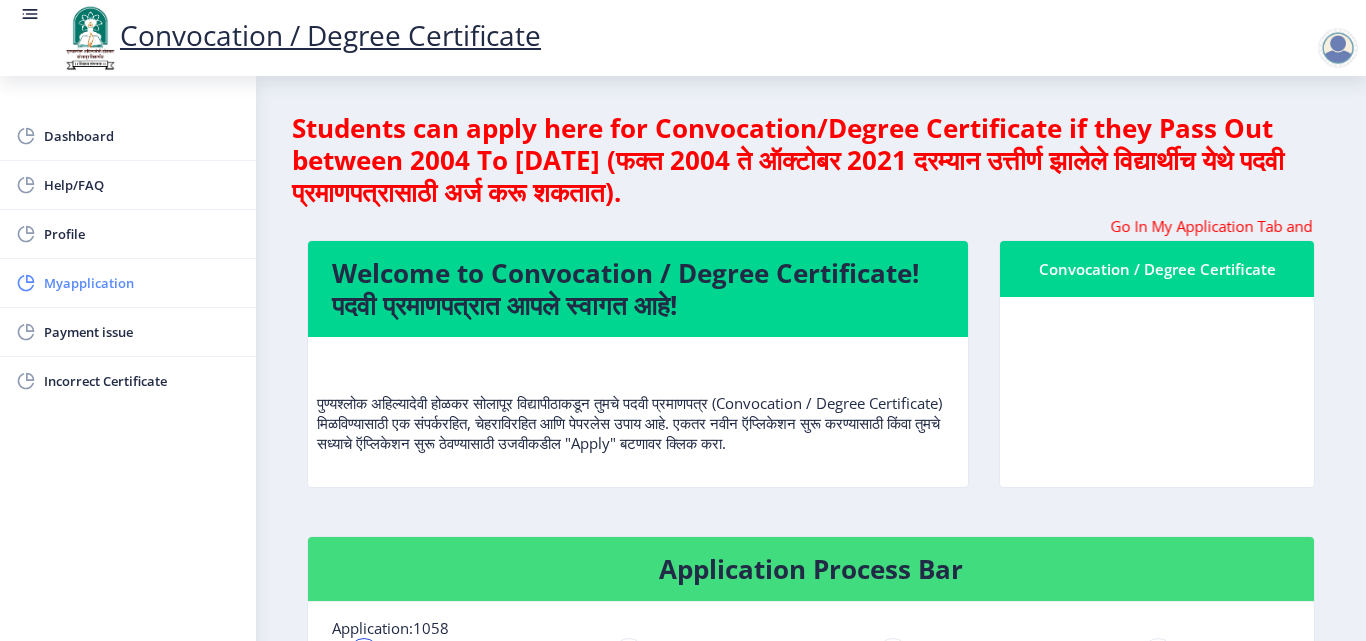 select on "[DEMOGRAPHIC_DATA]" 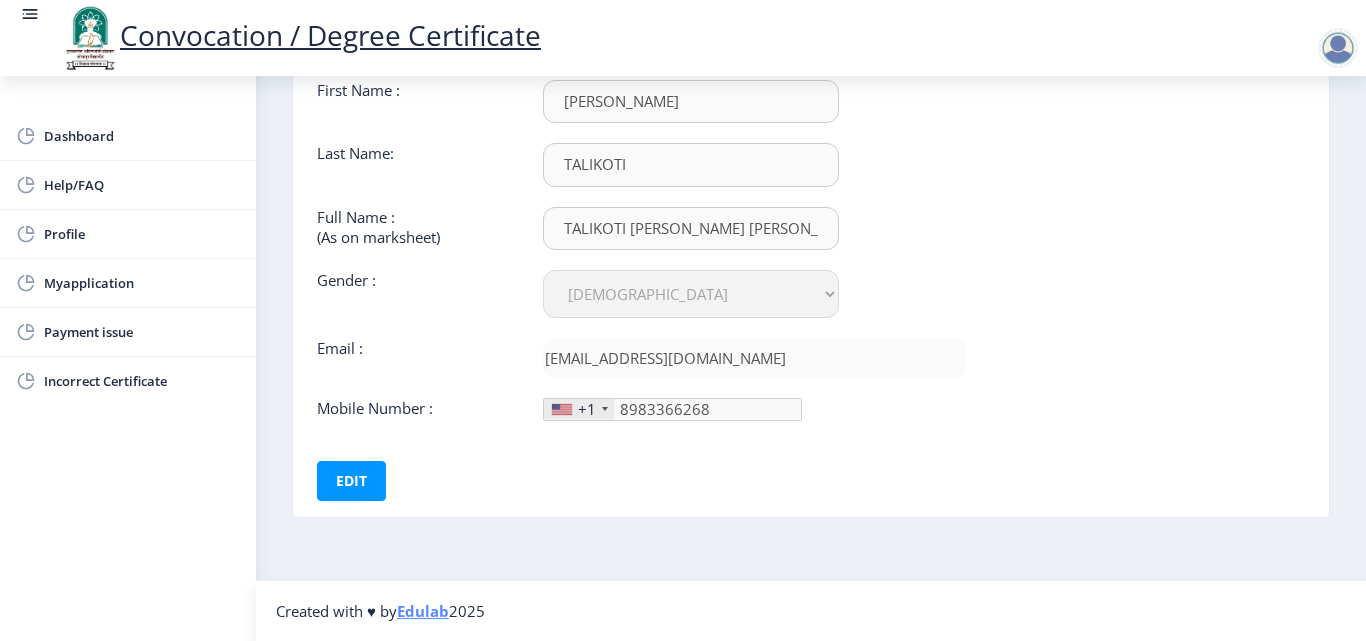 scroll, scrollTop: 50, scrollLeft: 0, axis: vertical 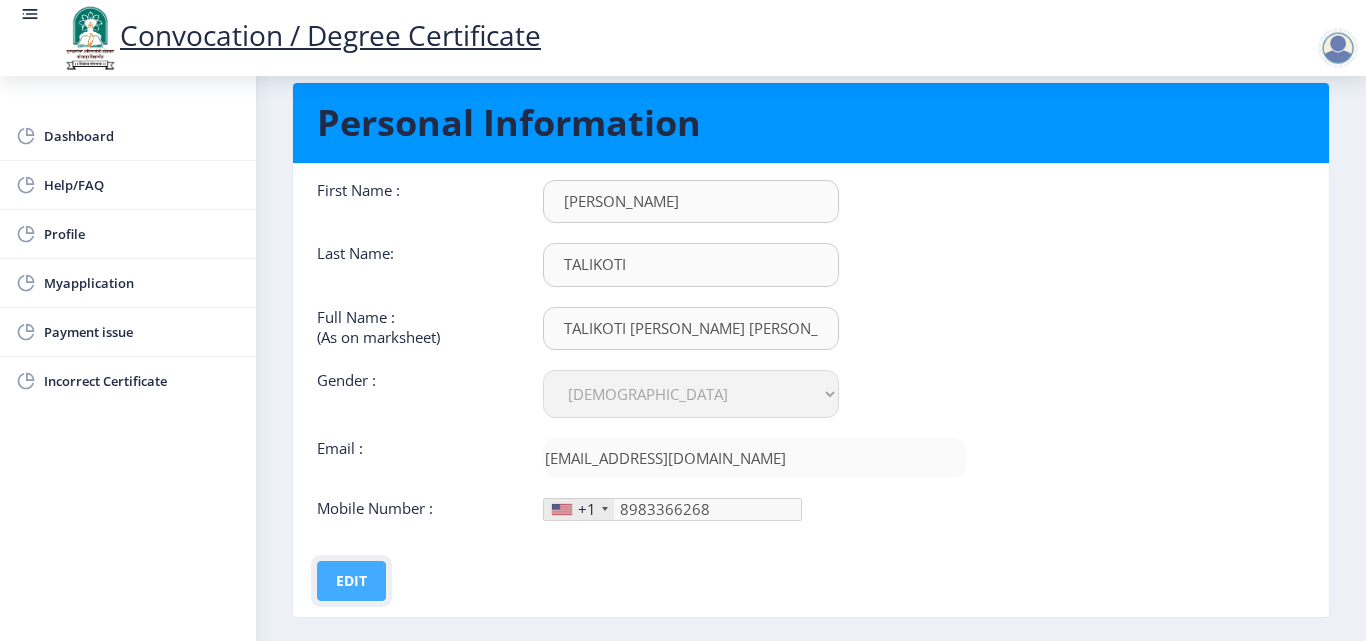 click on "Edit" 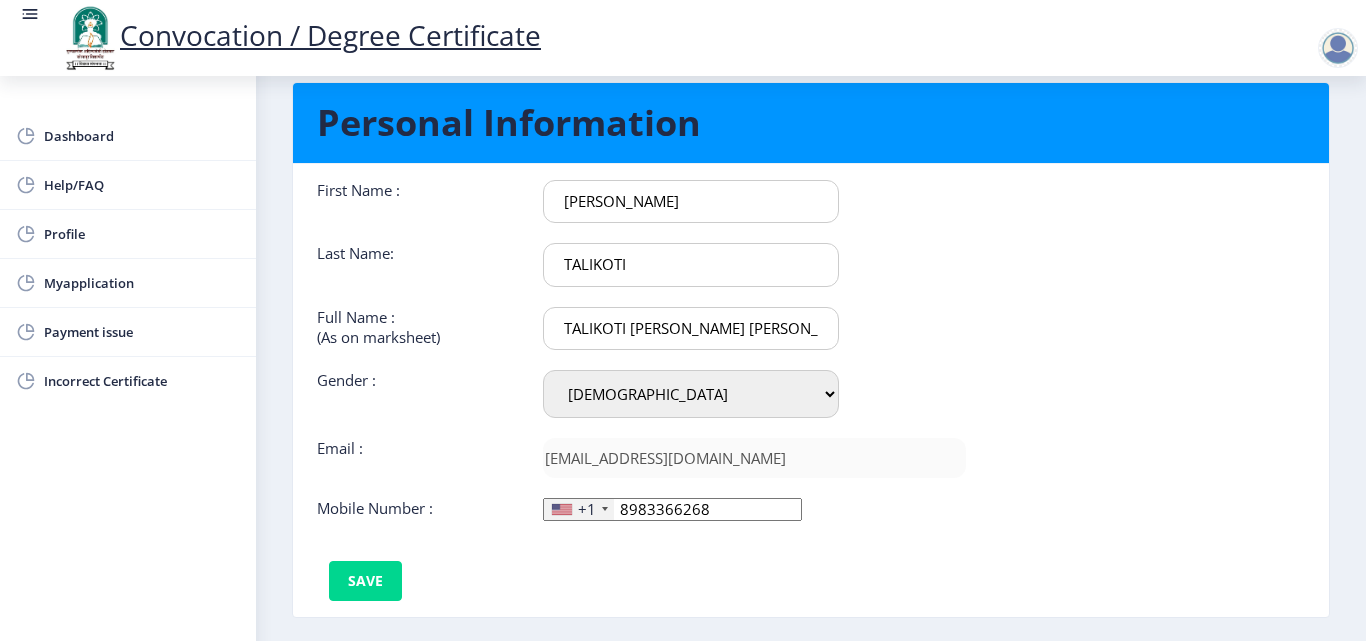 click on "TALIKOTI RIYAZ AHMED ABDUL RAZZAK" at bounding box center (691, 201) 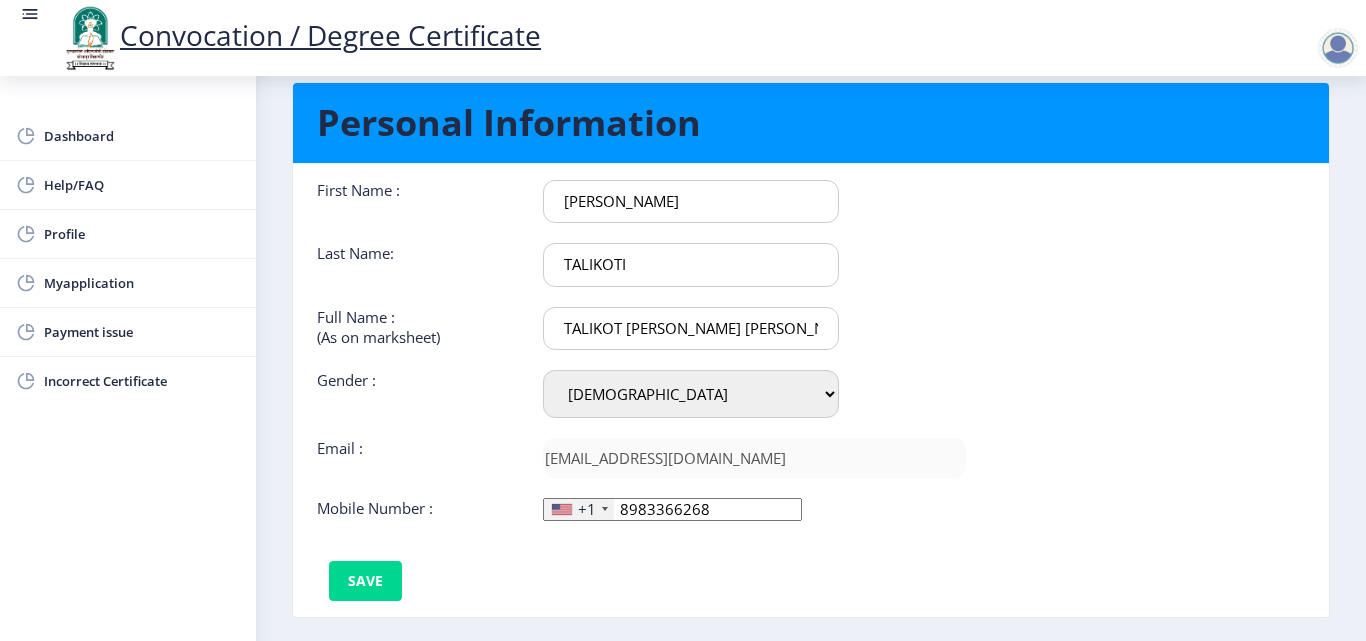 type on "TALIKOT RIYAZ AHMED ABDUL RAZZAK" 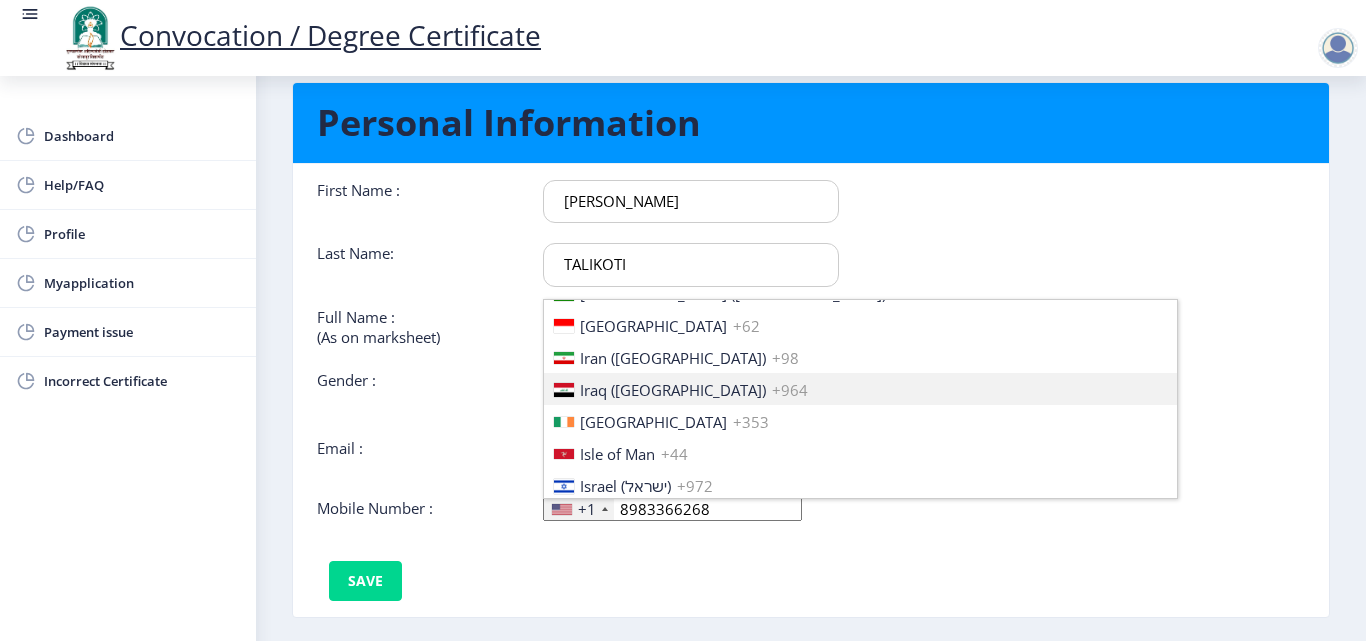 scroll, scrollTop: 3100, scrollLeft: 0, axis: vertical 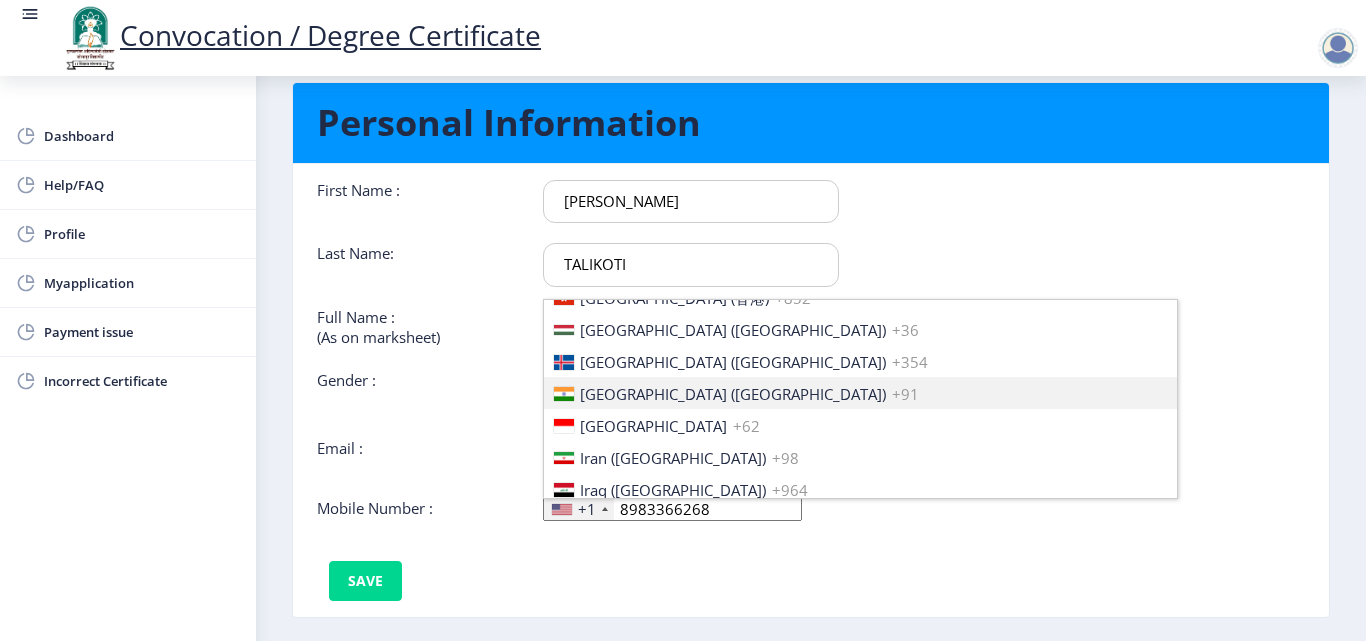click on "[GEOGRAPHIC_DATA] ([GEOGRAPHIC_DATA])" at bounding box center [733, 394] 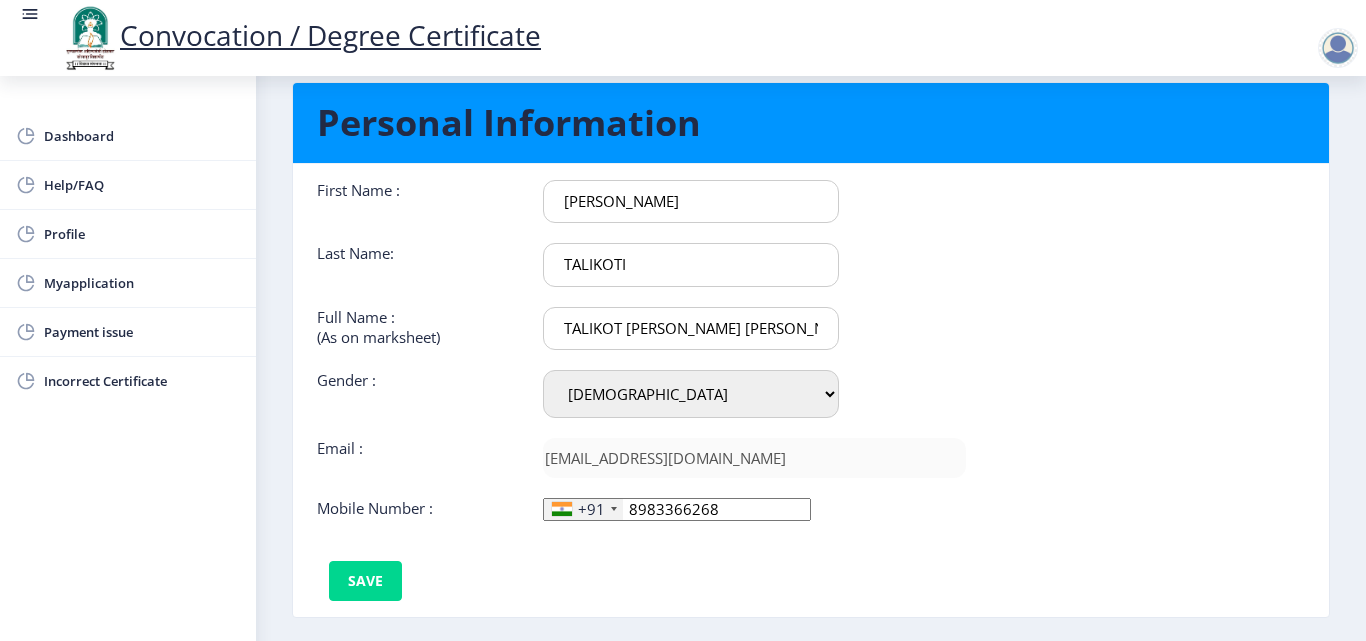 click on "First Name :  RIYAZ AHMED Last Name:  TALIKOTI Full Name : (As on marksheet) TALIKOT RIYAZ AHMED ABDUL RAZZAK Gender : Select Gender Male Female Other  Email :  riyaz.talikot94210@gmail.com  Mobile Number :  +91 United States +1 United Kingdom +44 Afghanistan (‫افغانستان‬‎) +93 Albania (Shqipëri) +355 Algeria (‫الجزائر‬‎) +213 American Samoa +1 Andorra +376 Angola +244 Anguilla +1 Antigua and Barbuda +1 Argentina +54 Armenia (Հայաստան) +374 Aruba +297 Australia +61 Austria (Österreich) +43 Azerbaijan (Azərbaycan) +994 Bahamas +1 Bahrain (‫البحرين‬‎) +973 Bangladesh (বাংলাদেশ) +880 Barbados +1 Belarus (Беларусь) +375 Belgium (België) +32 Belize +501 Benin (Bénin) +229 Bermuda +1 Bhutan (འབྲུག) +975 Bolivia +591 Bosnia and Herzegovina (Босна и Херцеговина) +387 Botswana +267 Brazil (Brasil) +55 British Indian Ocean Territory +246 British Virgin Islands +1 Brunei +673 Bulgaria (България) +359 +226 +1" 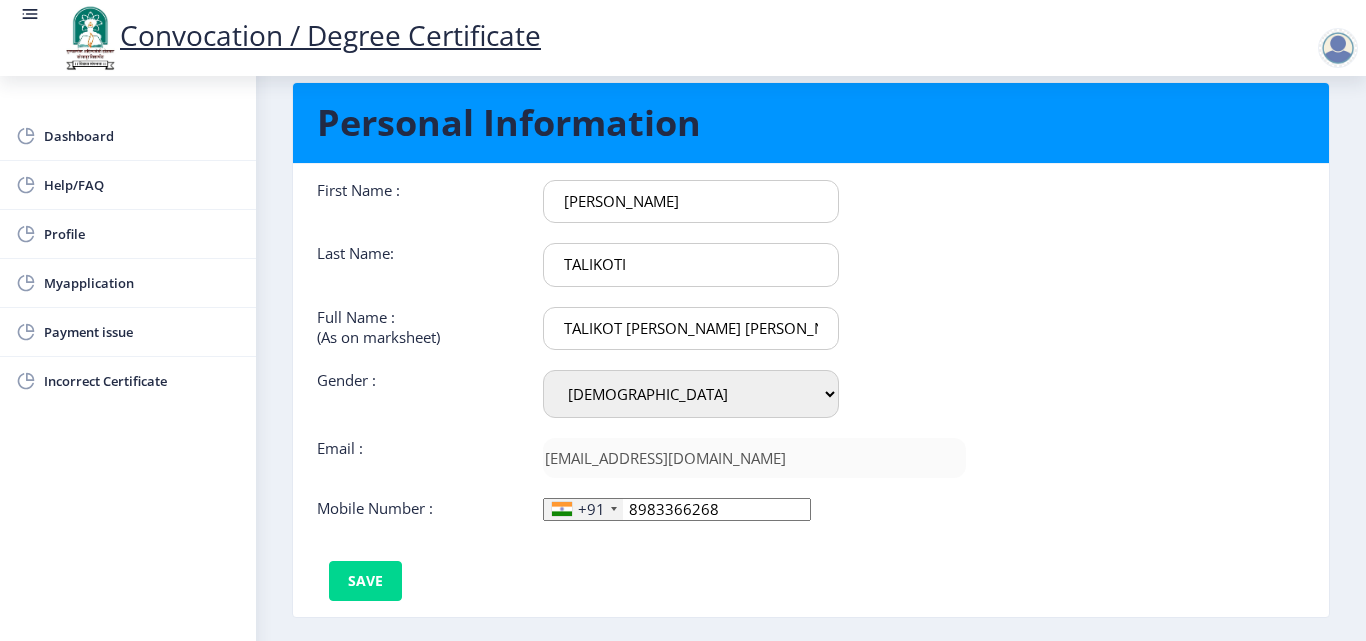 type on "RIYAZ AHEMAD" 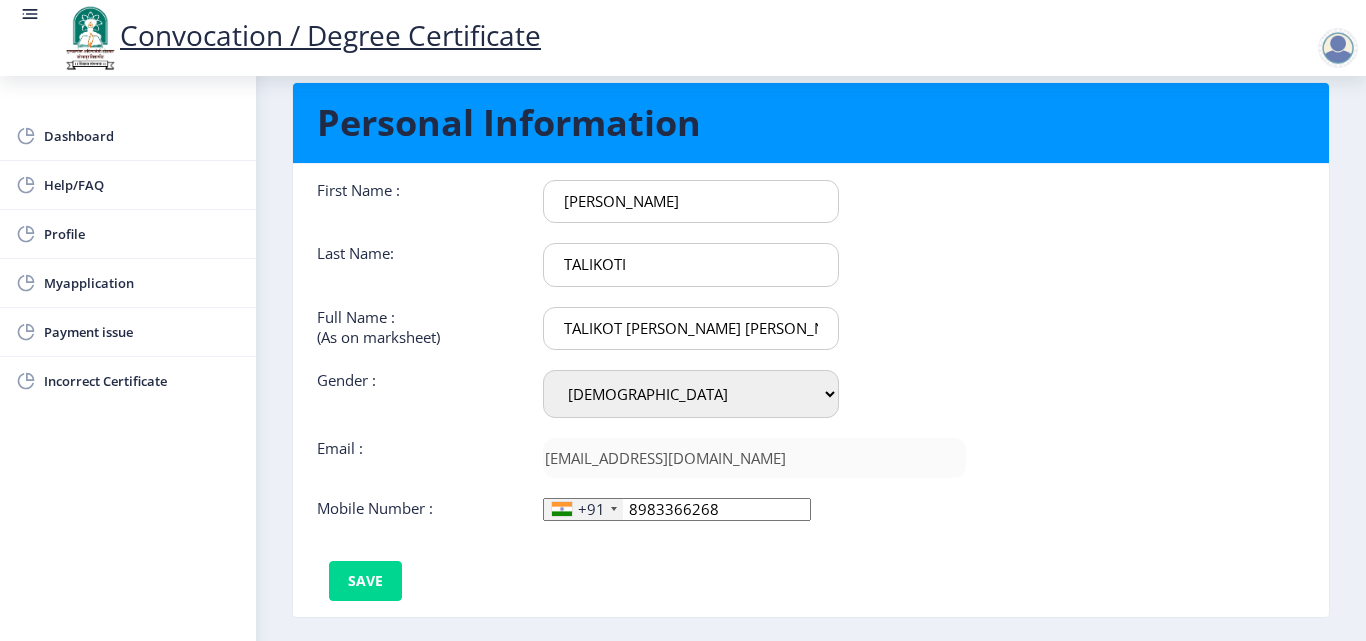 click on "TALIKOTI" at bounding box center (691, 264) 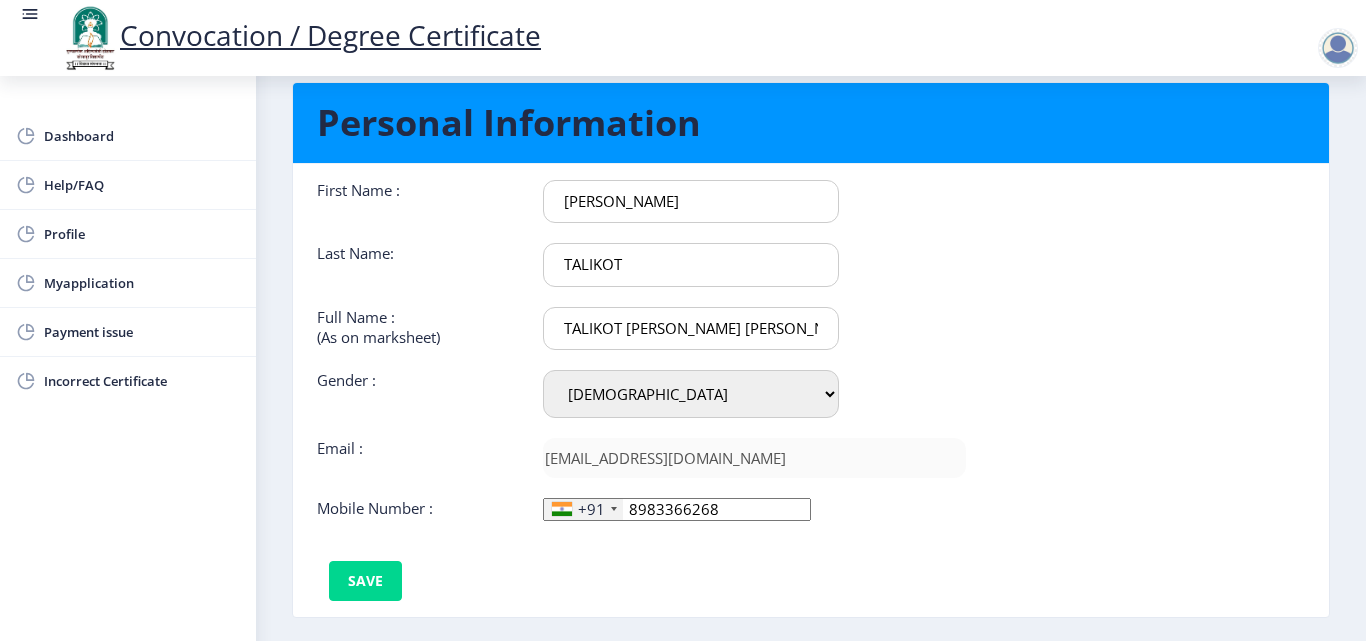 type on "TALIKOT" 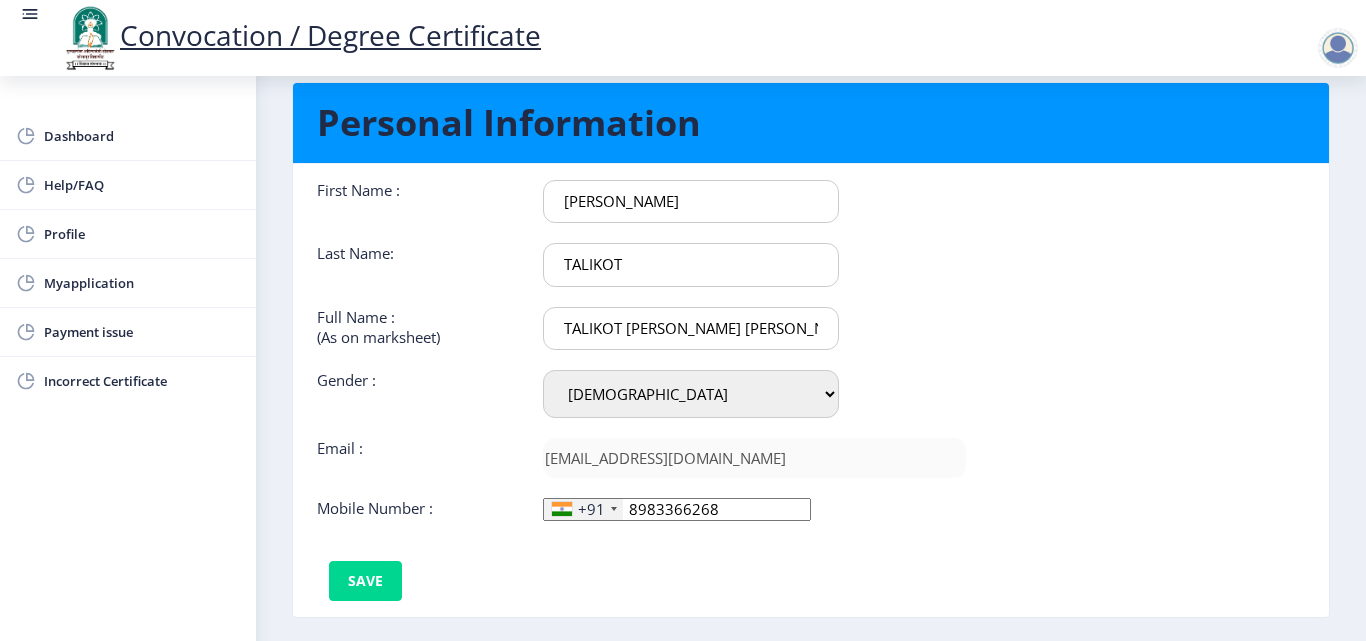 click on "First Name :  RIYAZ AHEMAD Last Name:  TALIKOT Full Name : (As on marksheet) TALIKOT RIYAZ AHMED ABDUL RAZZAK Gender : Select Gender Male Female Other  Email :  riyaz.talikot94210@gmail.com  Mobile Number :  +91 United States +1 United Kingdom +44 Afghanistan (‫افغانستان‬‎) +93 Albania (Shqipëri) +355 Algeria (‫الجزائر‬‎) +213 American Samoa +1 Andorra +376 Angola +244 Anguilla +1 Antigua and Barbuda +1 Argentina +54 Armenia (Հայաստան) +374 Aruba +297 Australia +61 Austria (Österreich) +43 Azerbaijan (Azərbaycan) +994 Bahamas +1 Bahrain (‫البحرين‬‎) +973 Bangladesh (বাংলাদেশ) +880 Barbados +1 Belarus (Беларусь) +375 Belgium (België) +32 Belize +501 Benin (Bénin) +229 Bermuda +1 Bhutan (འབྲུག) +975 Bolivia +591 Bosnia and Herzegovina (Босна и Херцеговина) +387 Botswana +267 Brazil (Brasil) +55 British Indian Ocean Territory +246 British Virgin Islands +1 Brunei +673 Bulgaria (България) +359 +226 +1" 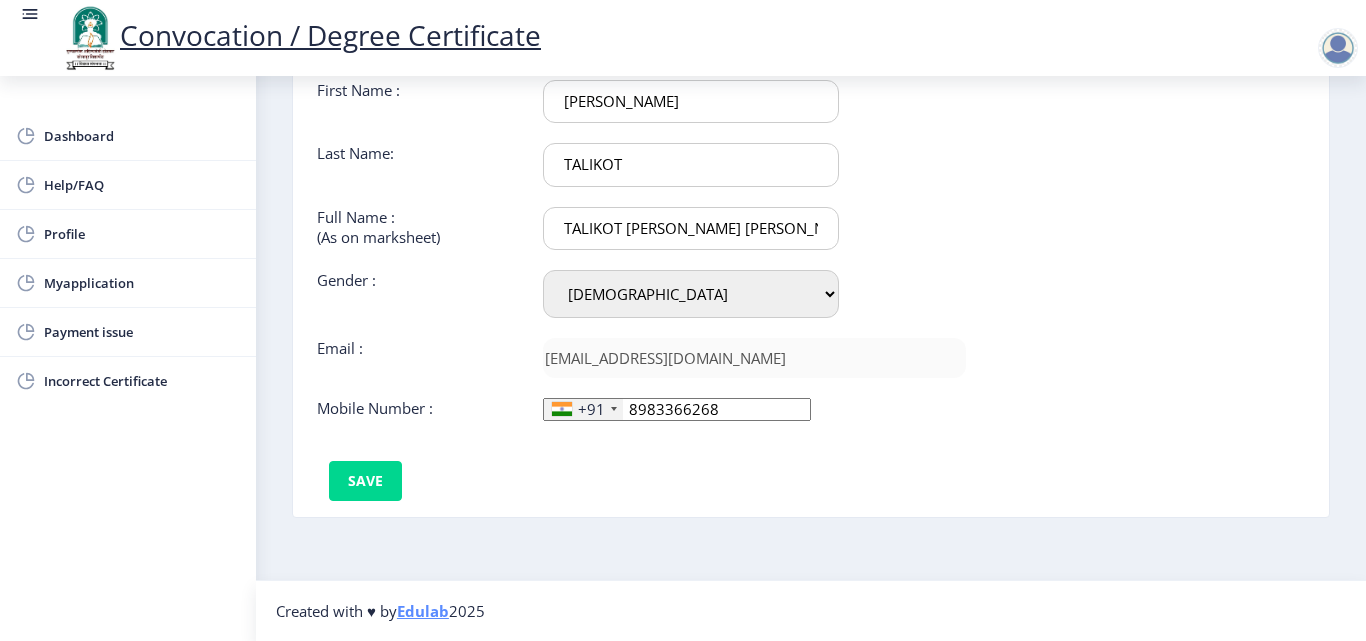 scroll, scrollTop: 50, scrollLeft: 0, axis: vertical 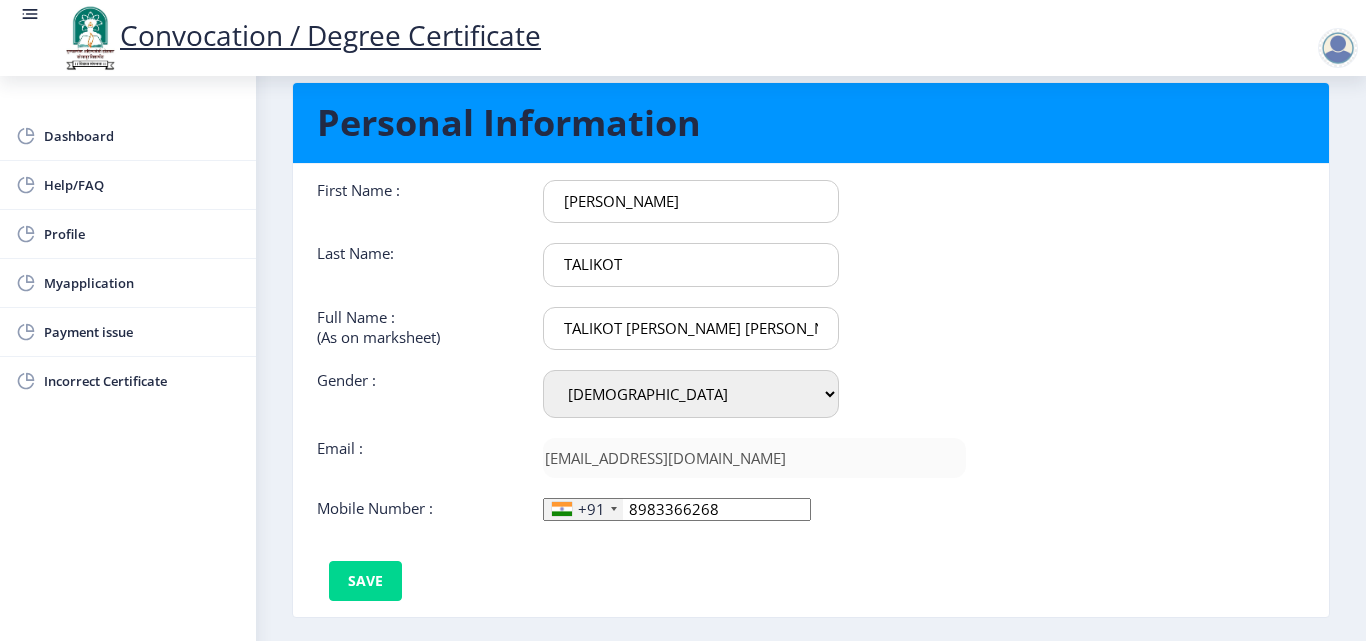click on "TALIKOT RIYAZ AHMED ABDUL RAZZAK" at bounding box center (691, 201) 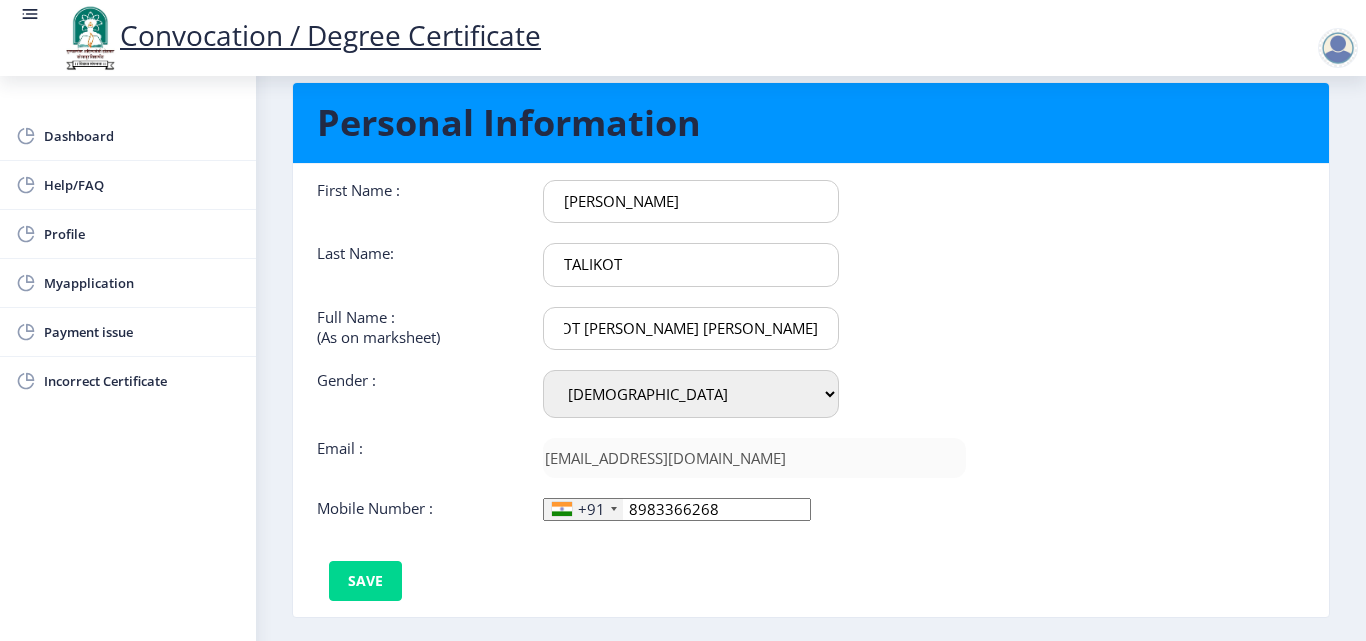 scroll, scrollTop: 0, scrollLeft: 50, axis: horizontal 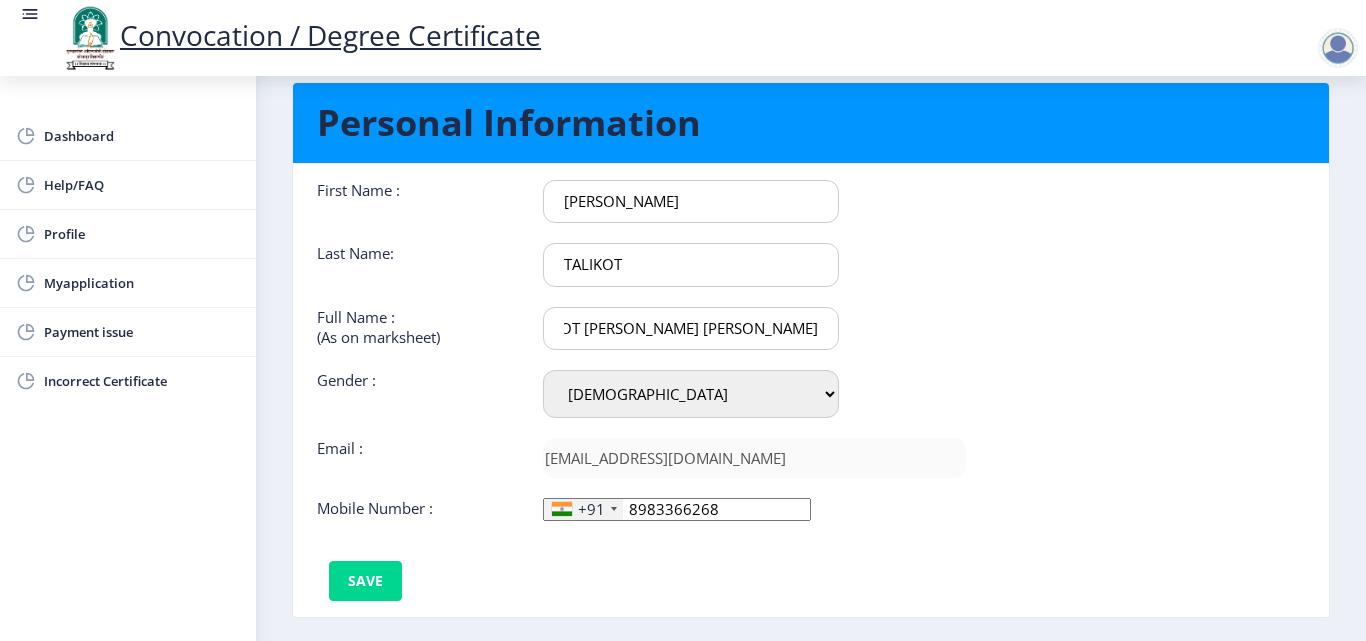 type on "TALIKOT RIYAZ AHEMAD ABDUL RAZZAQUE" 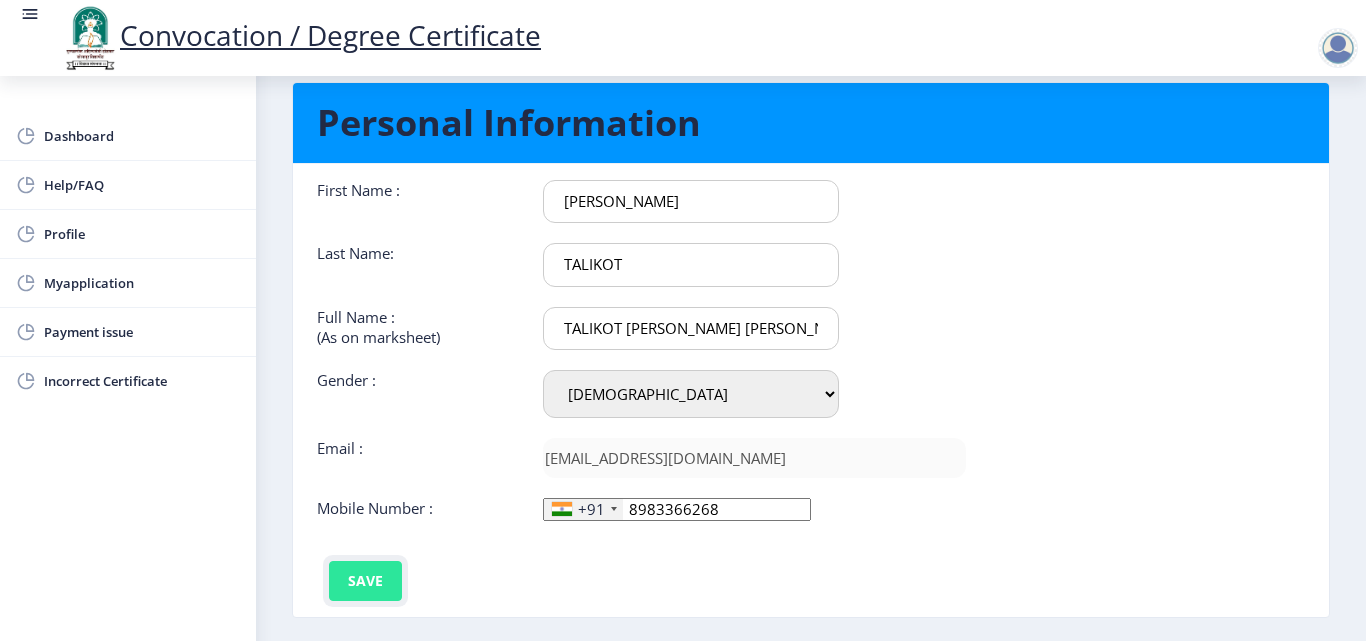 click on "Save" 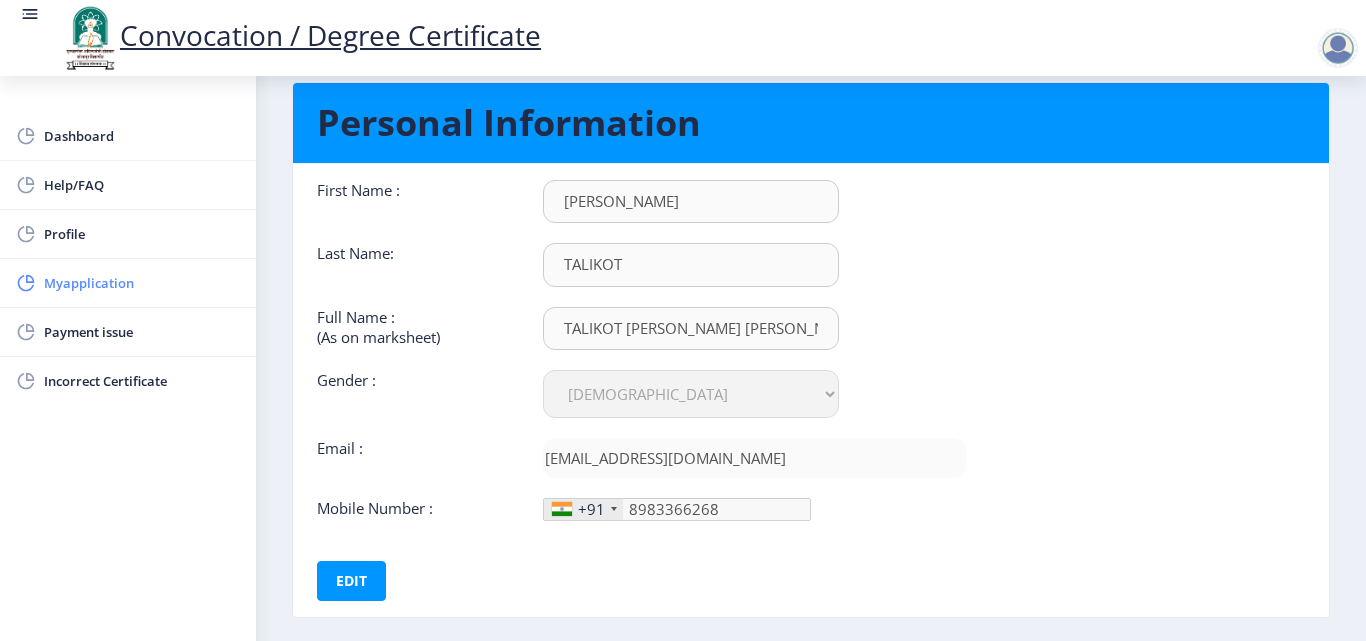 click on "Myapplication" 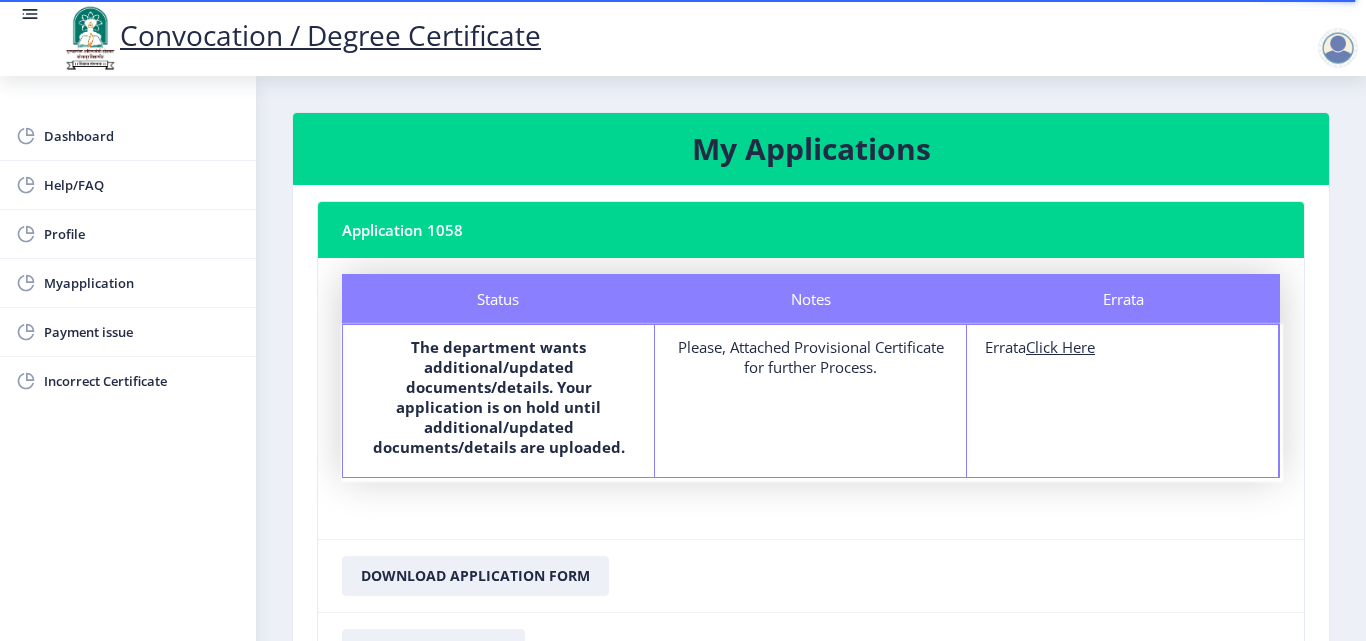 click on "Click Here" 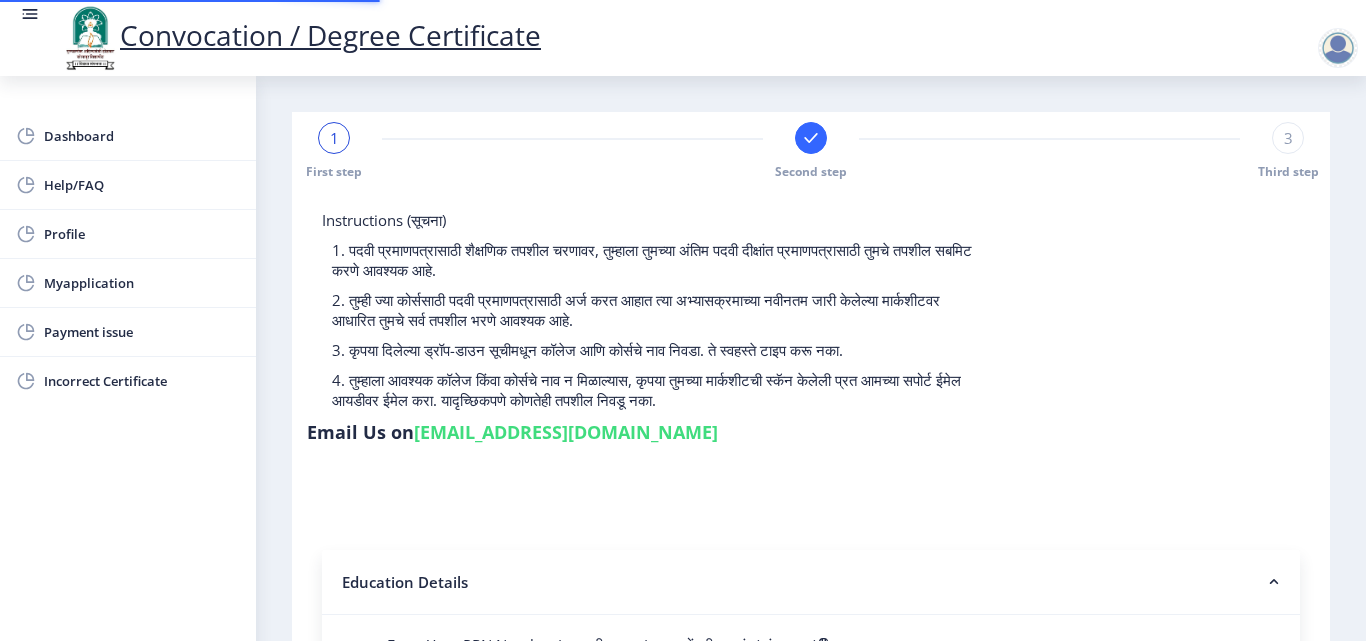 type on "2018032500274751" 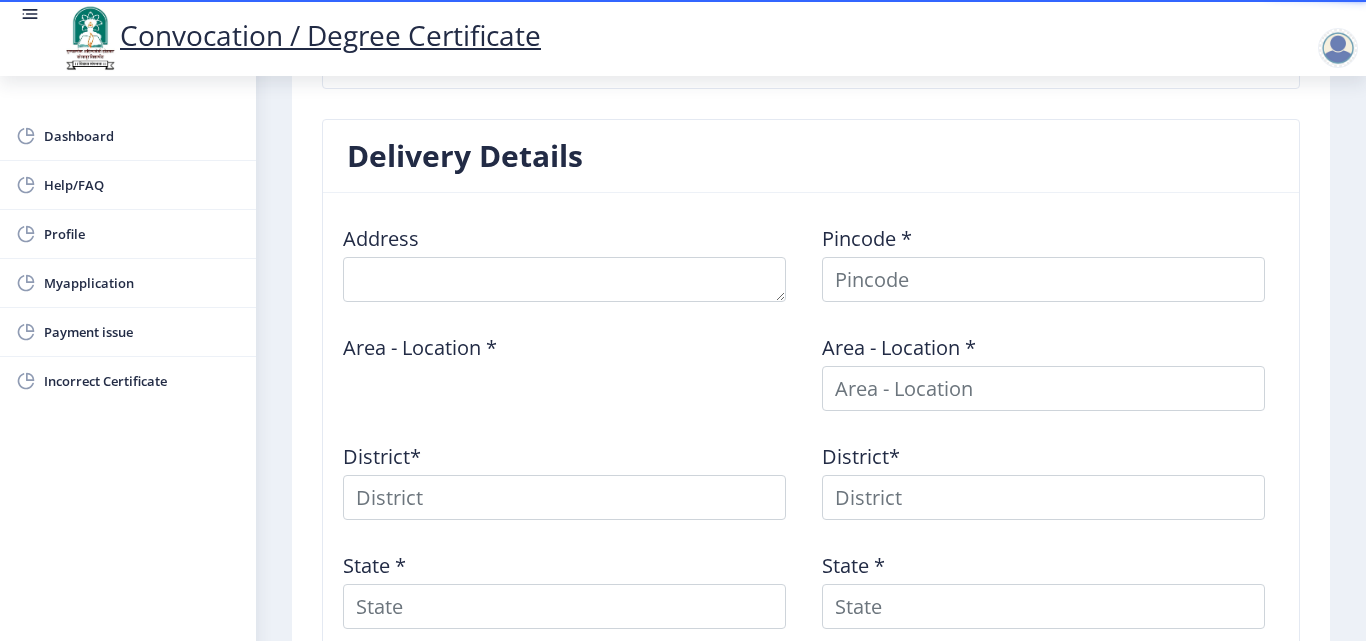 scroll, scrollTop: 700, scrollLeft: 0, axis: vertical 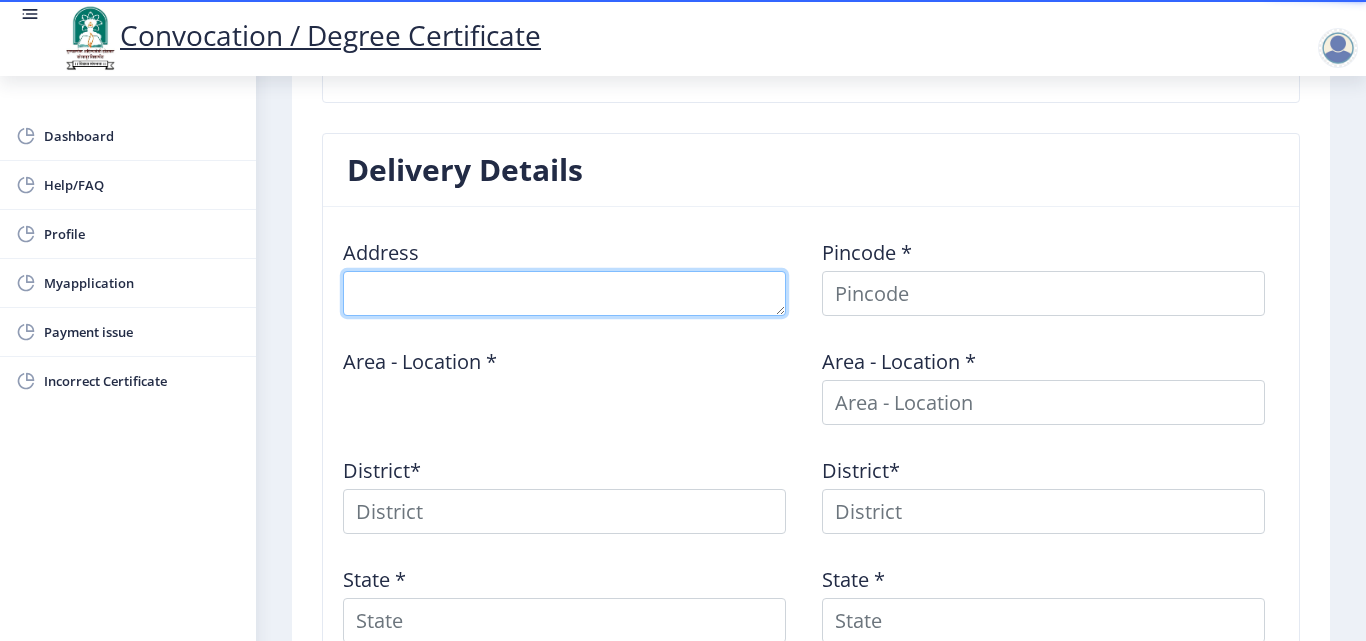 click at bounding box center [564, 293] 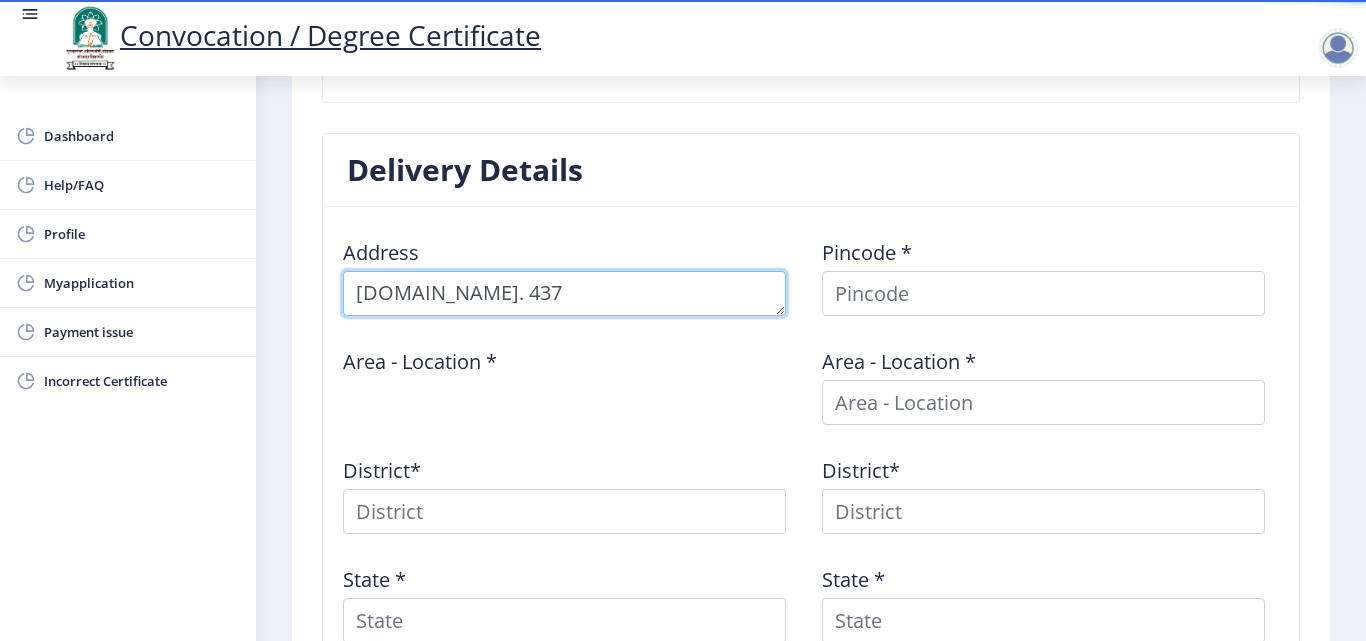 paste on "P.NO. 13" 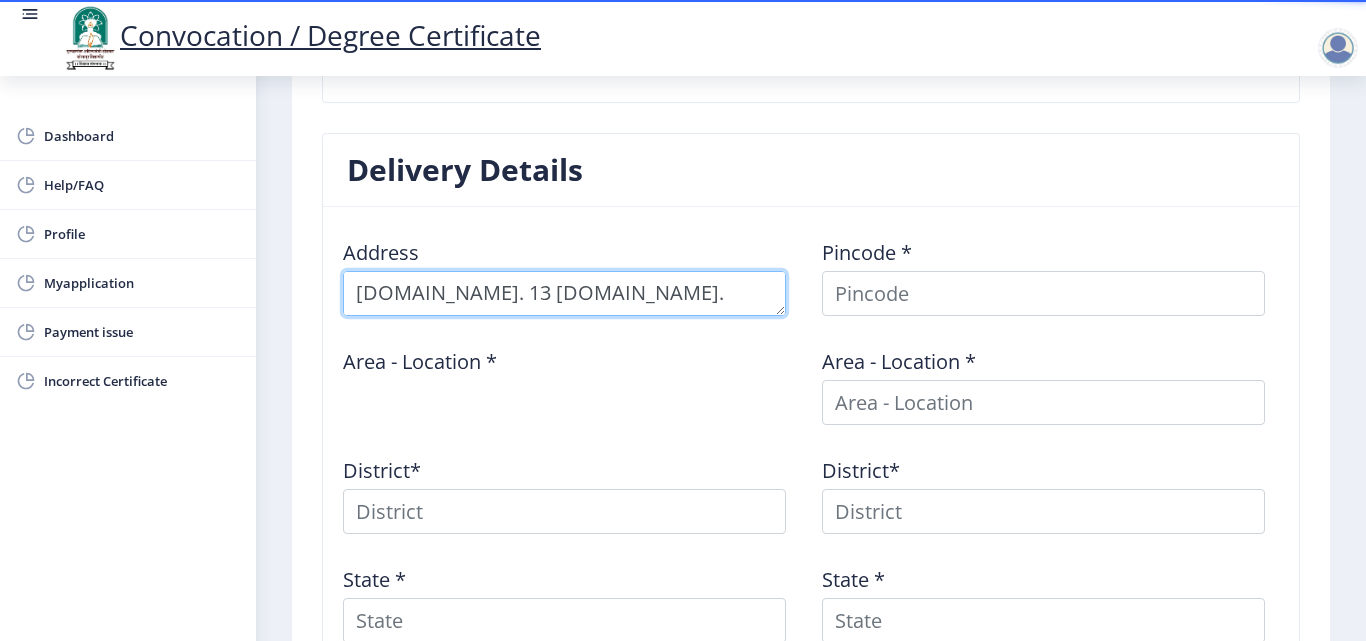 scroll, scrollTop: 21, scrollLeft: 0, axis: vertical 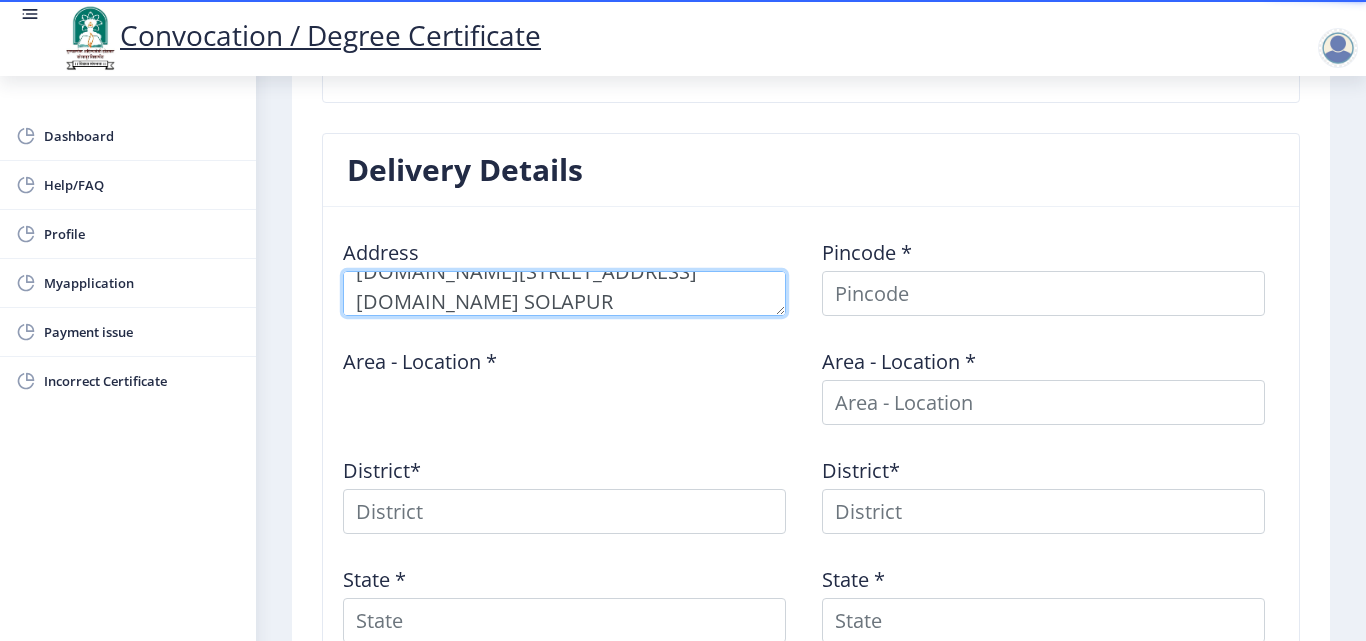type on "P.NO. 13 H.NO. 437 SHASTRI NAGAR NR HANFIYA MASJID SOLAPUR" 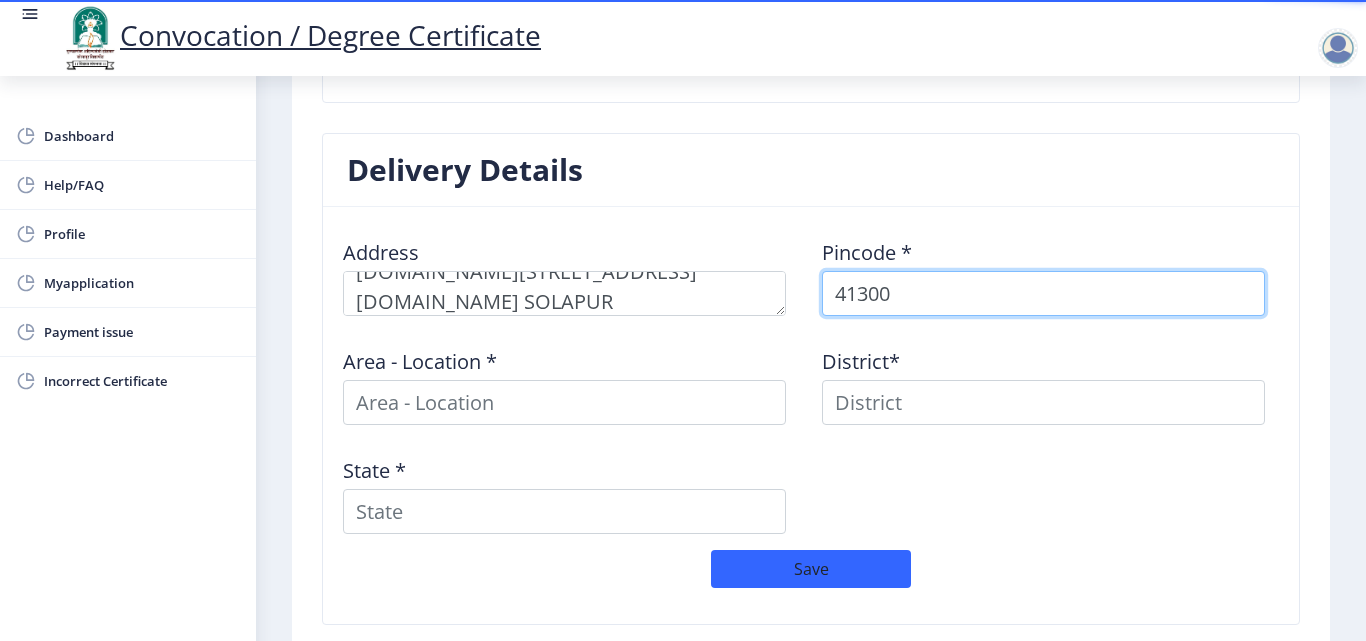 type on "413001" 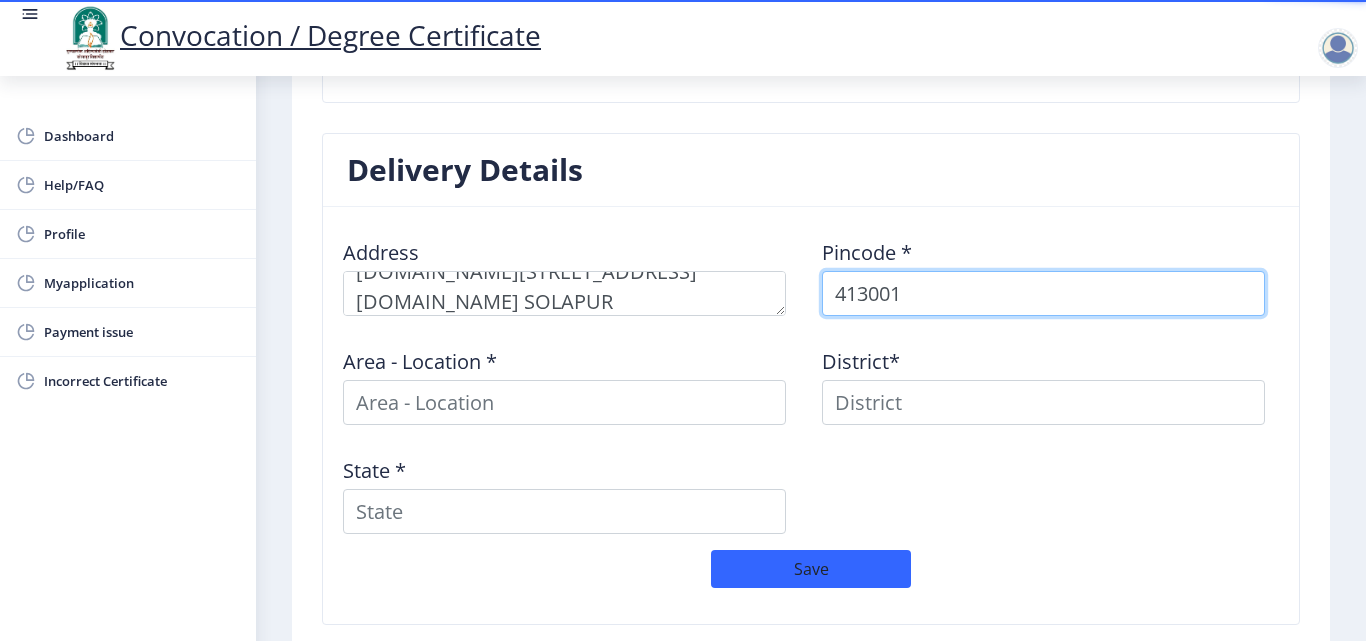 select 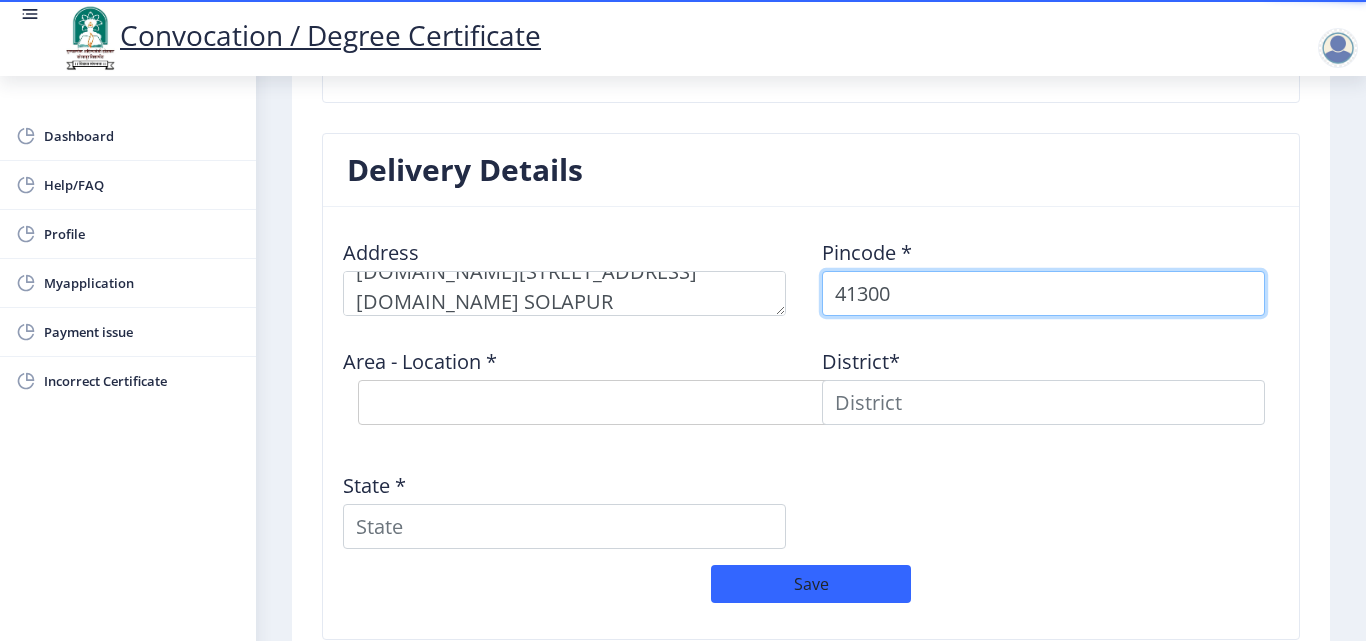 type on "413003" 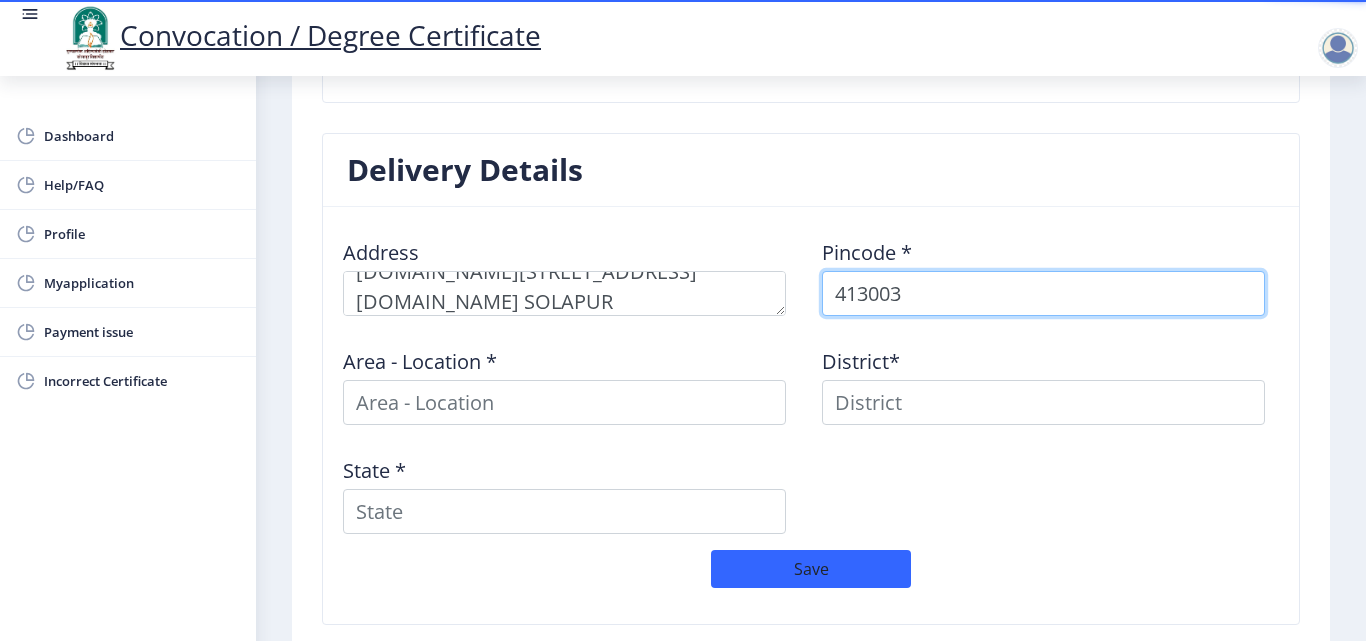 select 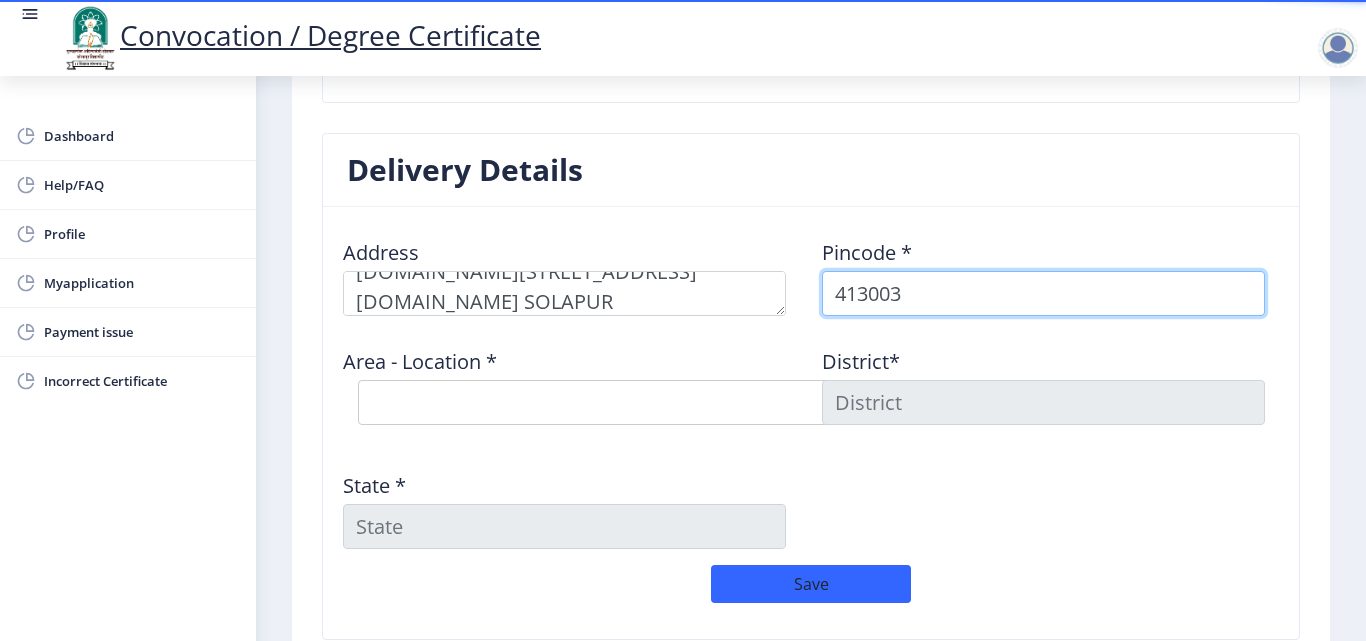 type on "413003" 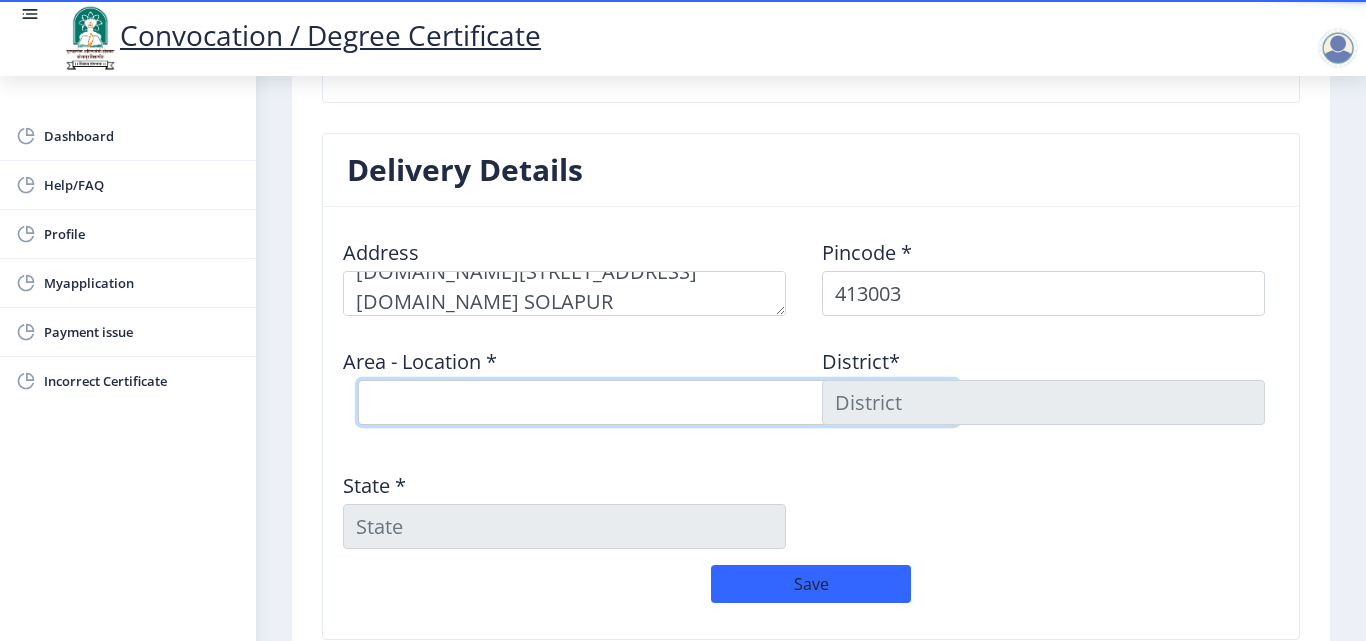 select on "1: Object" 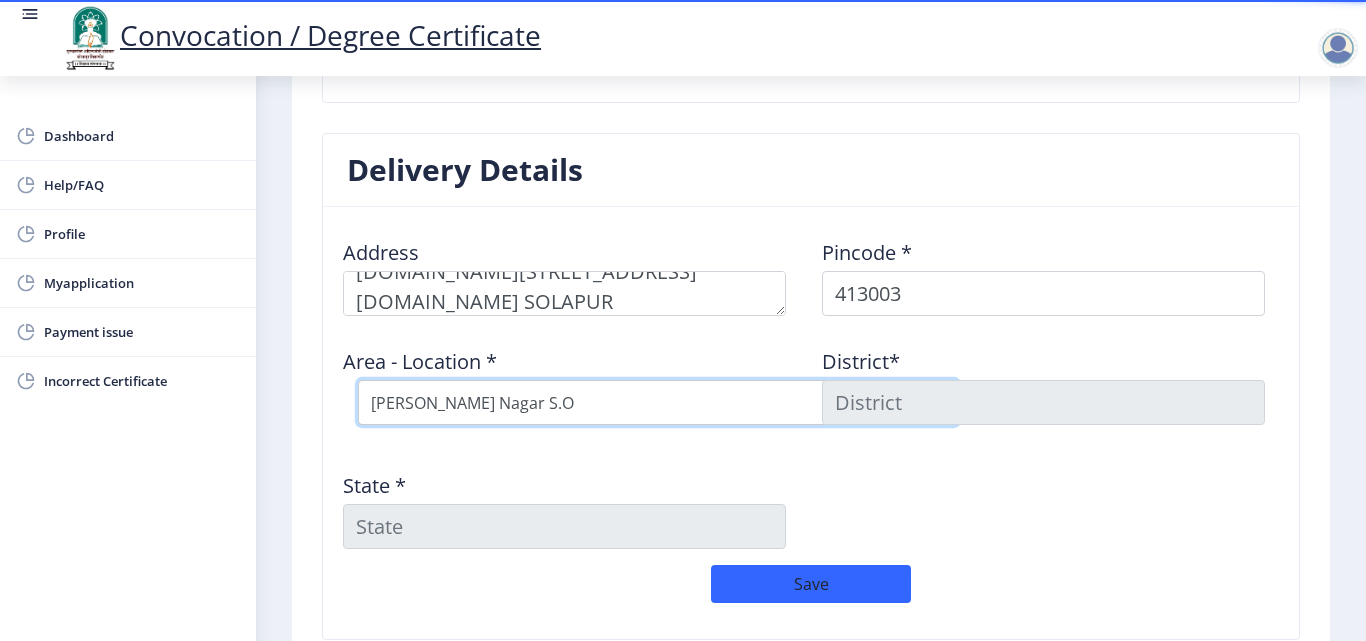 click on "Select Area Location [PERSON_NAME][GEOGRAPHIC_DATA] [GEOGRAPHIC_DATA] S.O ([GEOGRAPHIC_DATA]) [GEOGRAPHIC_DATA] S.O ([GEOGRAPHIC_DATA])" at bounding box center [658, 402] 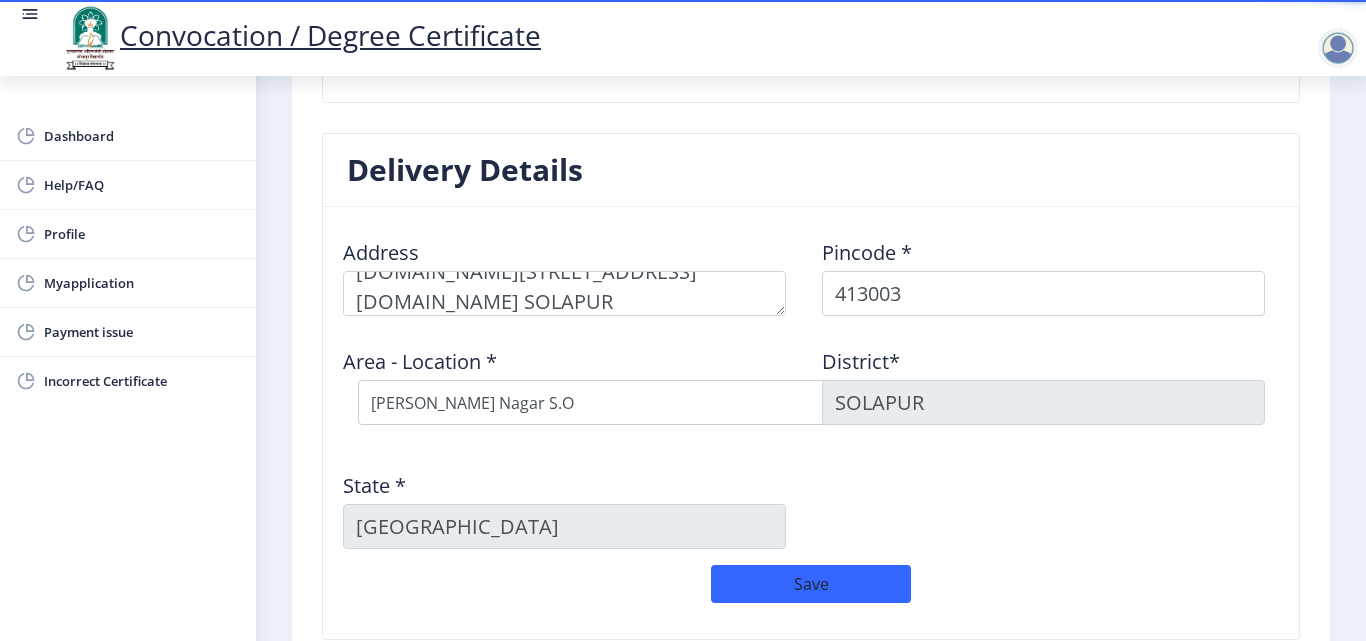click on "Address    Pincode *  413003 Area - Location *  Select Area Location [PERSON_NAME][GEOGRAPHIC_DATA] [GEOGRAPHIC_DATA] S.O ([GEOGRAPHIC_DATA]) [GEOGRAPHIC_DATA] S.O ([GEOGRAPHIC_DATA]) District*  [GEOGRAPHIC_DATA] *  [GEOGRAPHIC_DATA]" 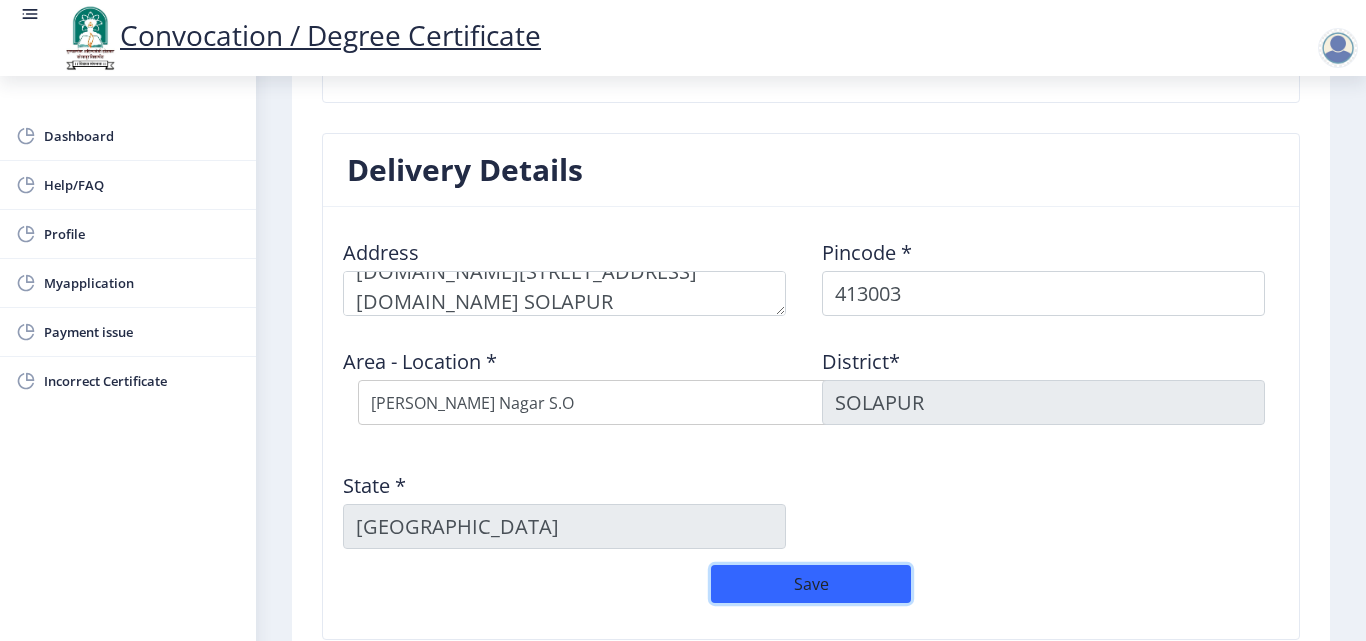 click on "Save" 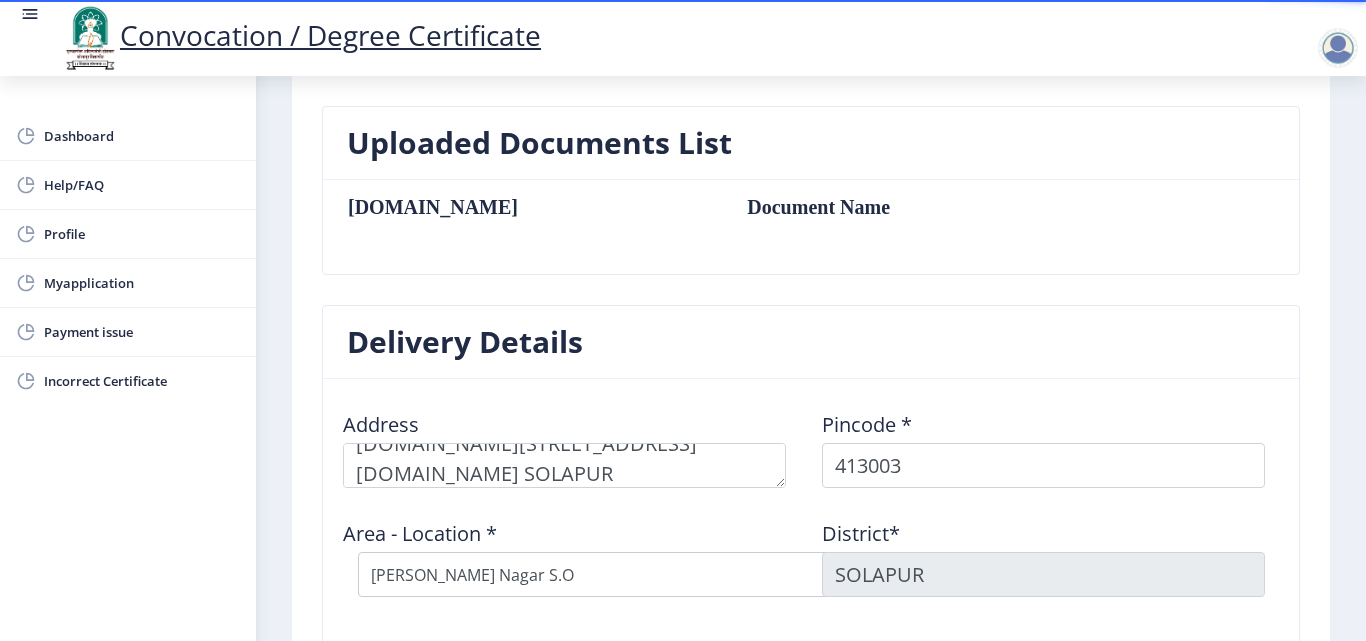 scroll, scrollTop: 228, scrollLeft: 0, axis: vertical 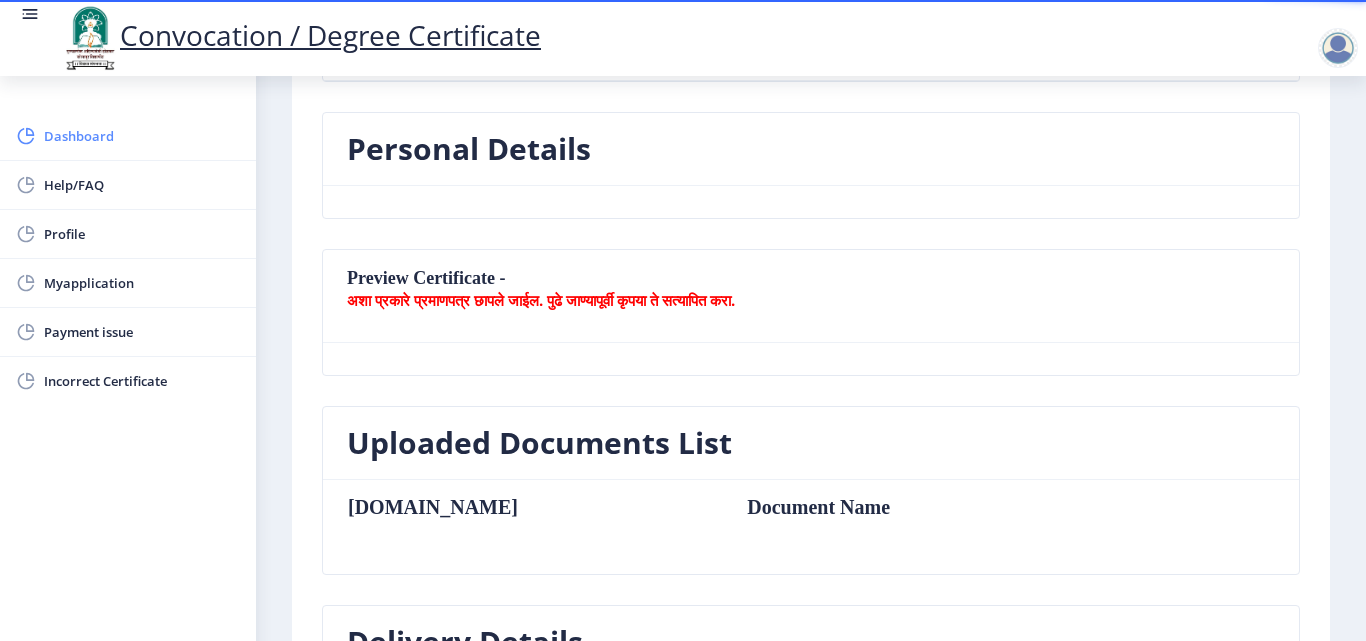 click on "Dashboard" 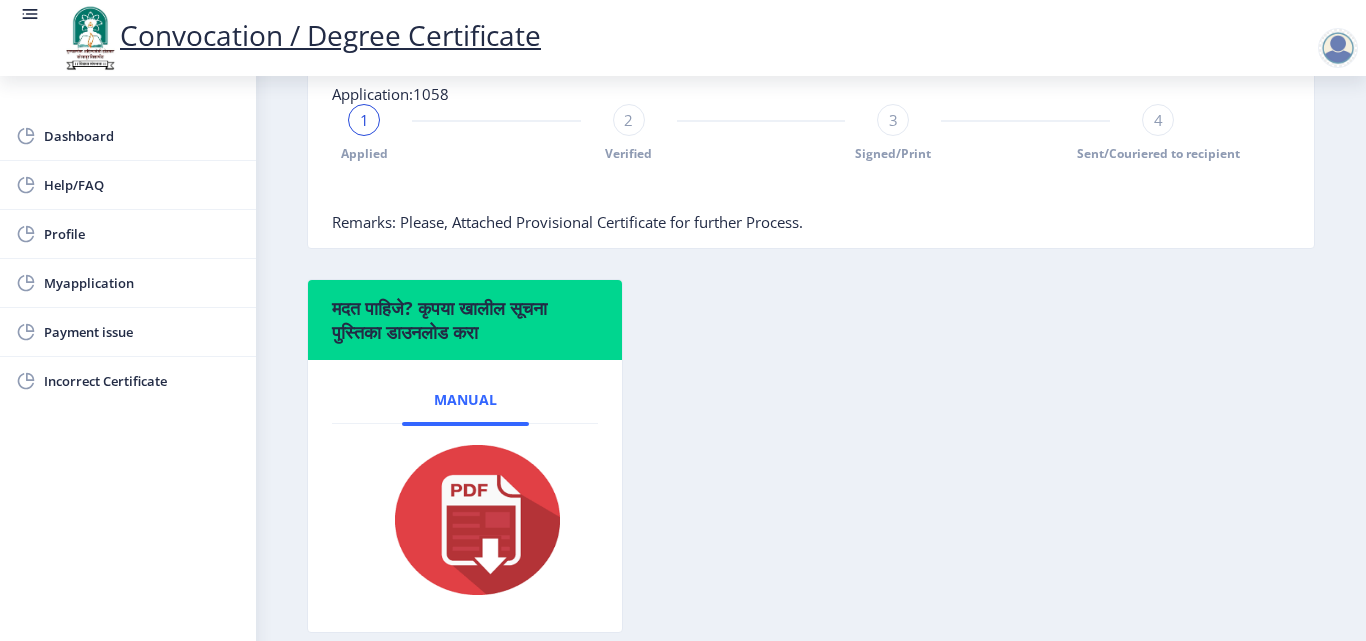 scroll, scrollTop: 600, scrollLeft: 0, axis: vertical 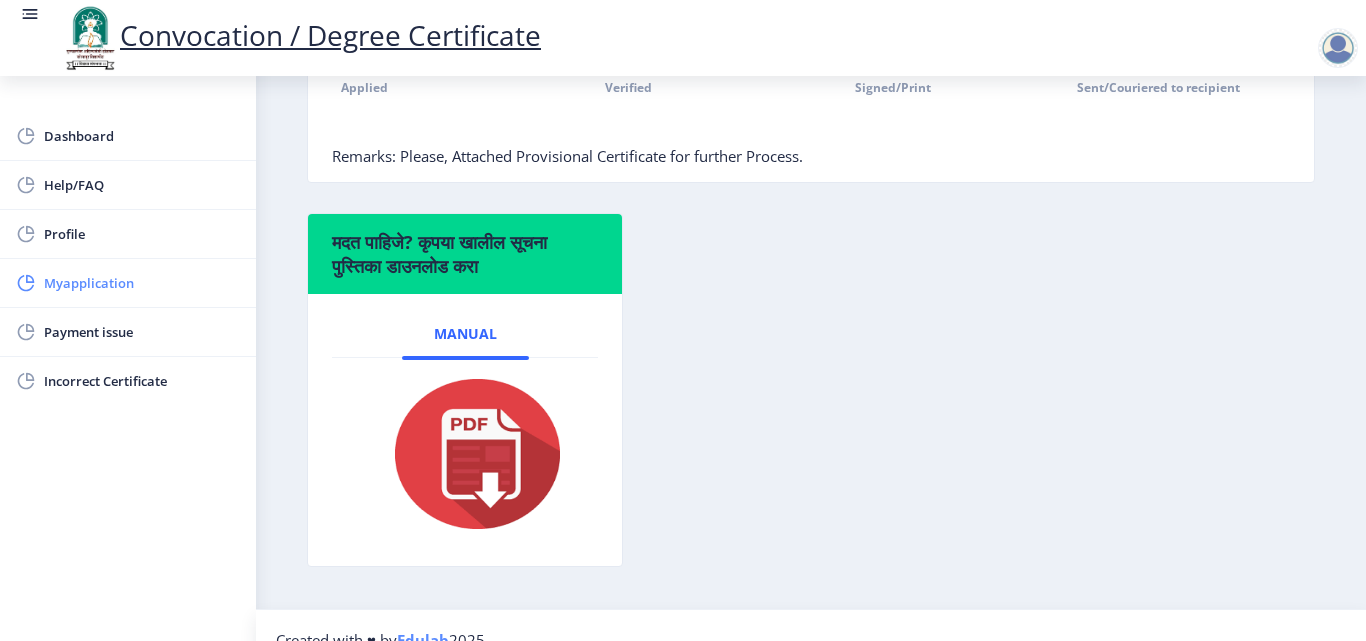 click on "Myapplication" 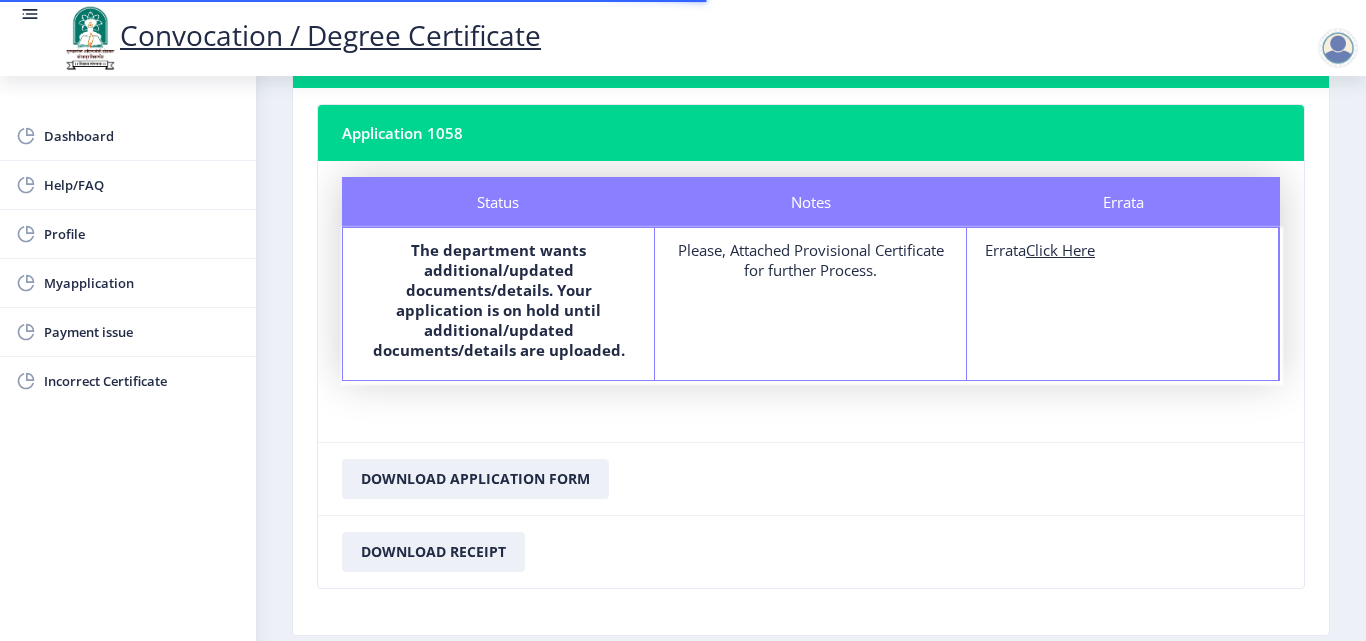 scroll, scrollTop: 175, scrollLeft: 0, axis: vertical 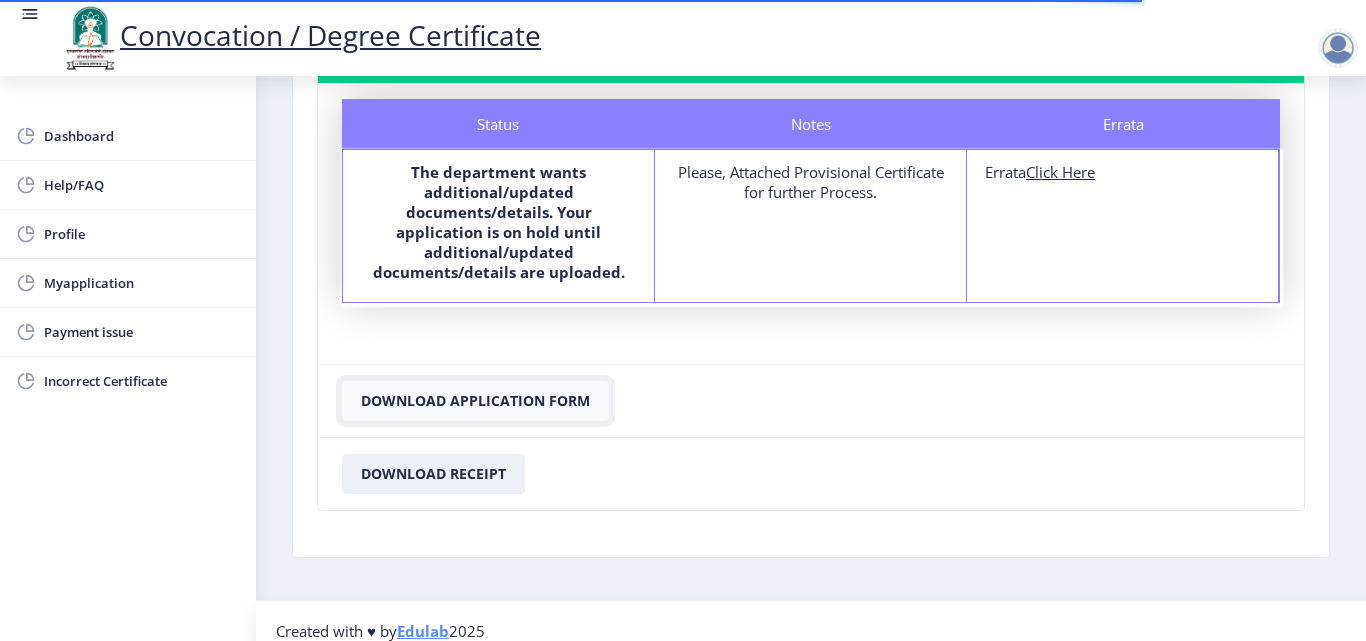 click on "Download Application Form" 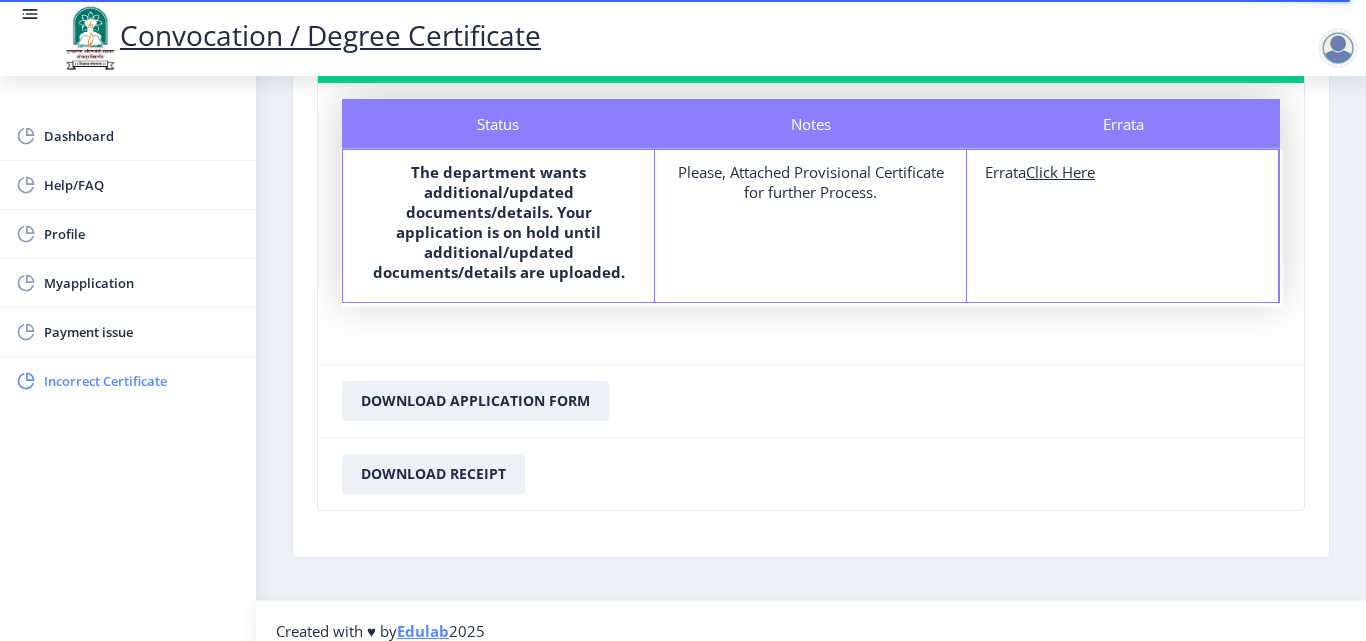 click on "Incorrect Certificate" 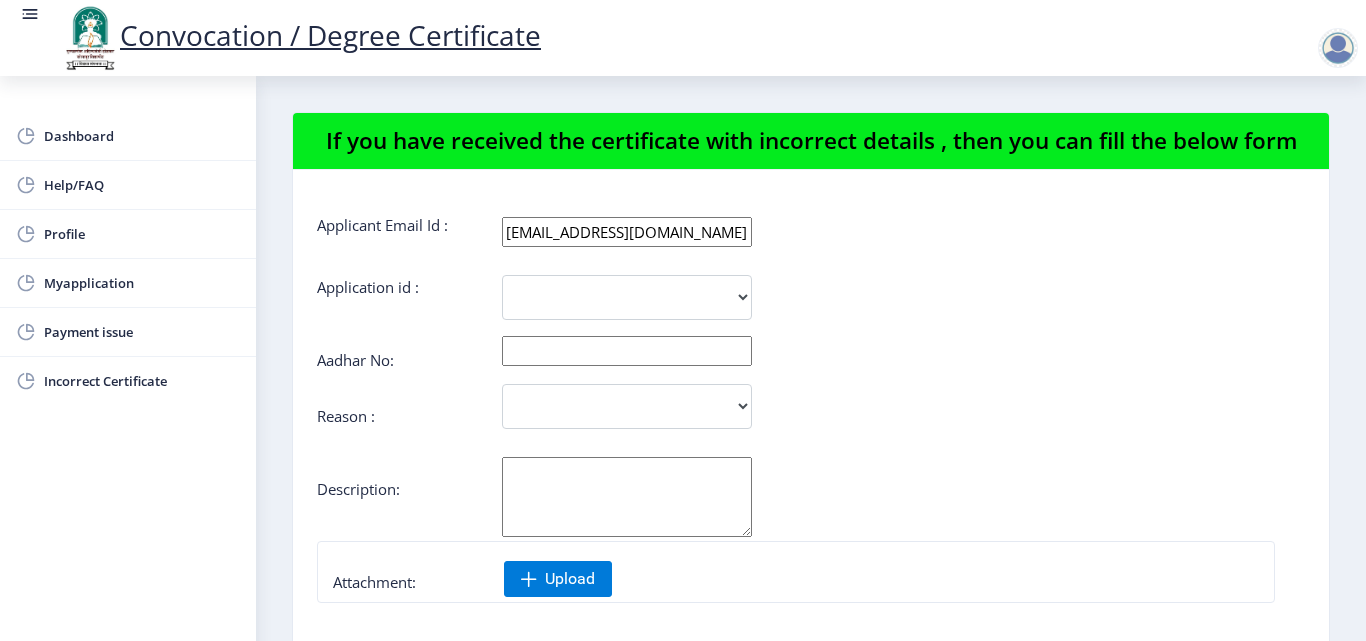 scroll, scrollTop: 0, scrollLeft: 0, axis: both 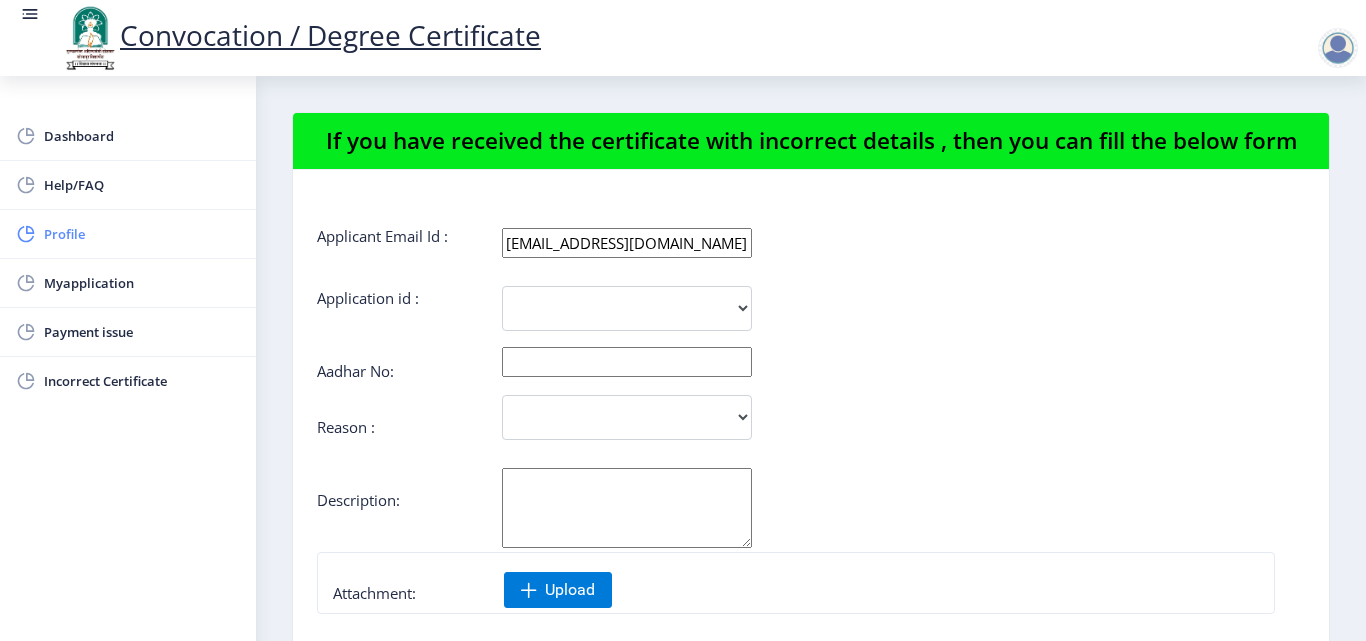 click on "Profile" 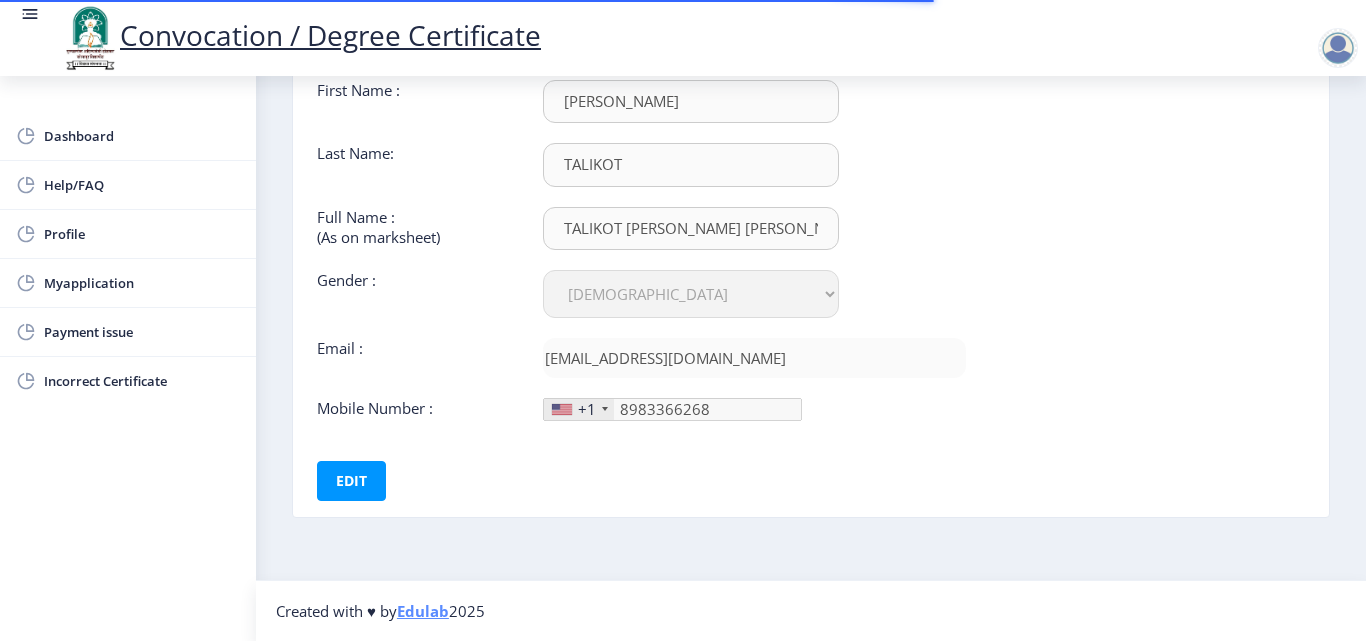 scroll, scrollTop: 0, scrollLeft: 0, axis: both 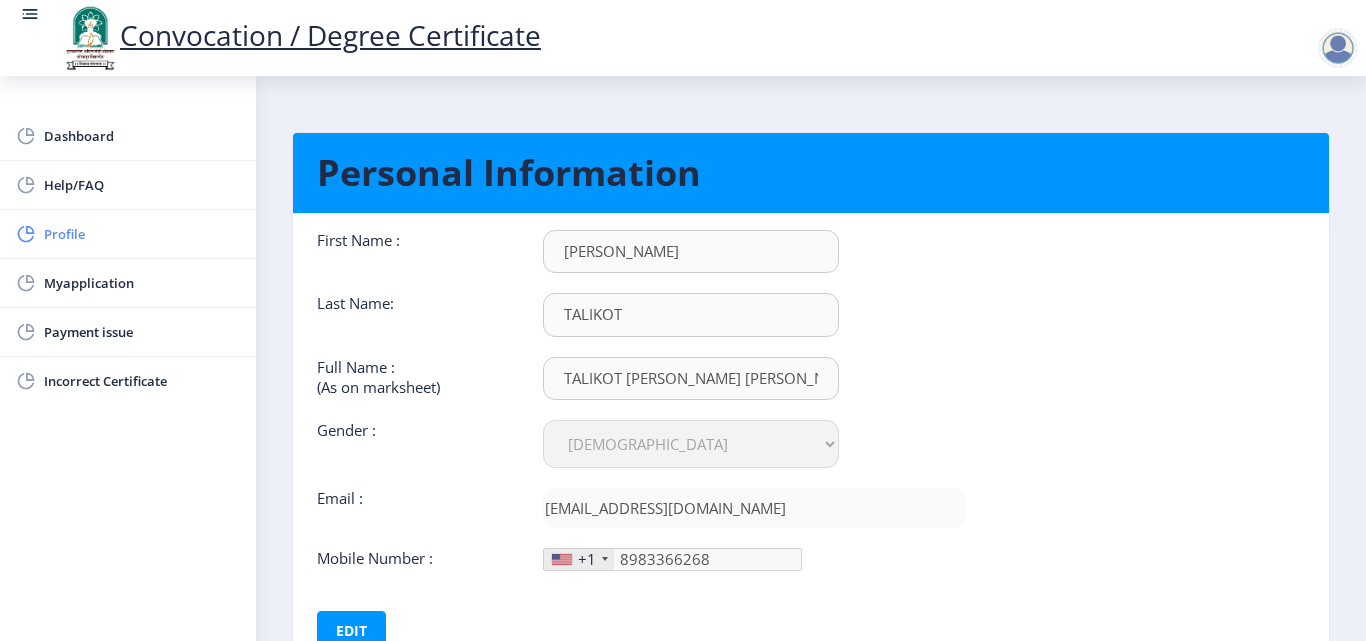 click on "Profile" 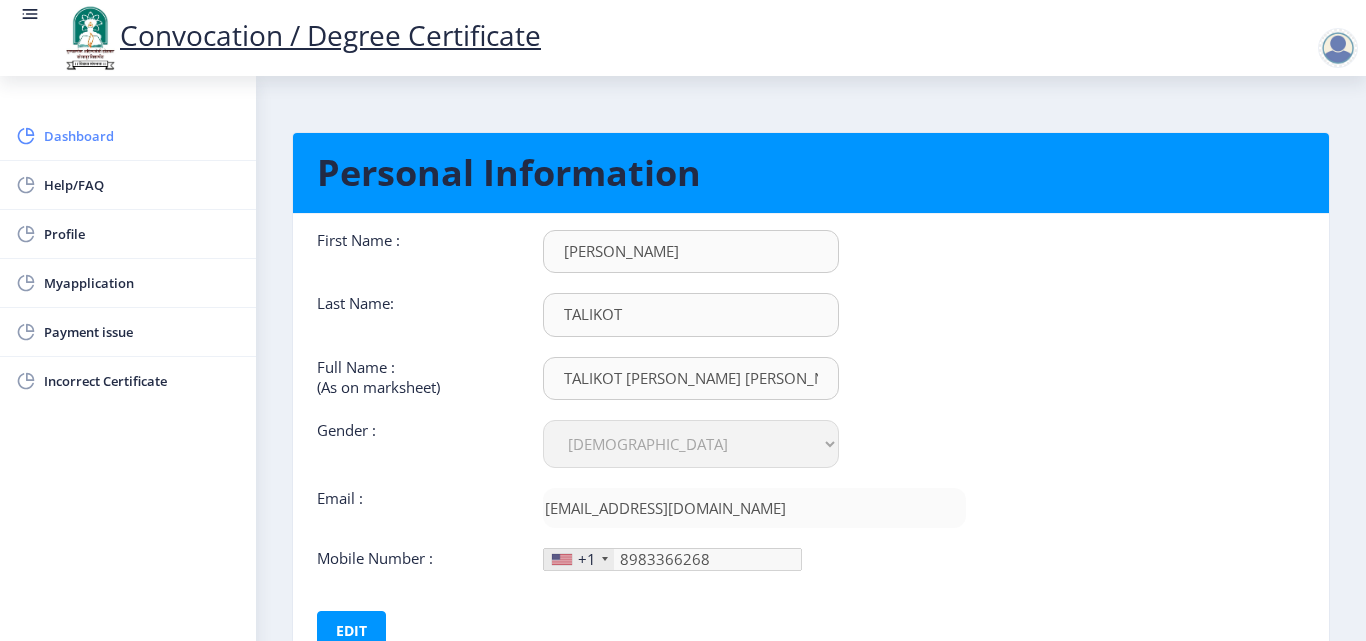 click on "Dashboard" 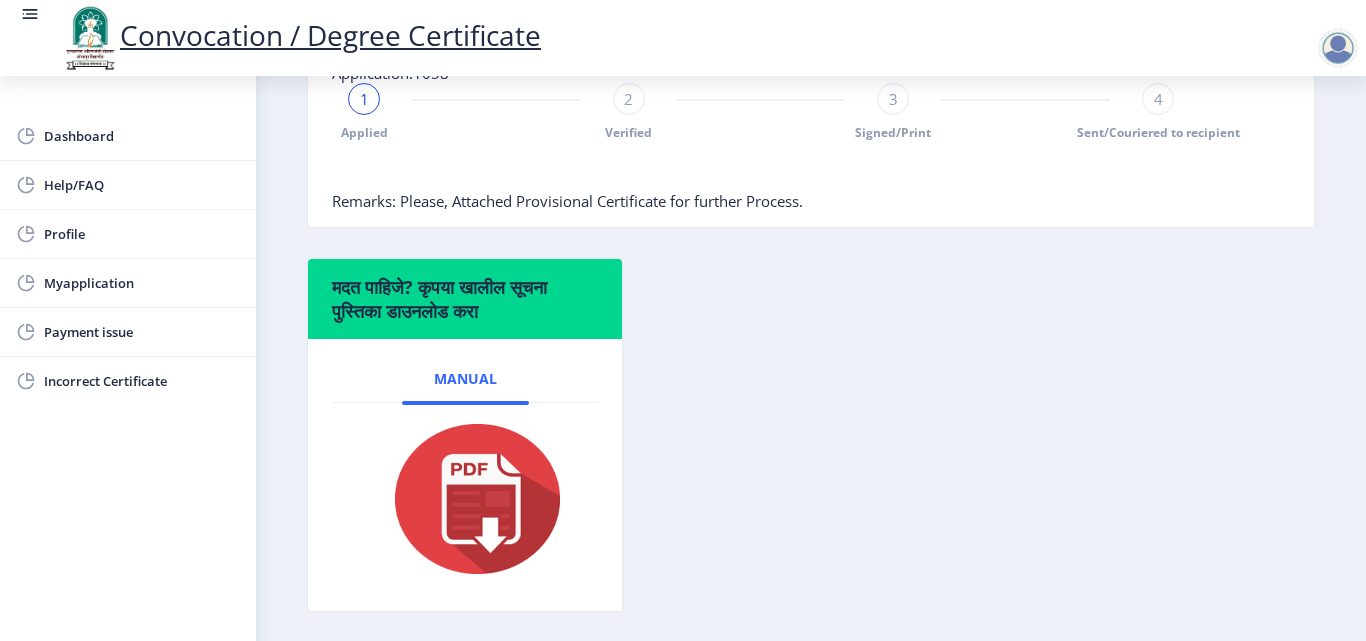 scroll, scrollTop: 600, scrollLeft: 0, axis: vertical 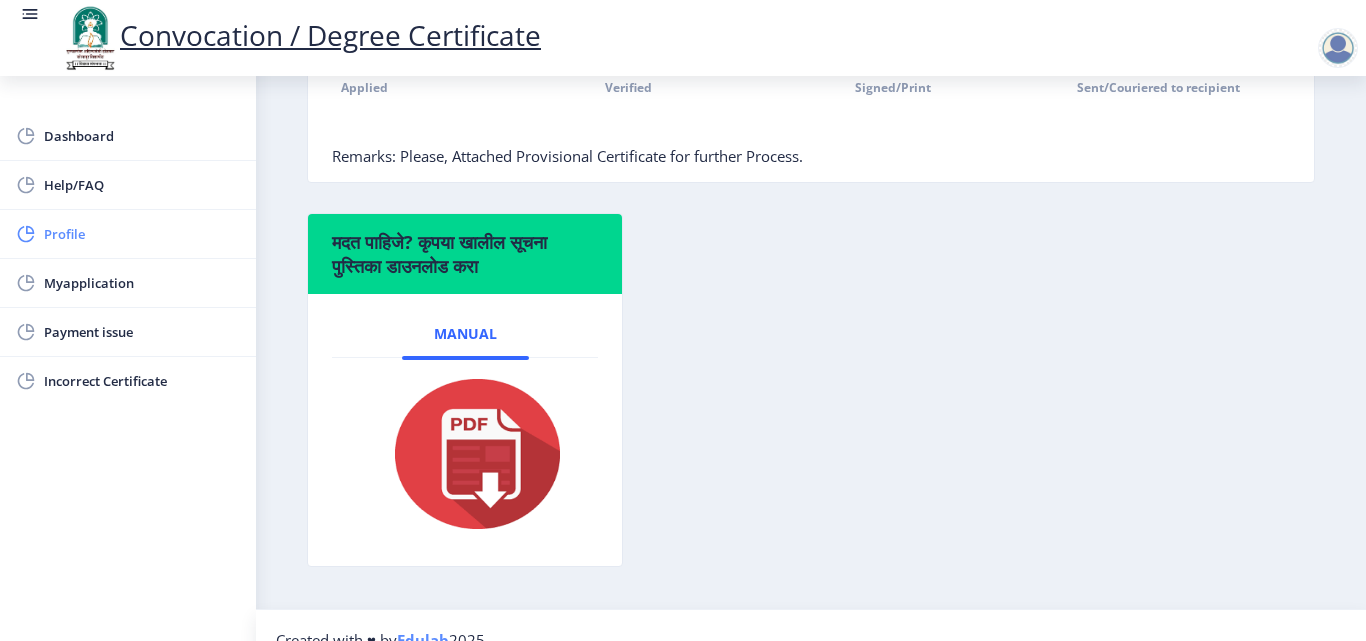 click on "Profile" 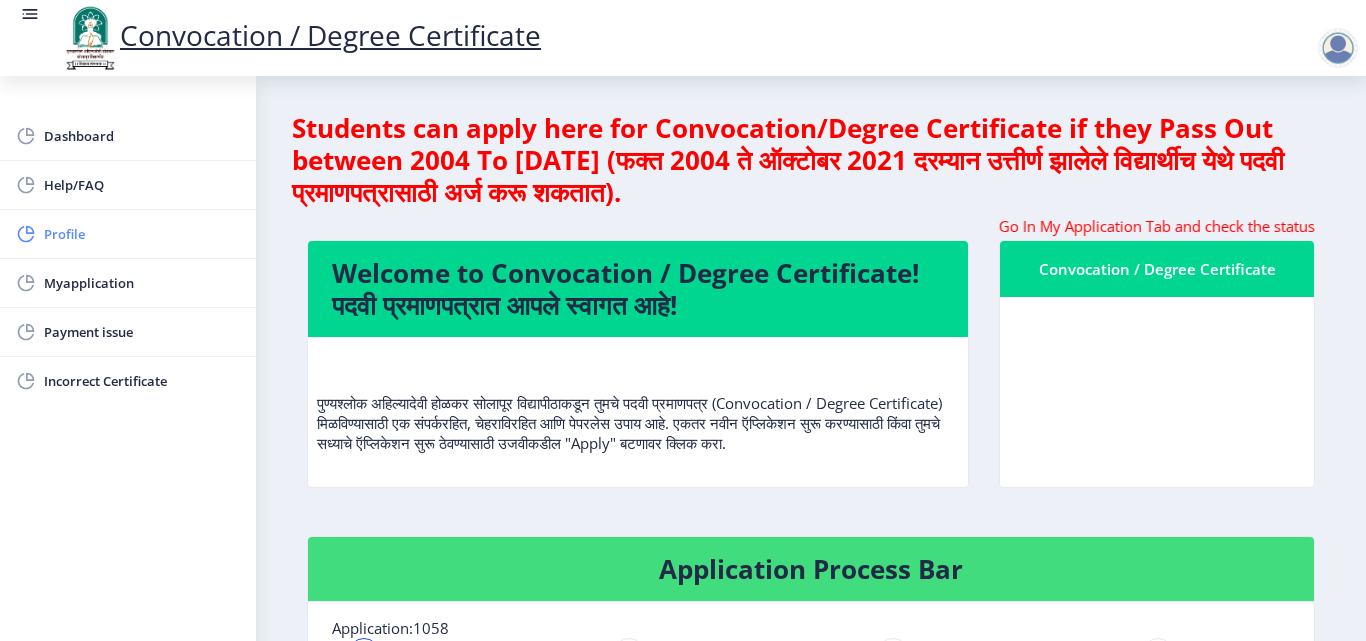 select on "[DEMOGRAPHIC_DATA]" 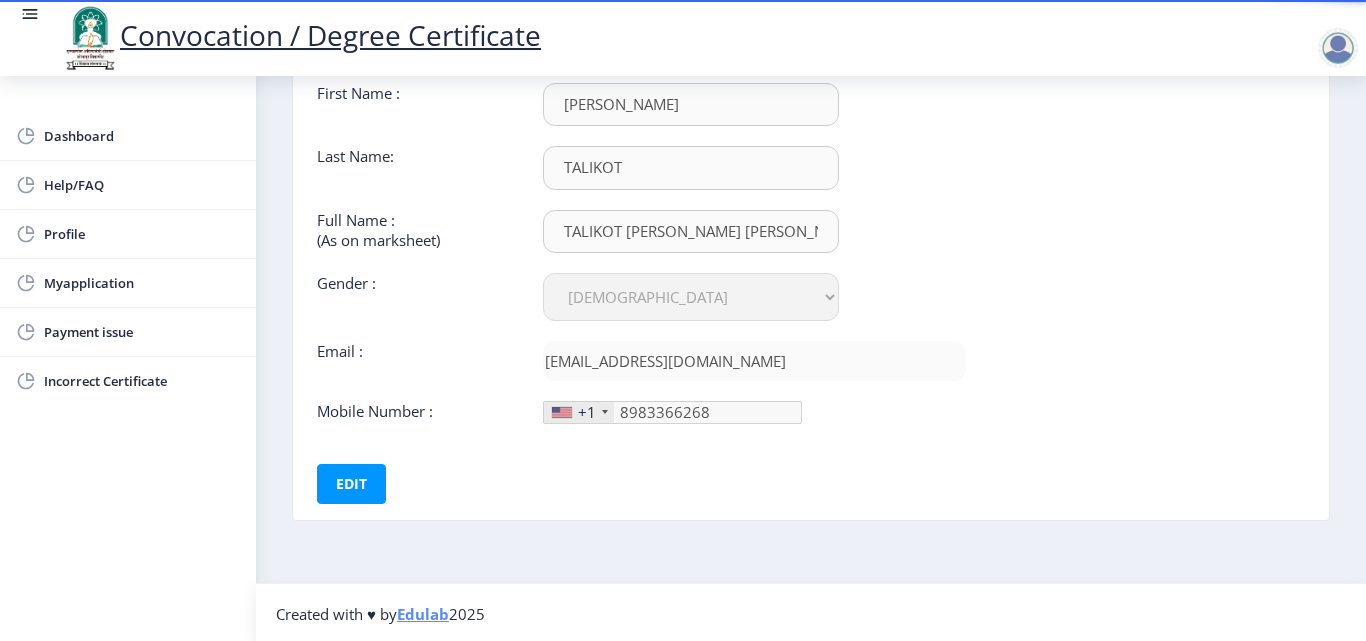 scroll, scrollTop: 150, scrollLeft: 0, axis: vertical 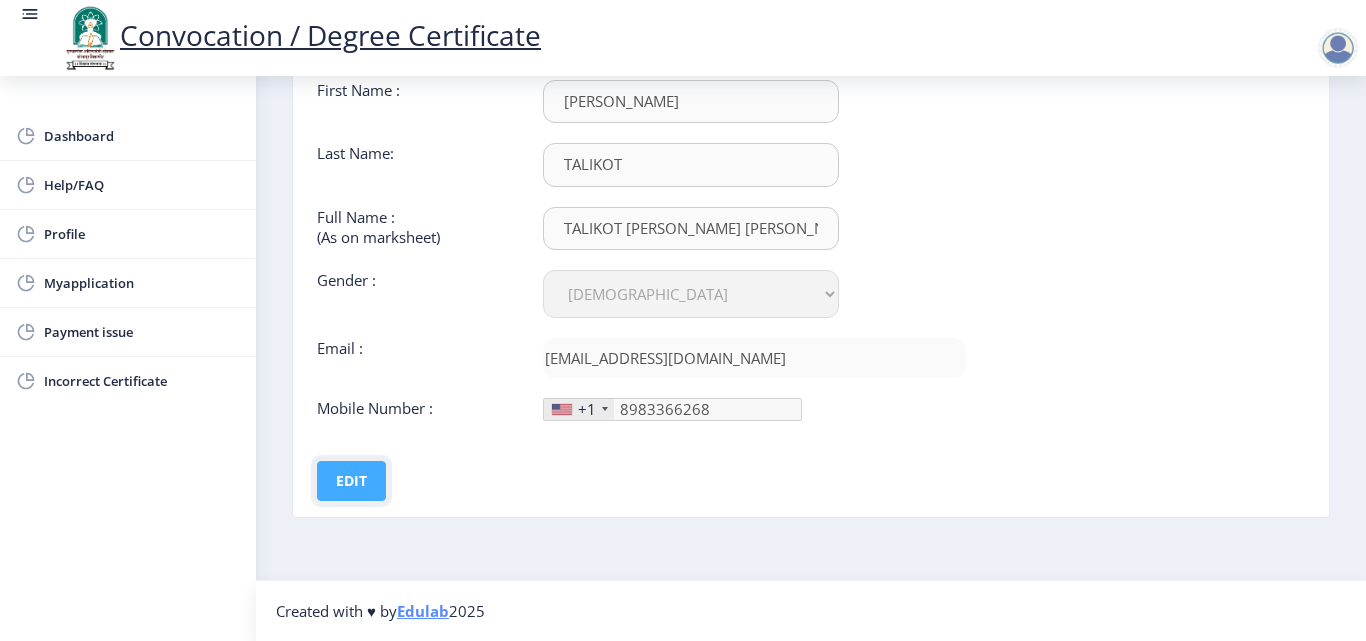 click on "Edit" 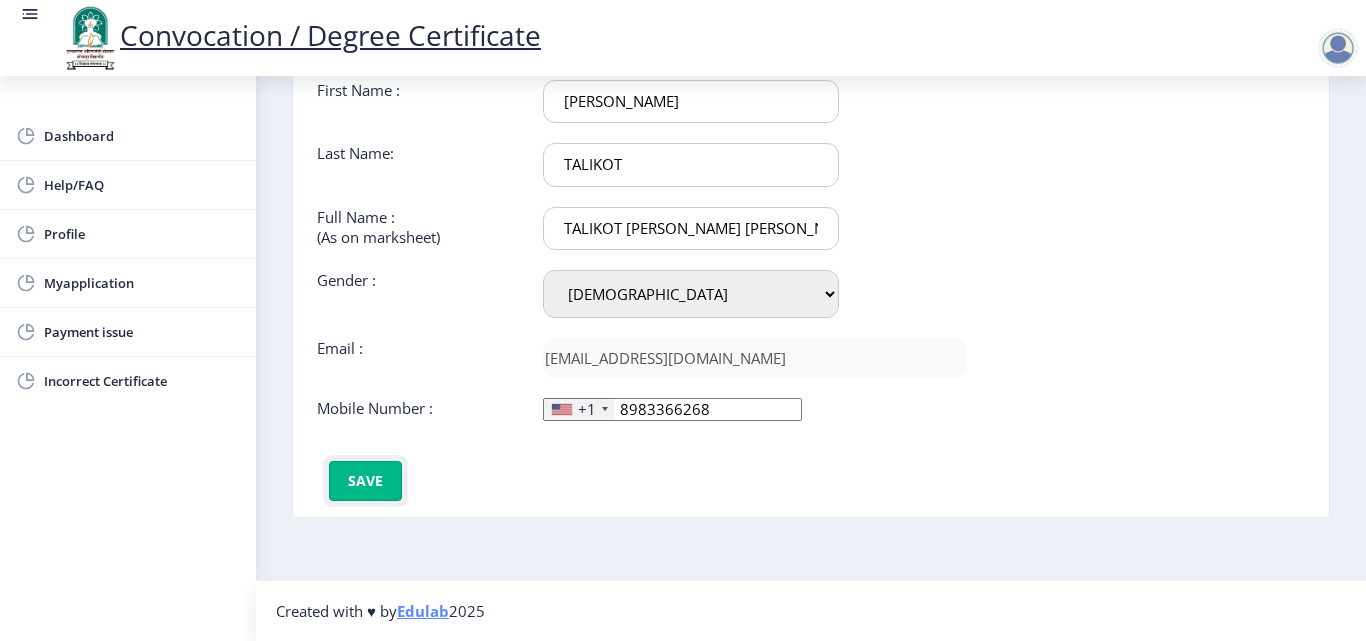 click on "Save" 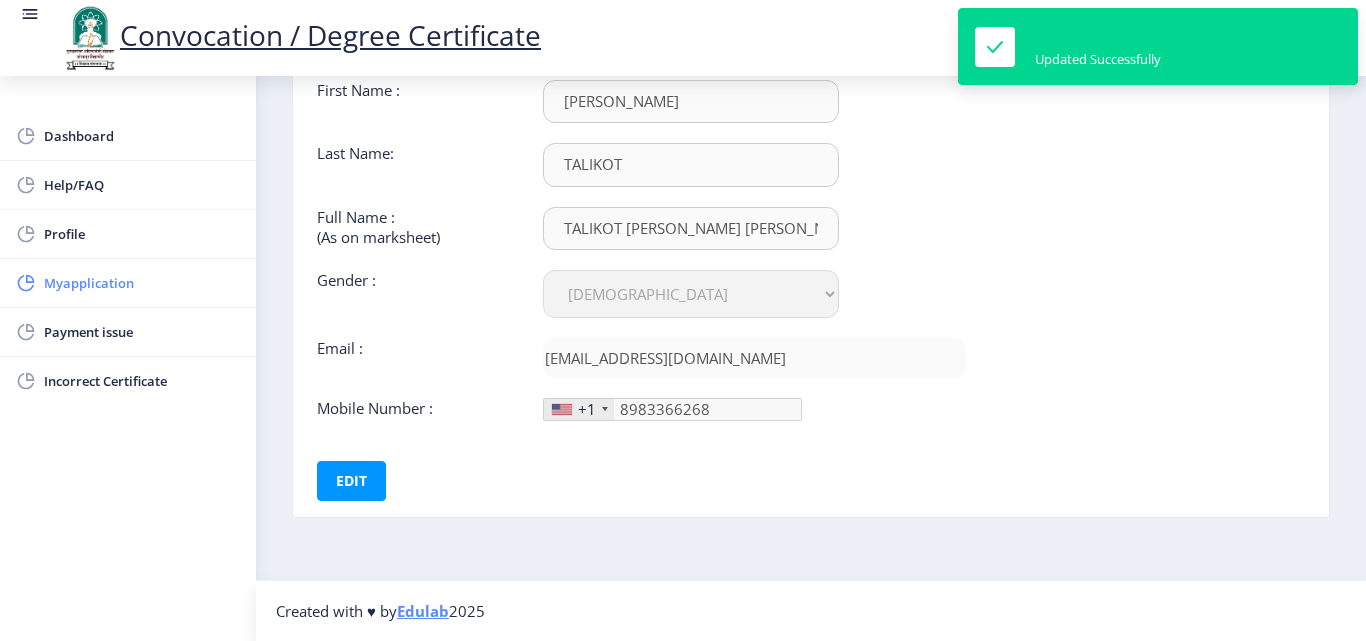 click on "Myapplication" 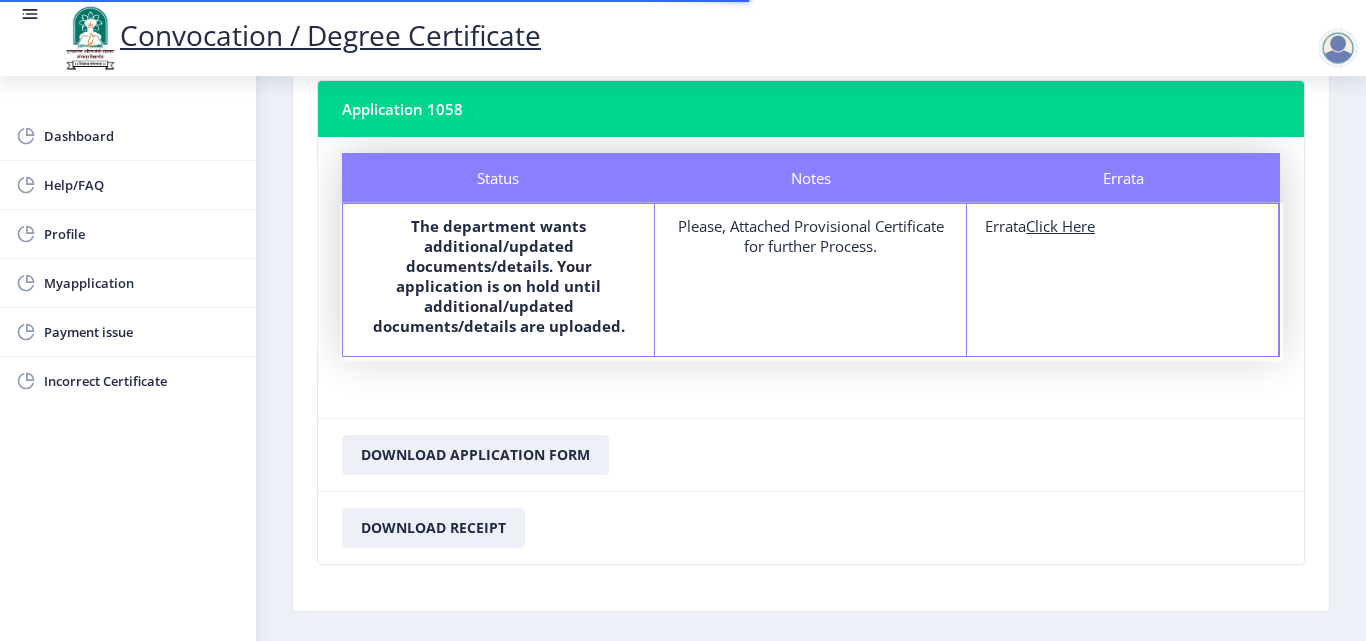 scroll, scrollTop: 75, scrollLeft: 0, axis: vertical 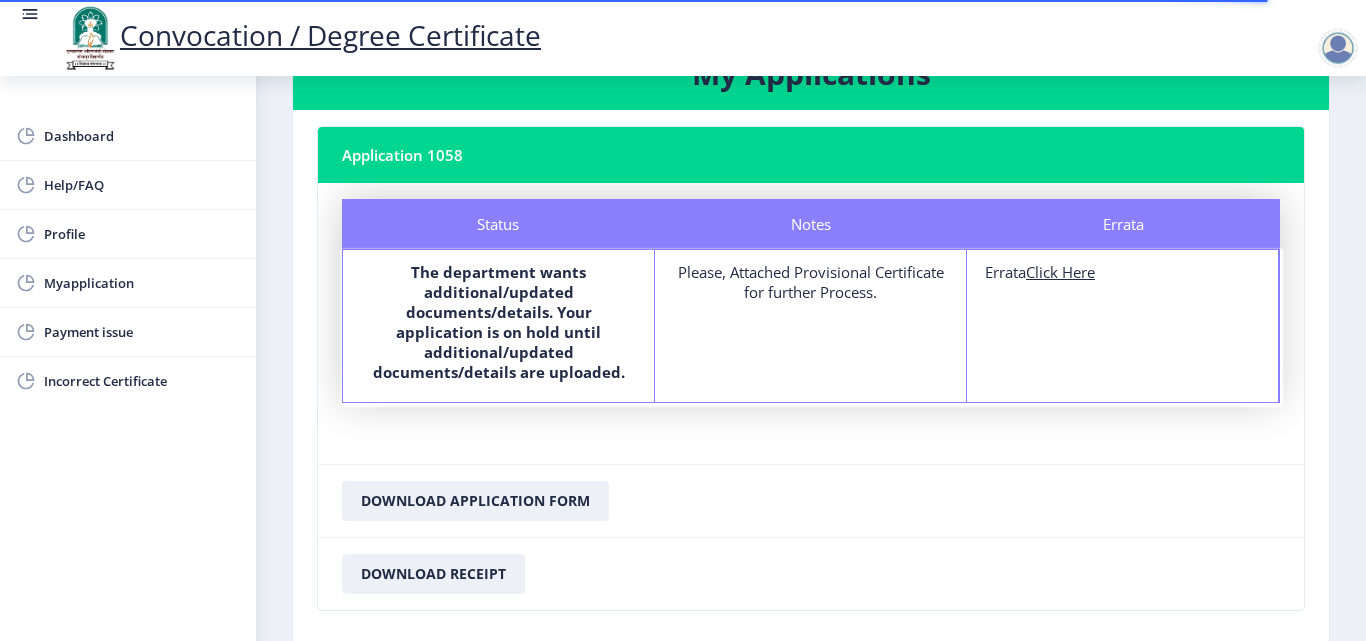 click on "Click Here" 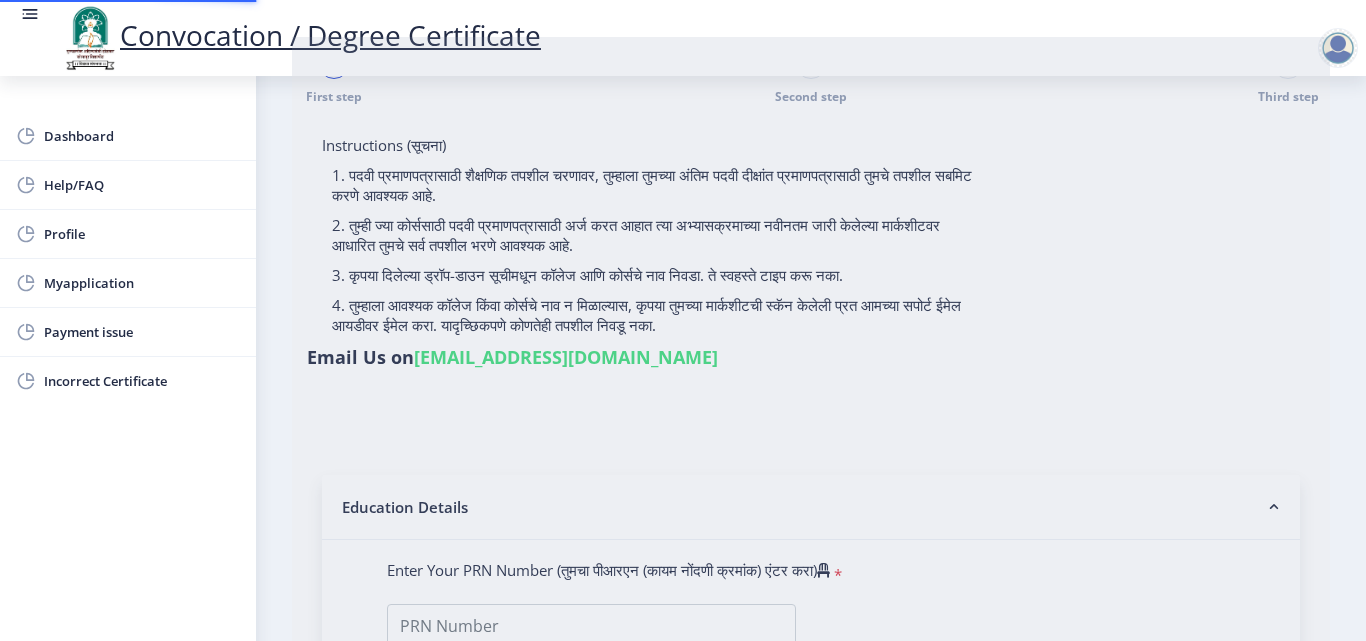 scroll, scrollTop: 0, scrollLeft: 0, axis: both 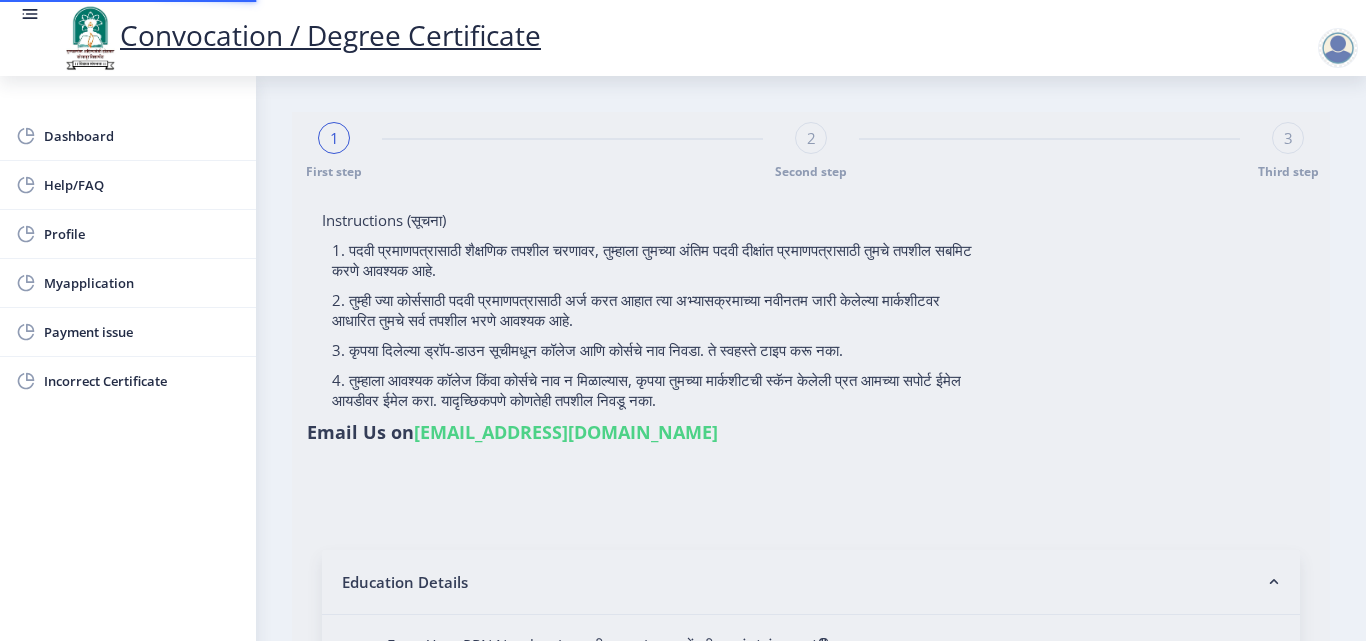 type on "2018032500274751" 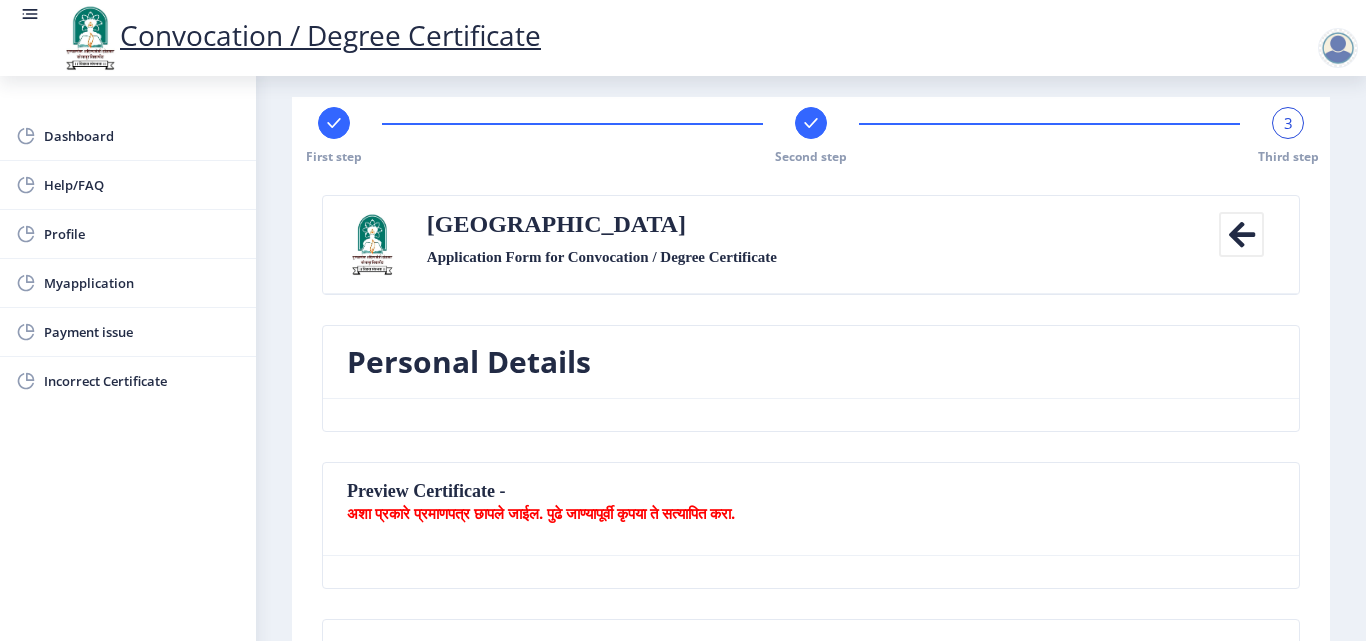 scroll, scrollTop: 0, scrollLeft: 0, axis: both 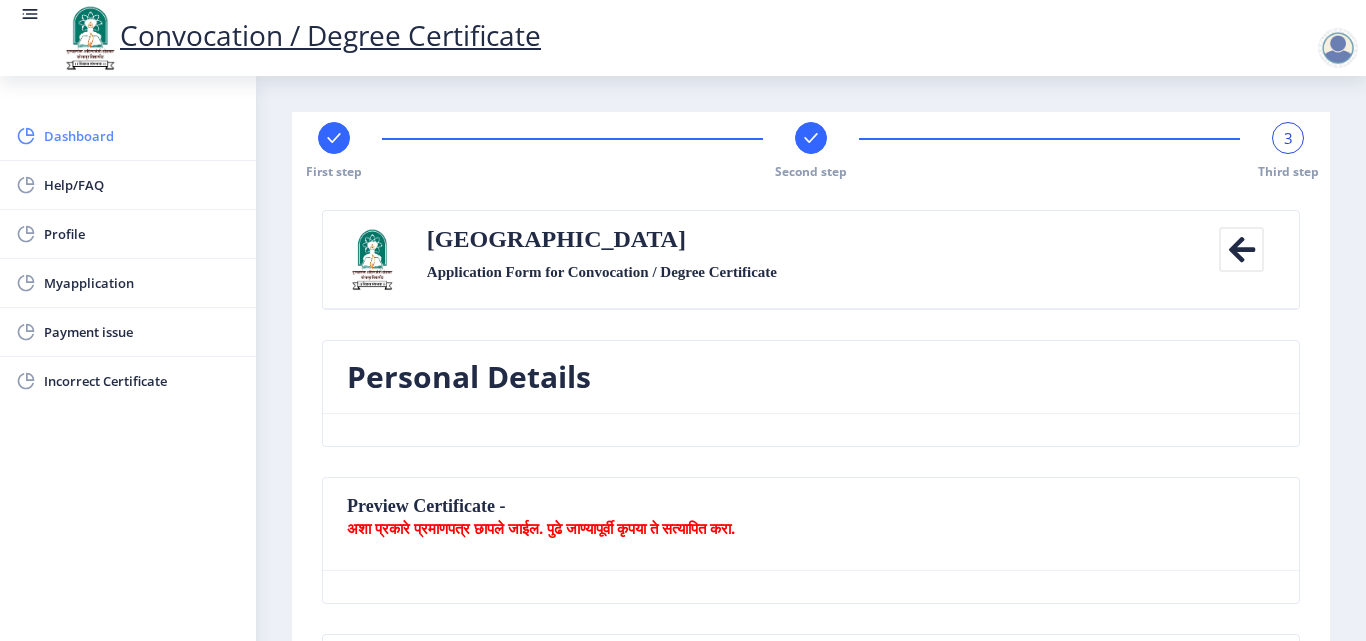 click on "Dashboard" 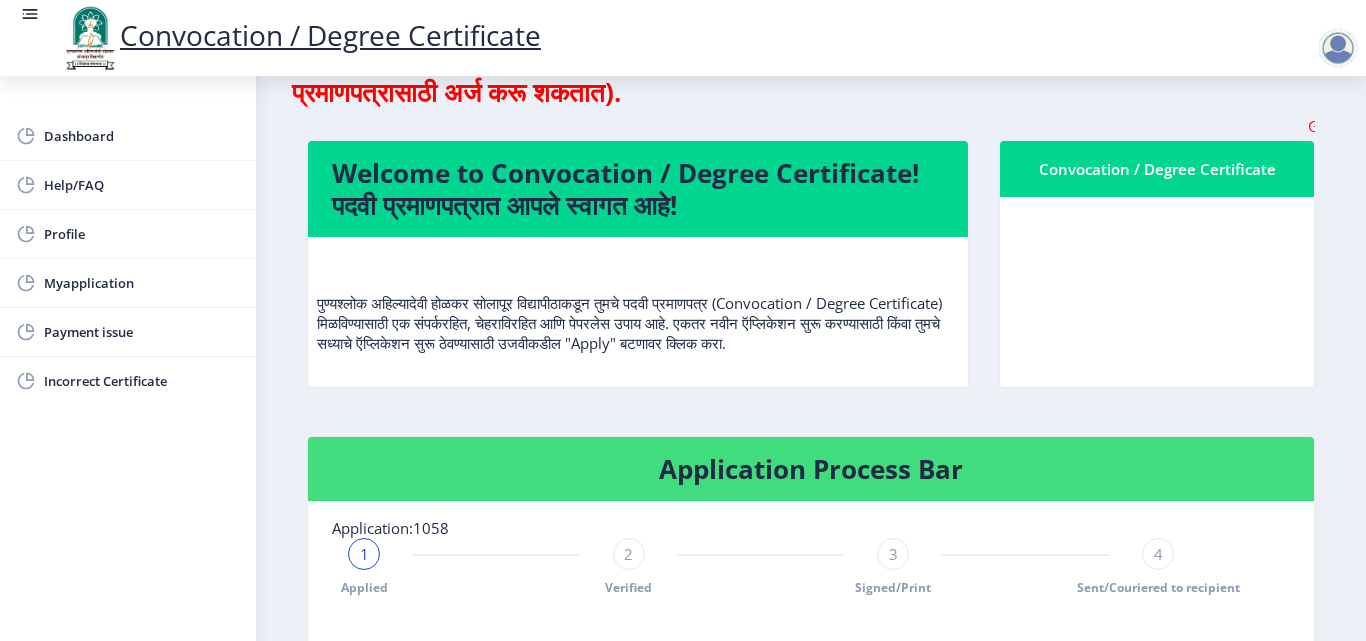 scroll, scrollTop: 200, scrollLeft: 0, axis: vertical 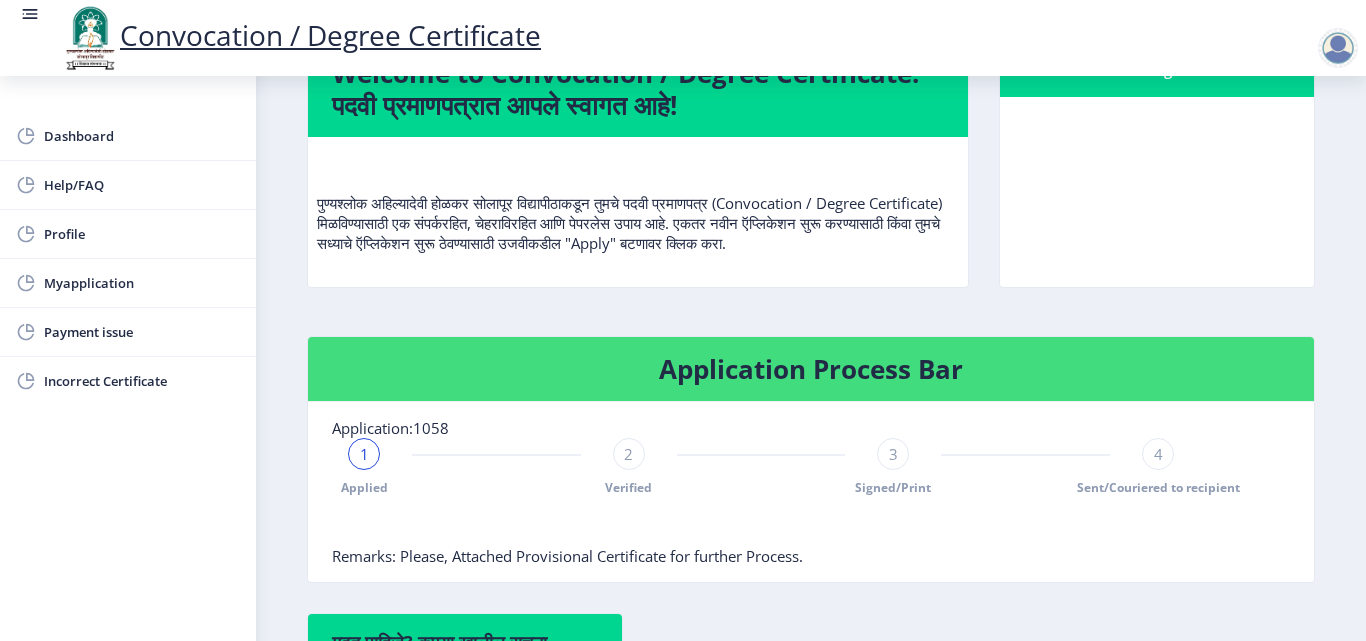 click on "2" 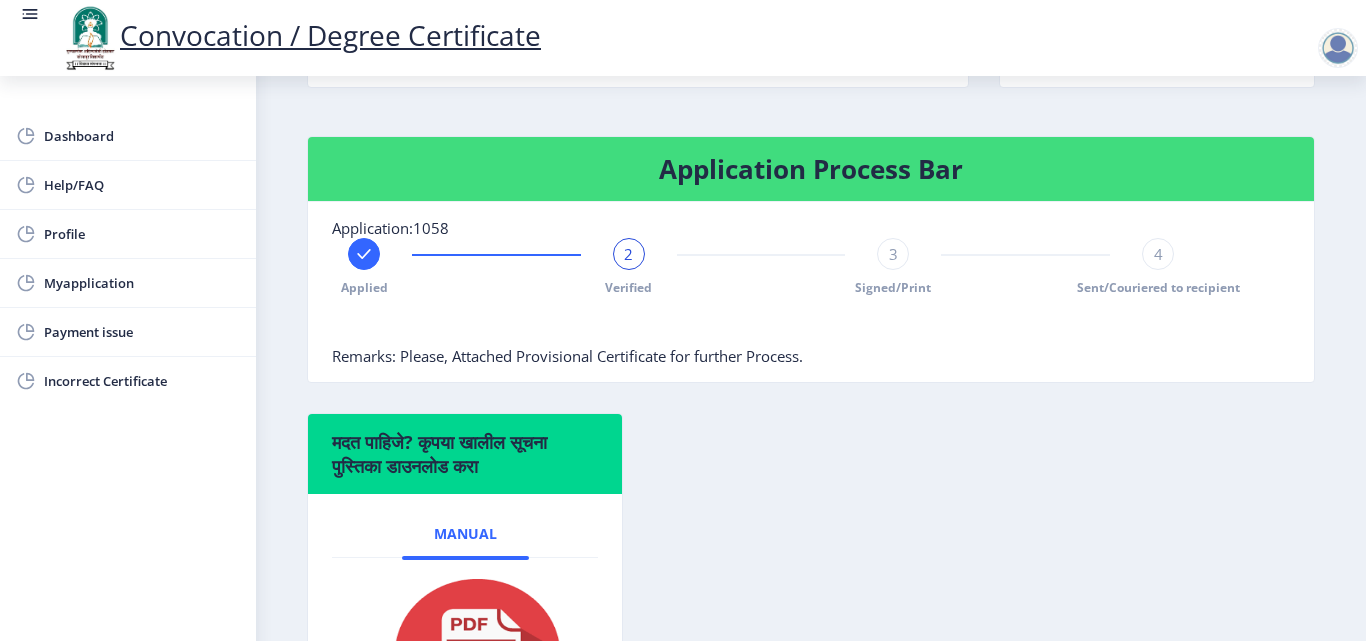 scroll, scrollTop: 300, scrollLeft: 0, axis: vertical 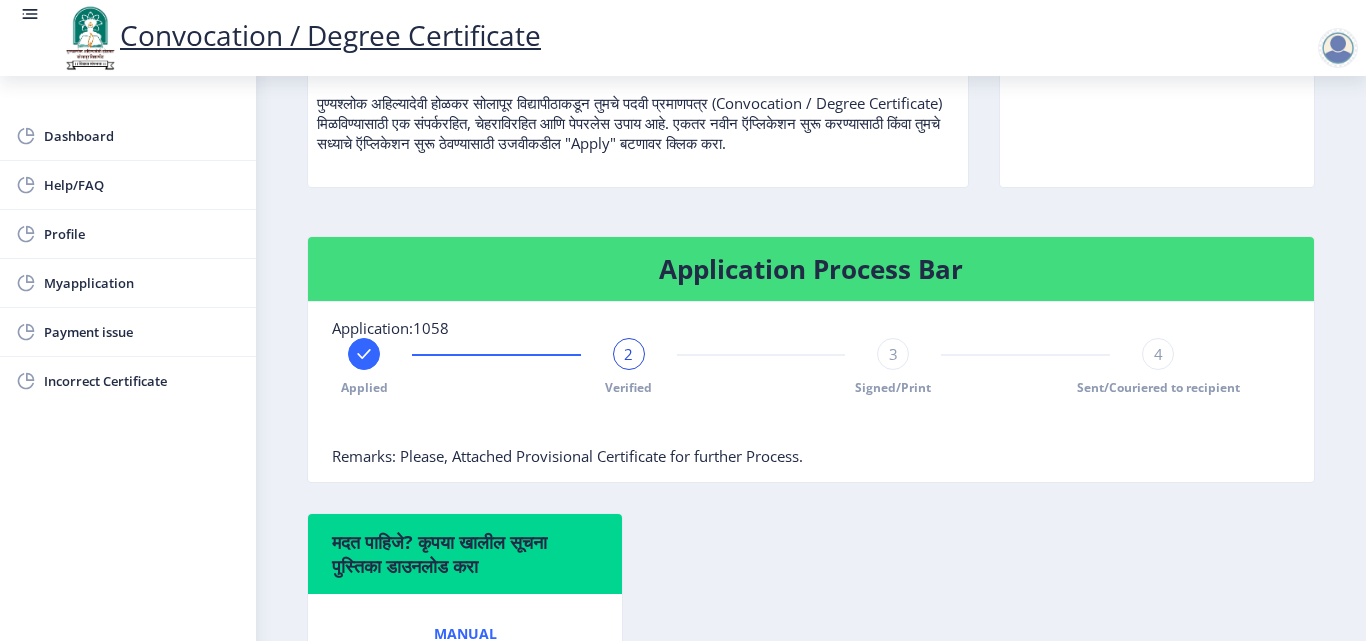 click on "3" 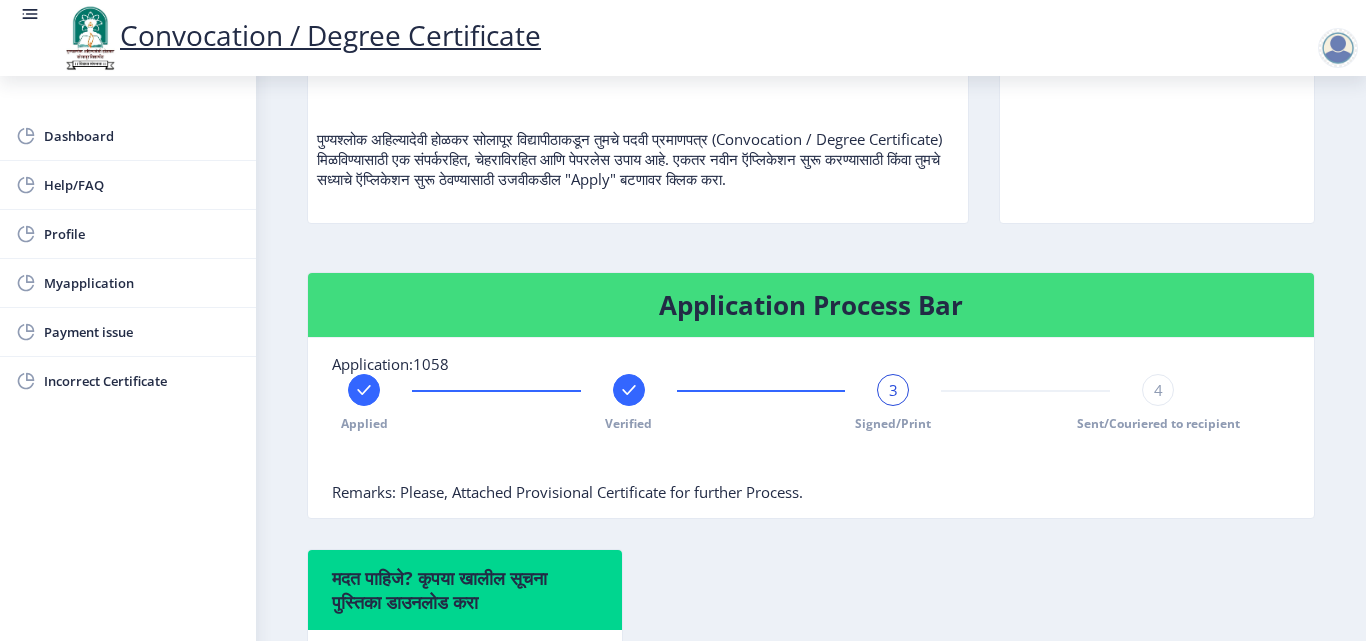 scroll, scrollTop: 229, scrollLeft: 0, axis: vertical 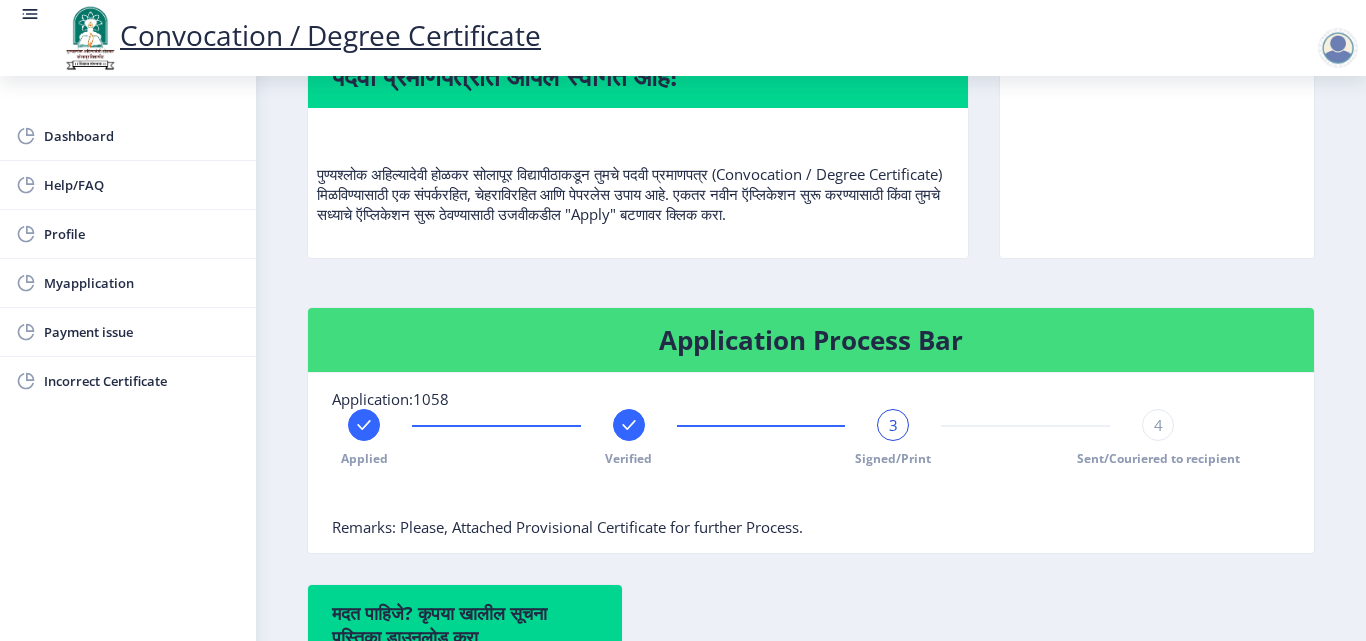 click on "4" 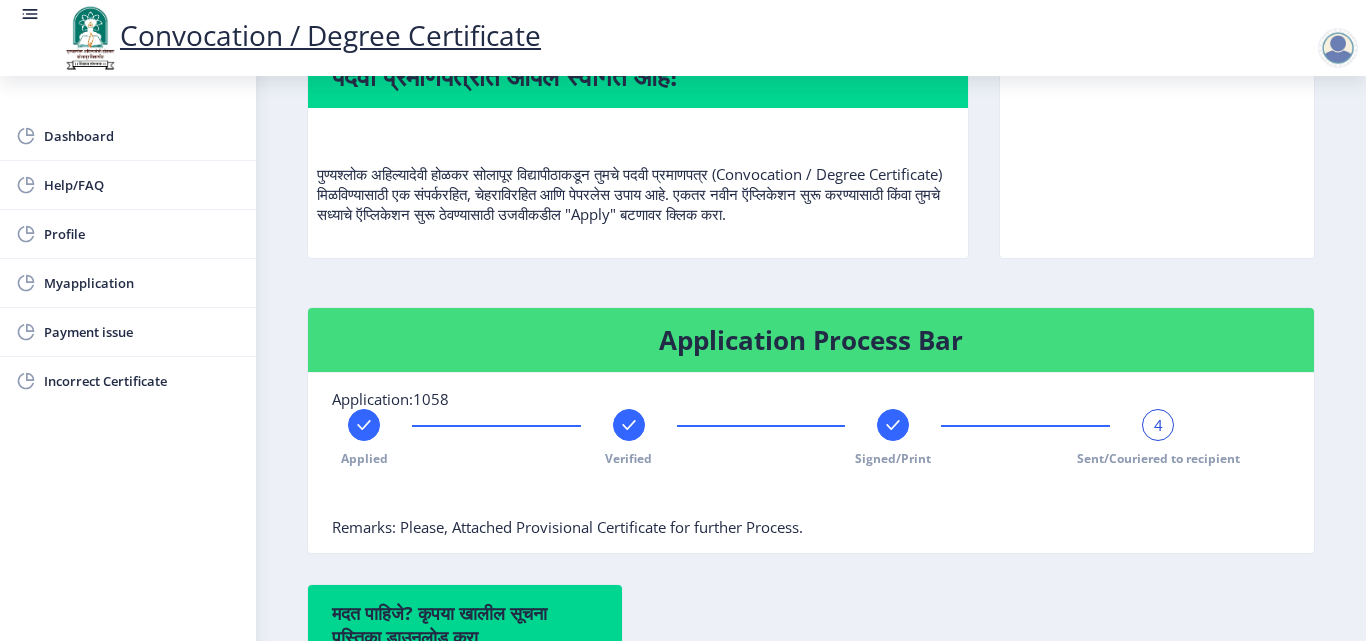 click on "4" 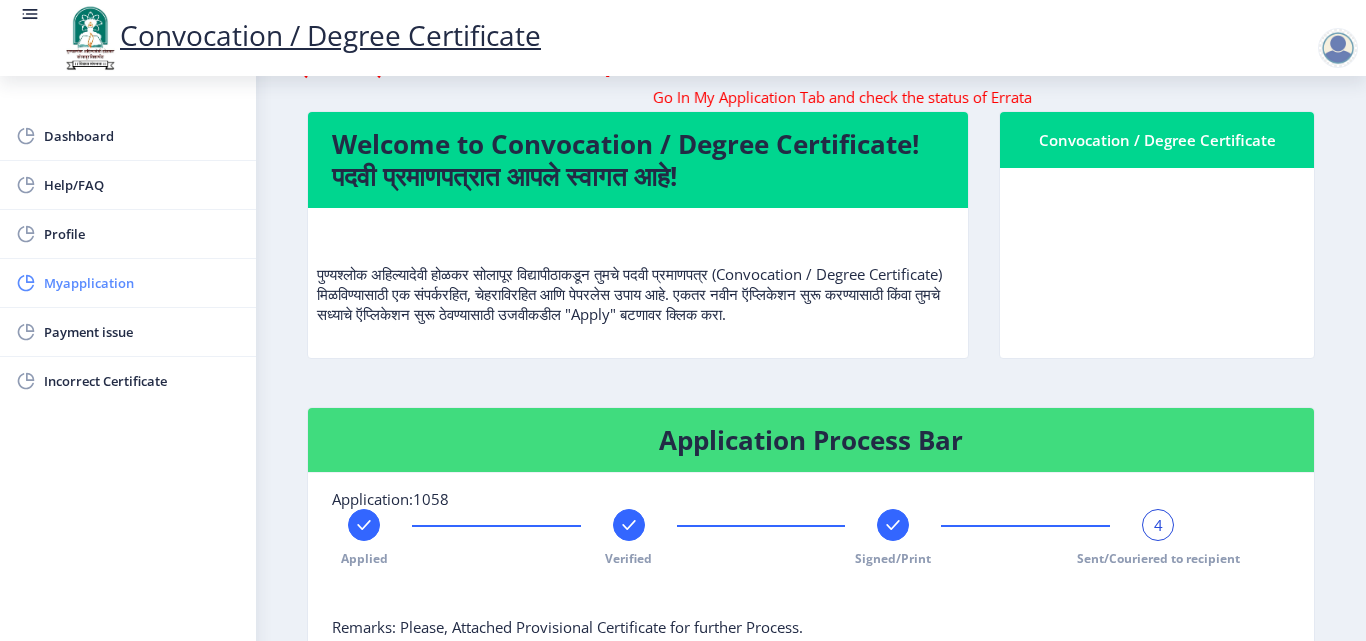 click on "Myapplication" 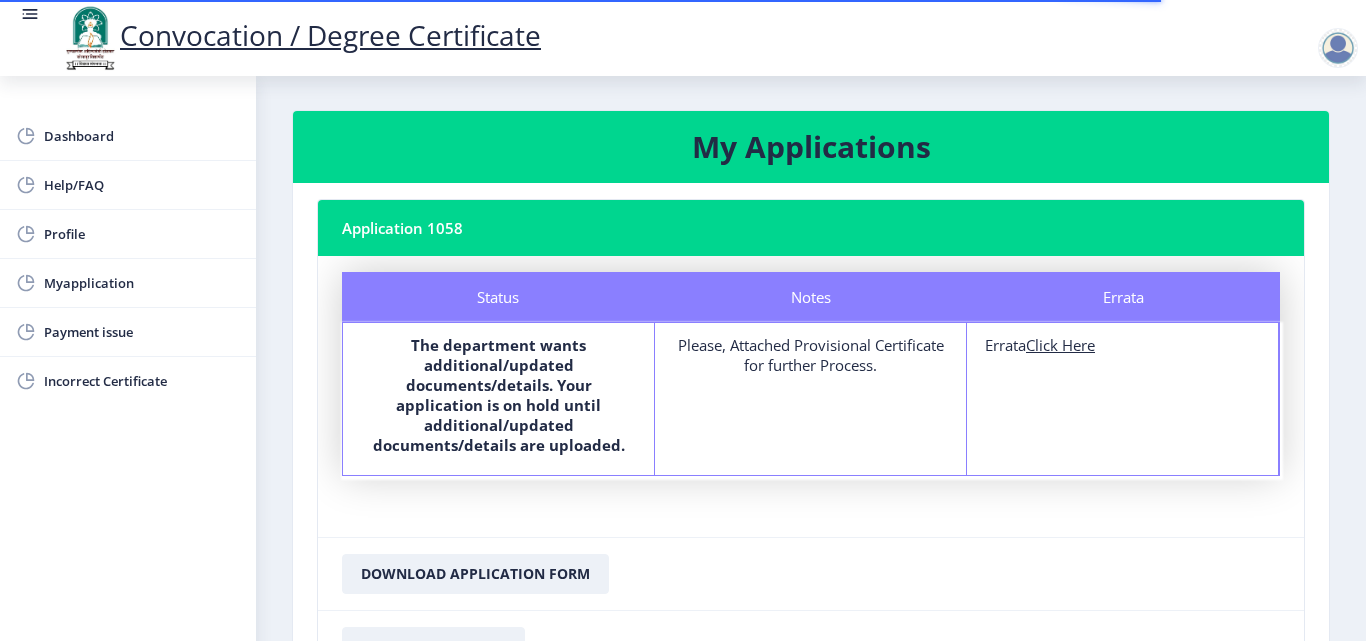 scroll, scrollTop: 0, scrollLeft: 0, axis: both 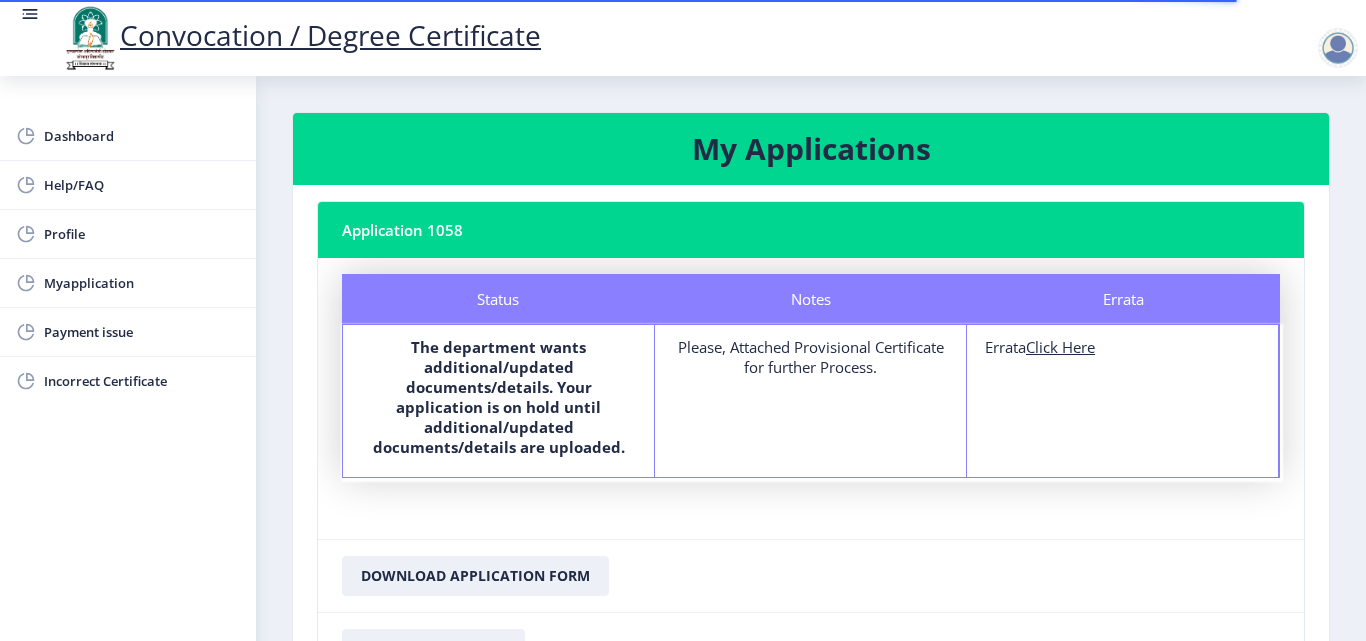 click on "Click Here" 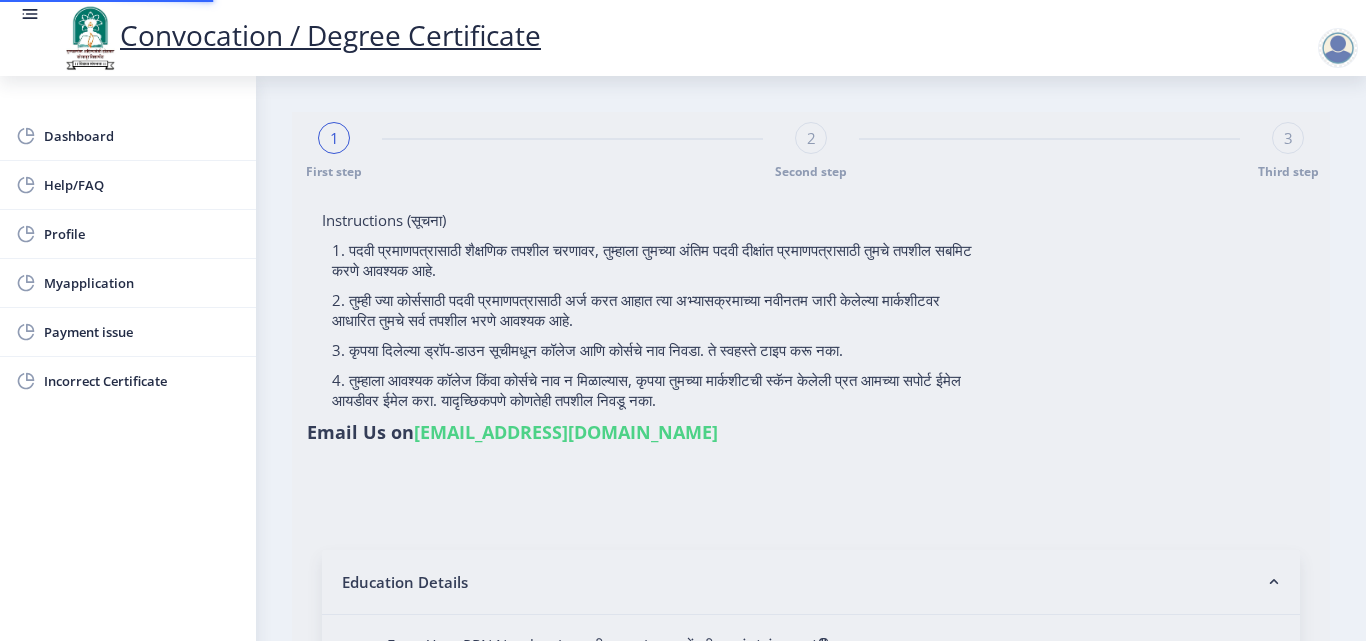 type on "2018032500274751" 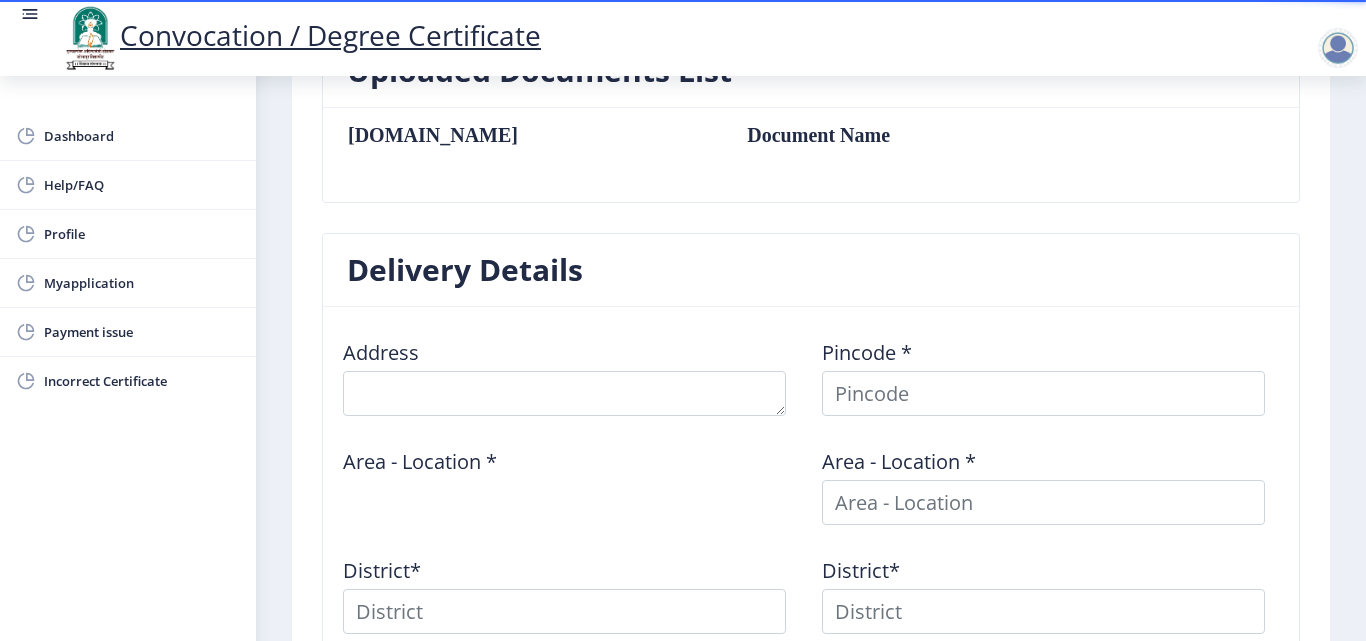 scroll, scrollTop: 964, scrollLeft: 0, axis: vertical 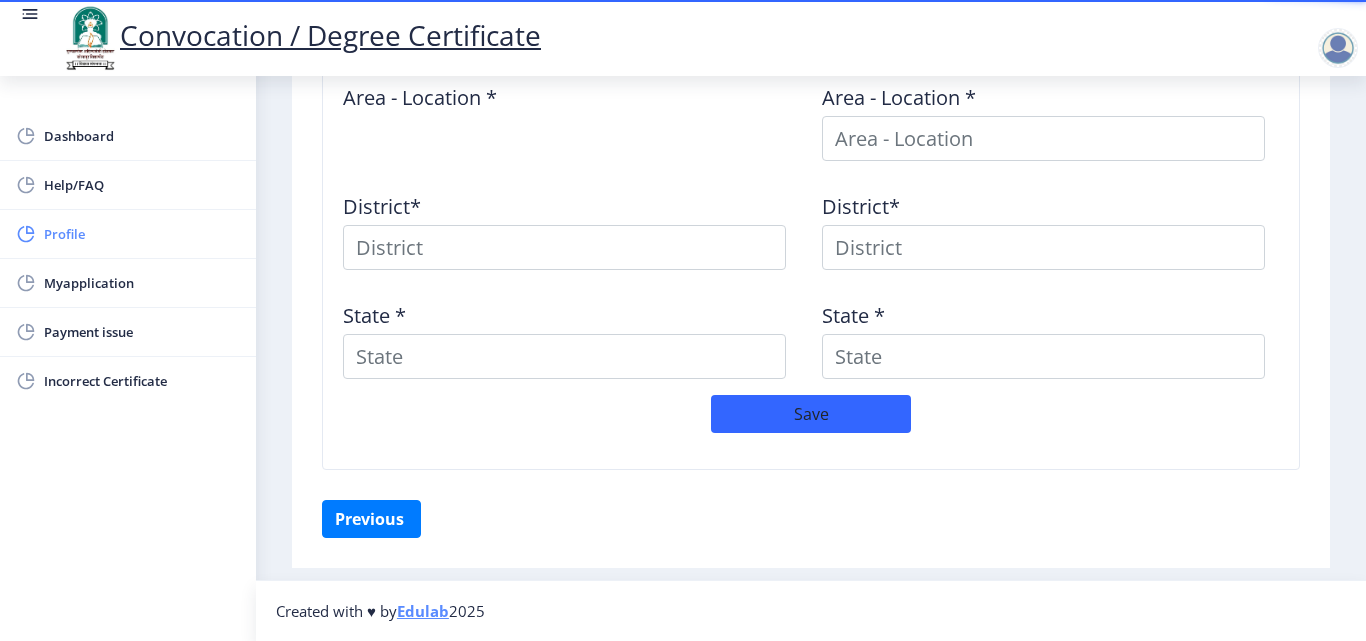 click on "Profile" 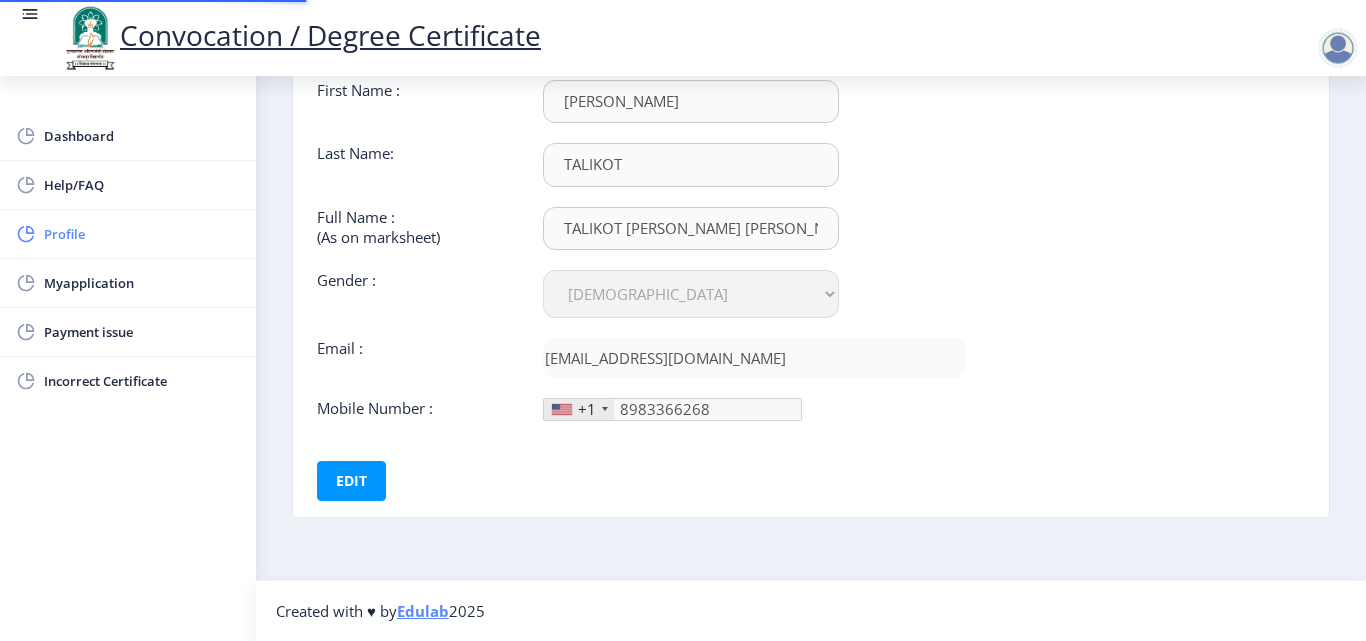 scroll, scrollTop: 0, scrollLeft: 0, axis: both 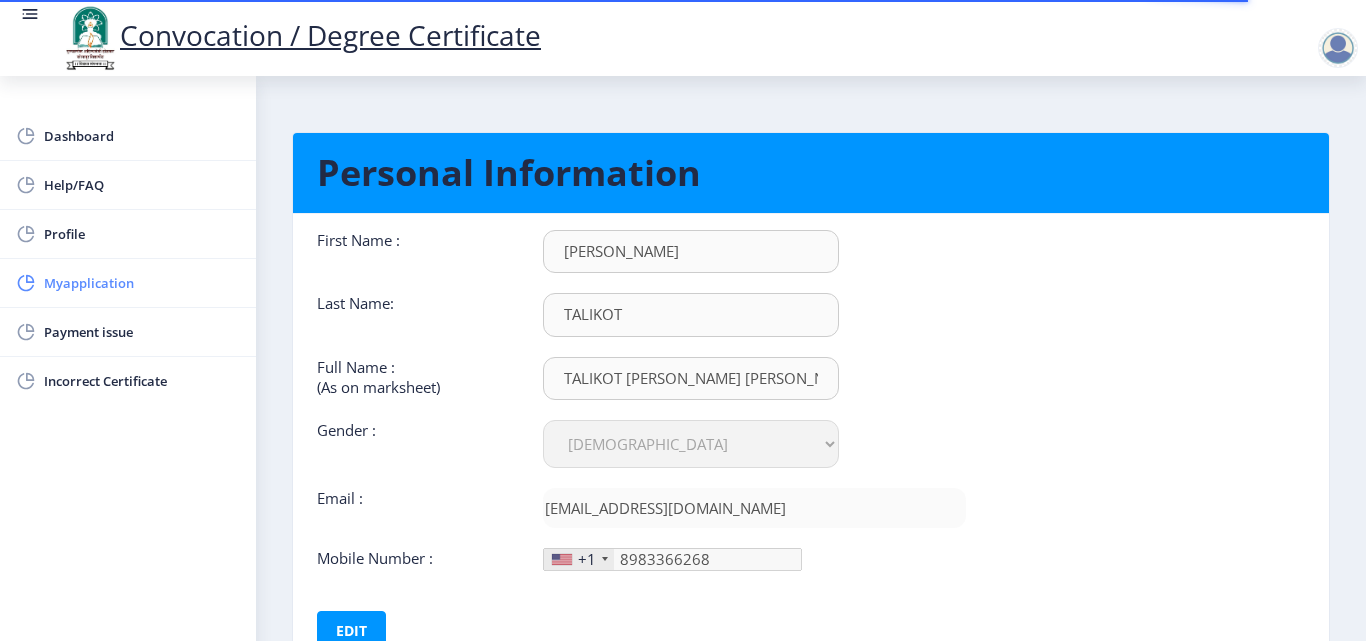 click on "Myapplication" 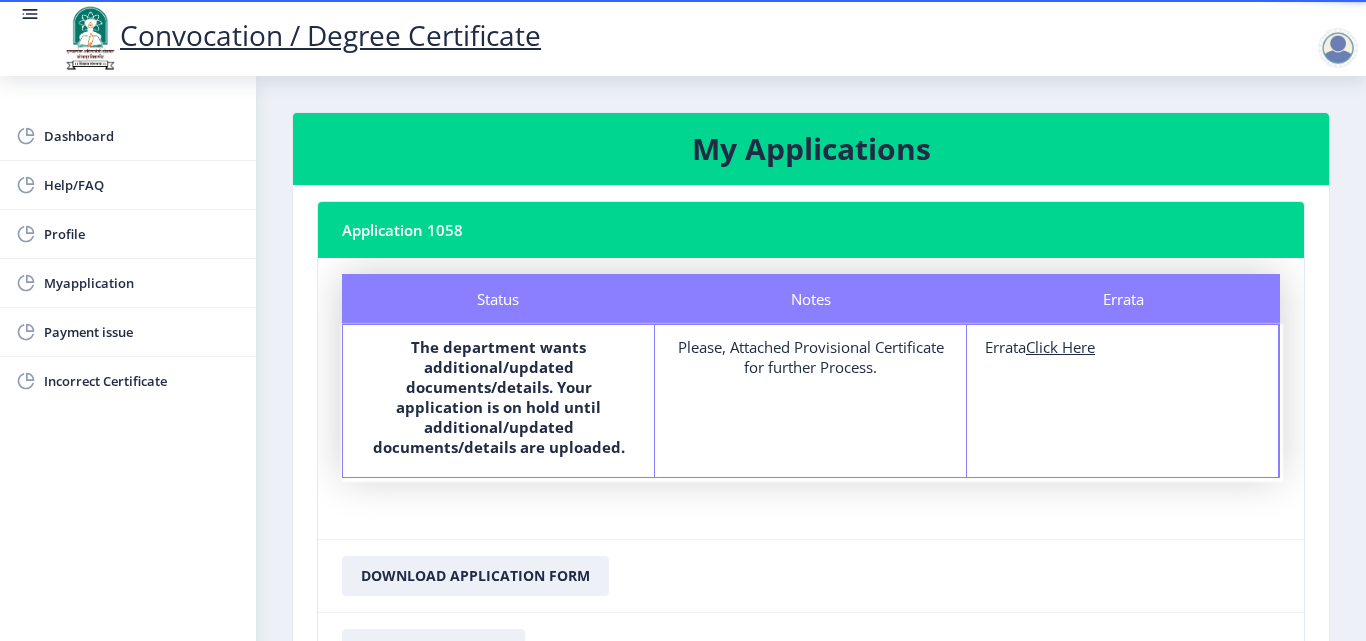 click on "Click Here" 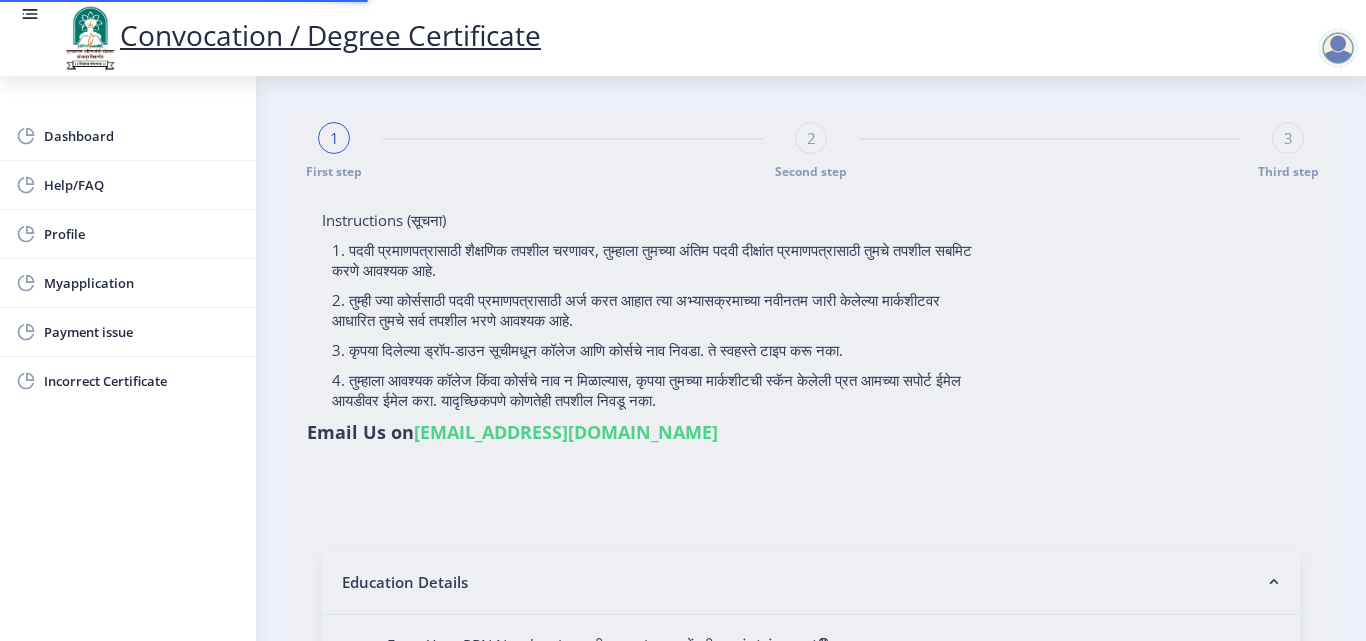 type on "2018032500274751" 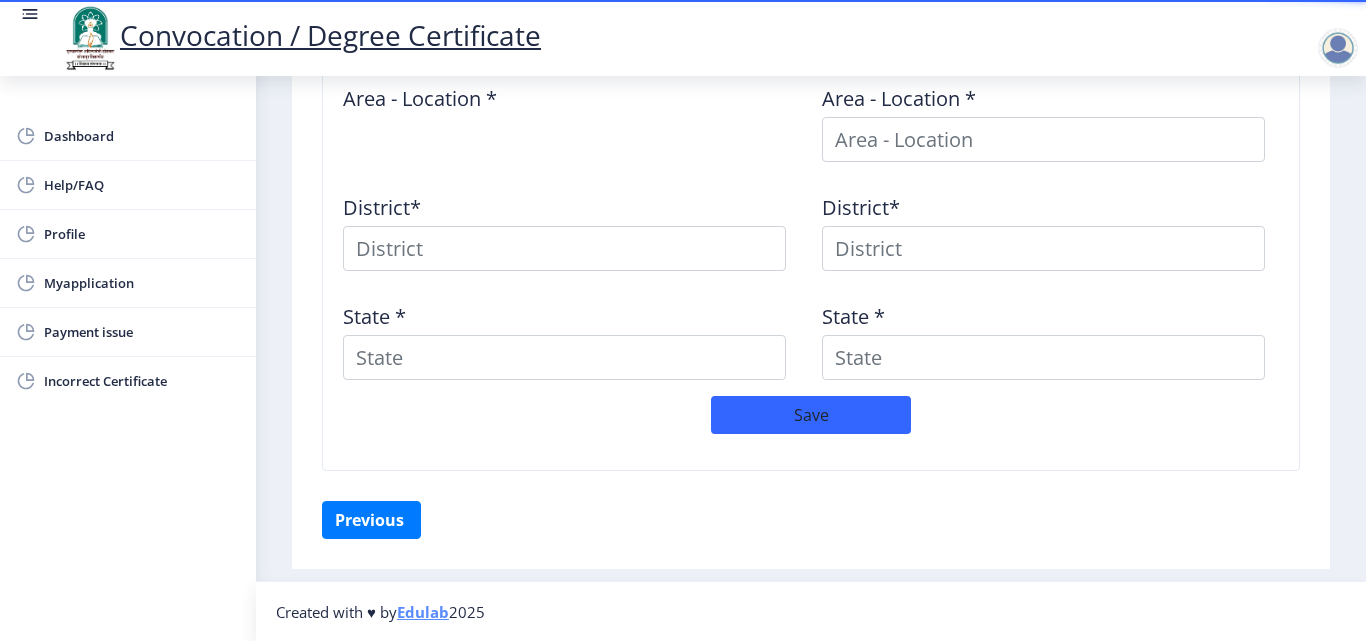 scroll, scrollTop: 964, scrollLeft: 0, axis: vertical 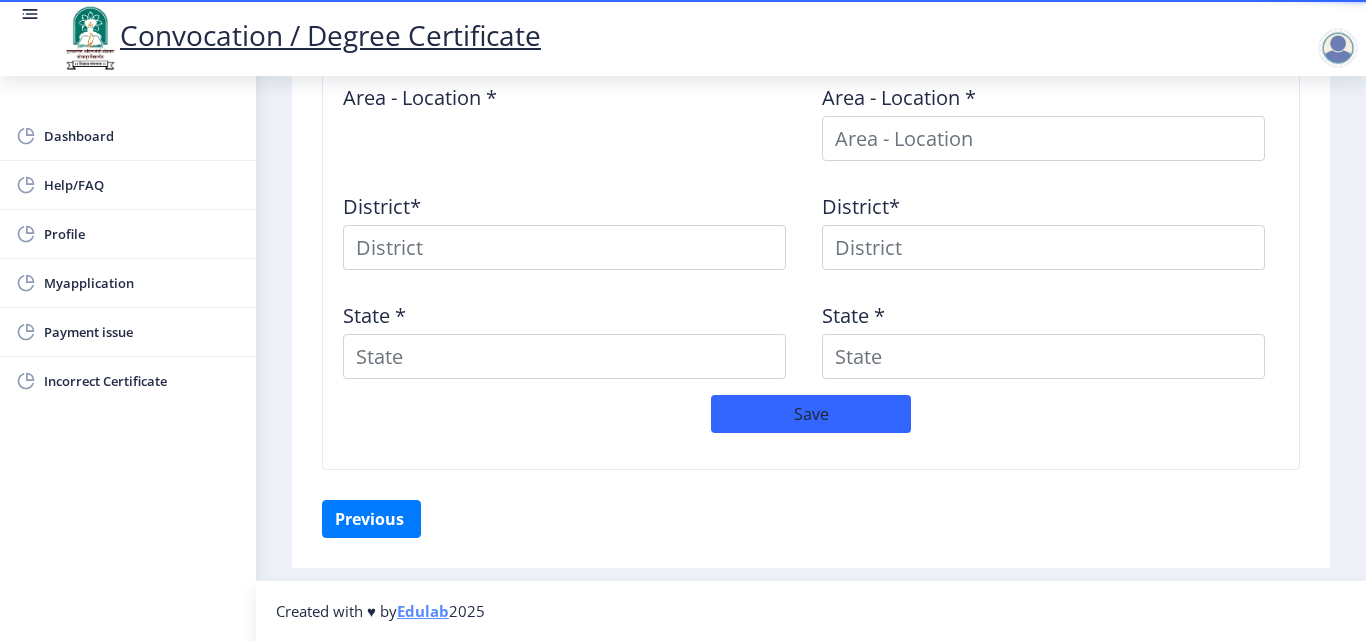 click 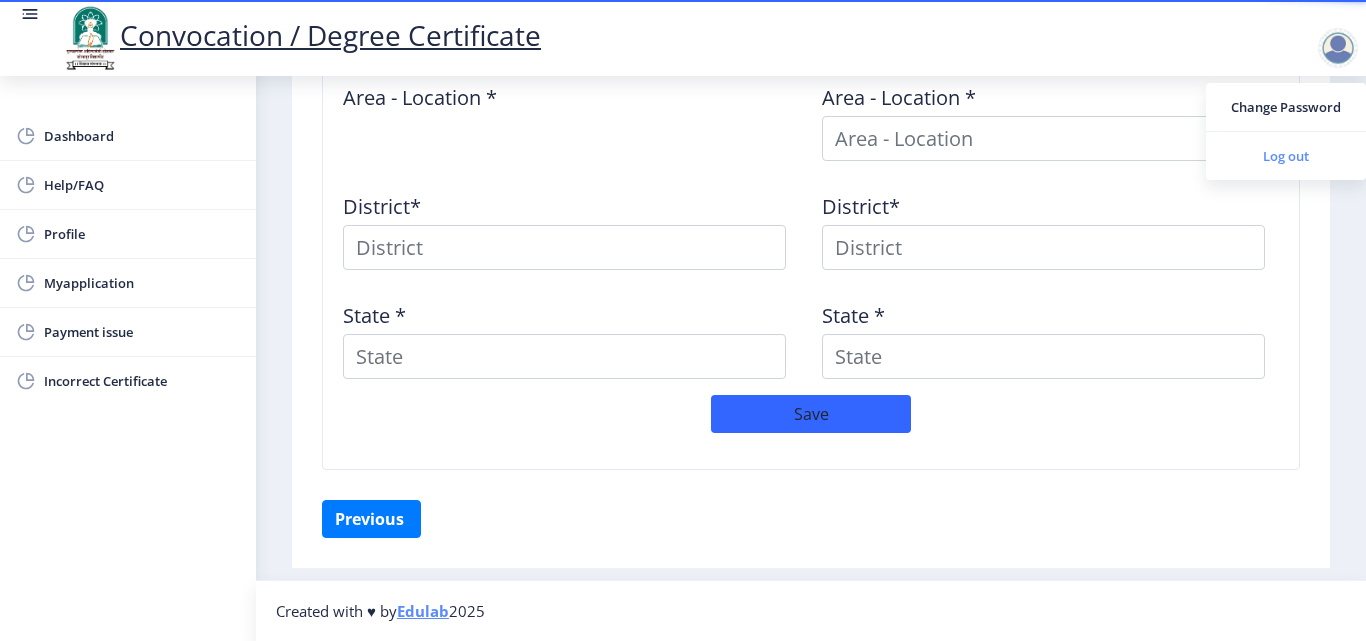 click on "Log out" at bounding box center (1286, 156) 